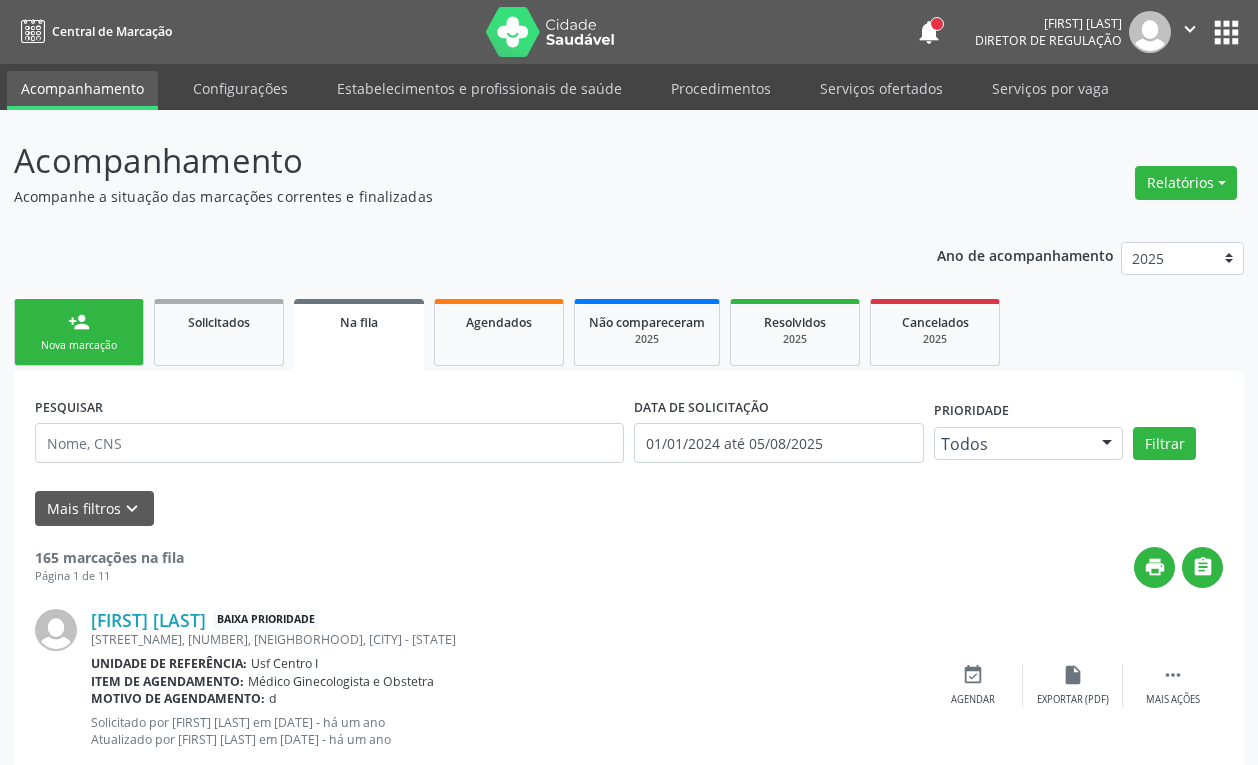scroll, scrollTop: 0, scrollLeft: 0, axis: both 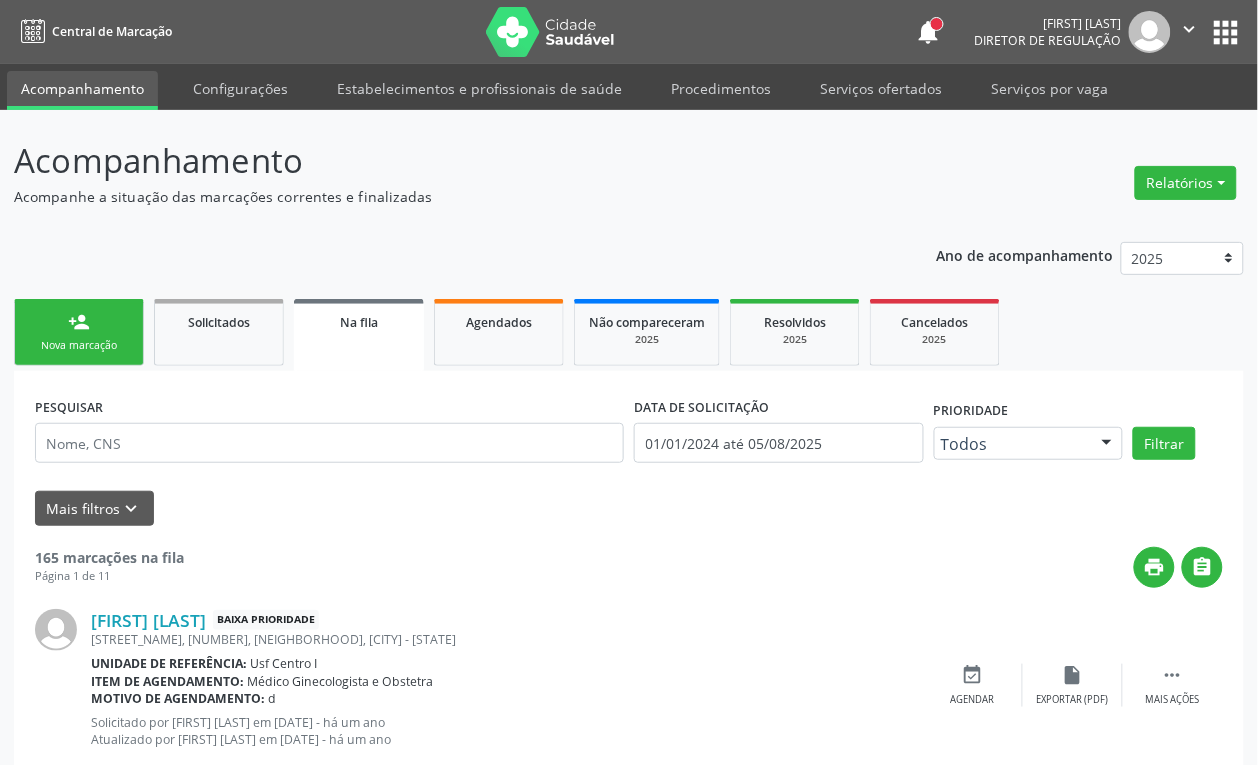 click on "person_add
Nova marcação" at bounding box center [79, 332] 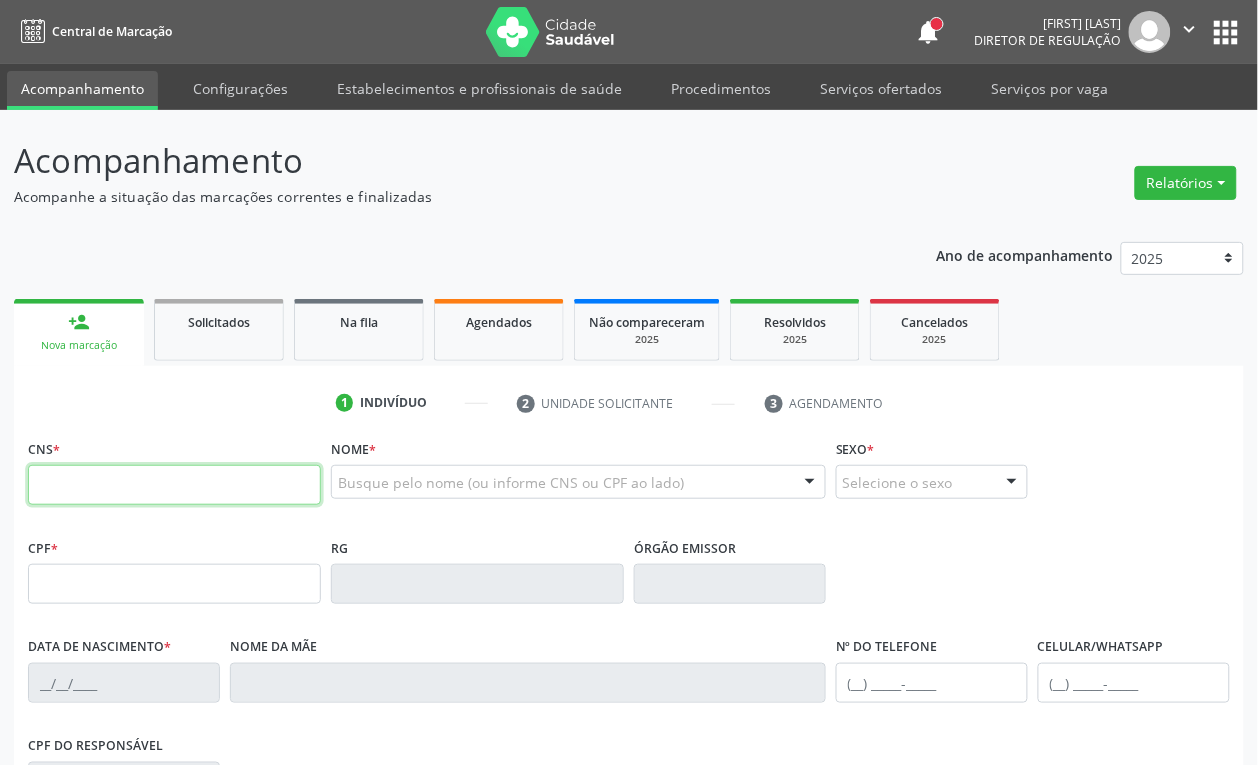 click at bounding box center [174, 485] 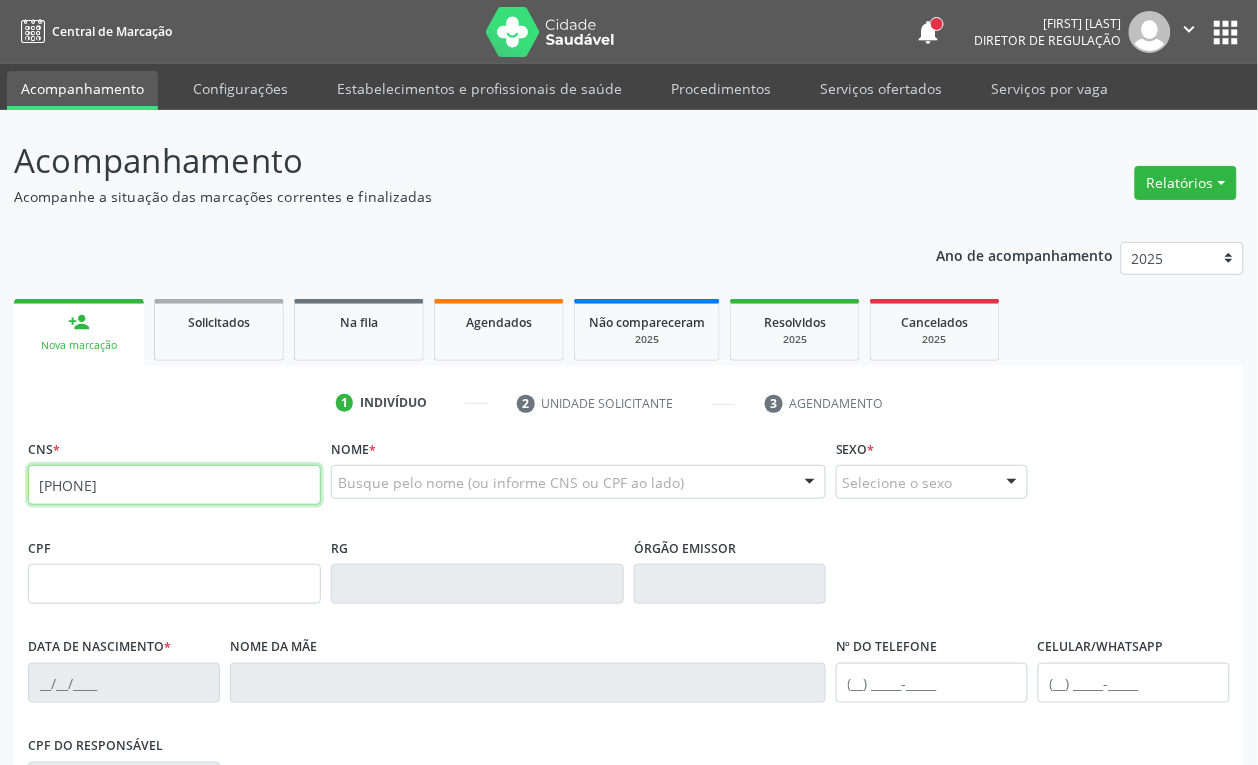 type on "[PHONE]" 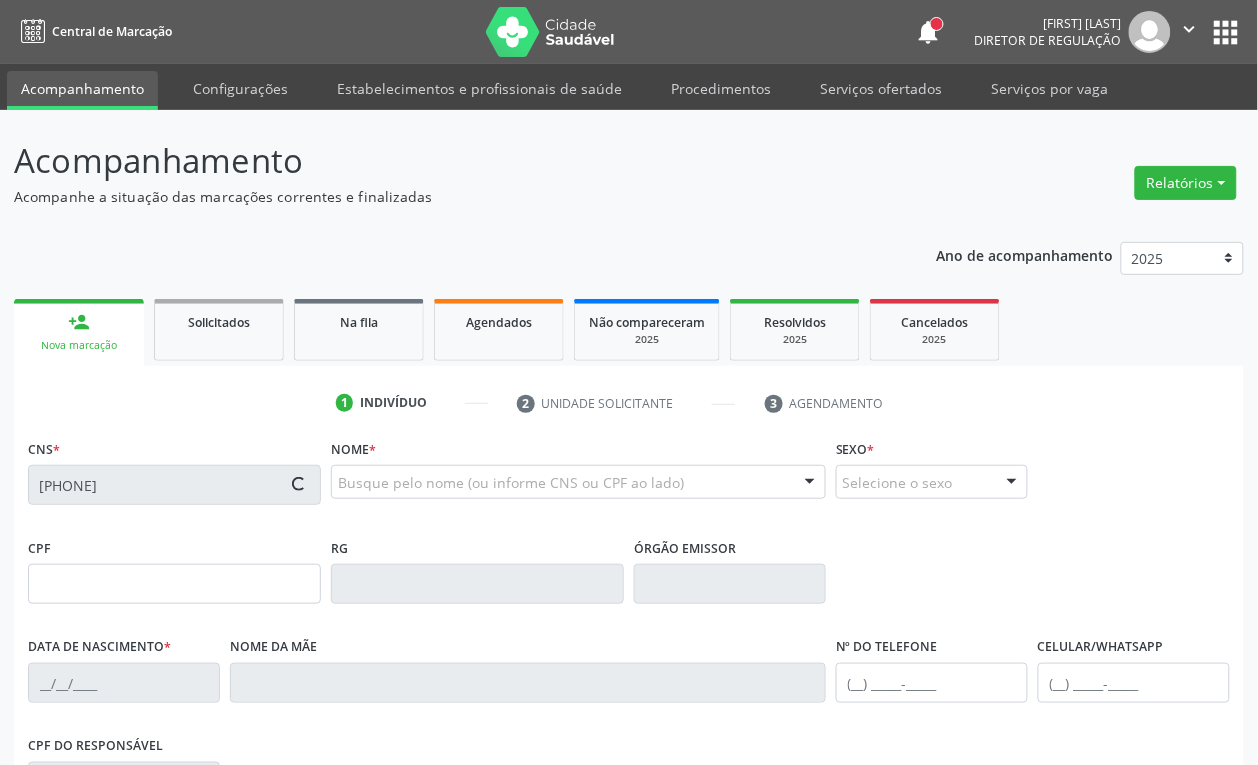 type on "[DATE]" 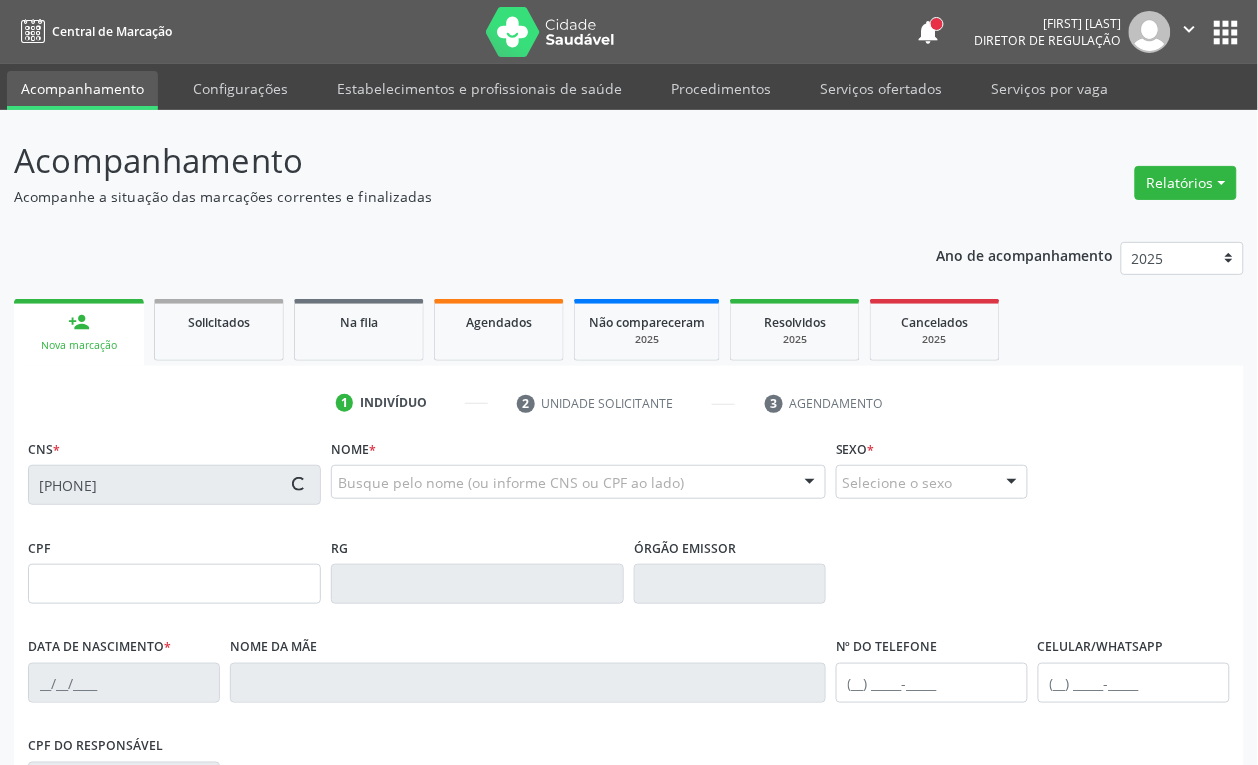 type on "S/N" 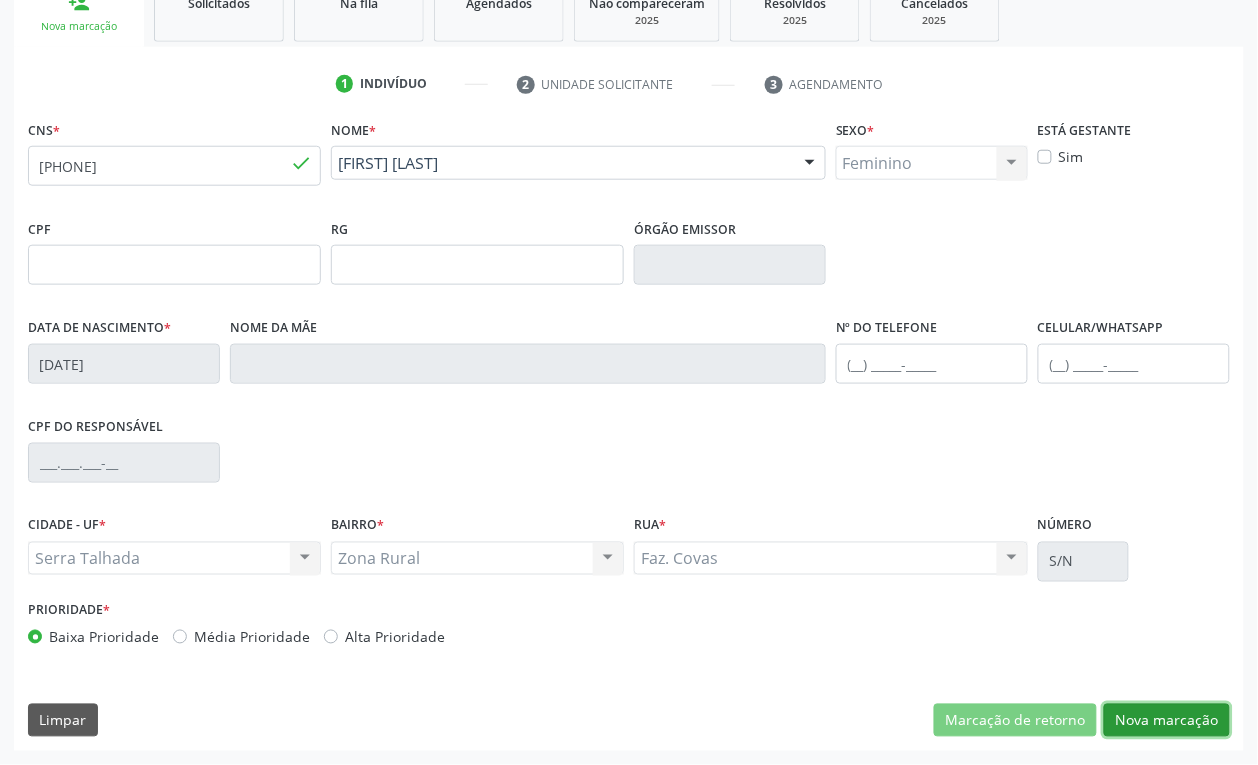 click on "Nova marcação" at bounding box center (1167, 721) 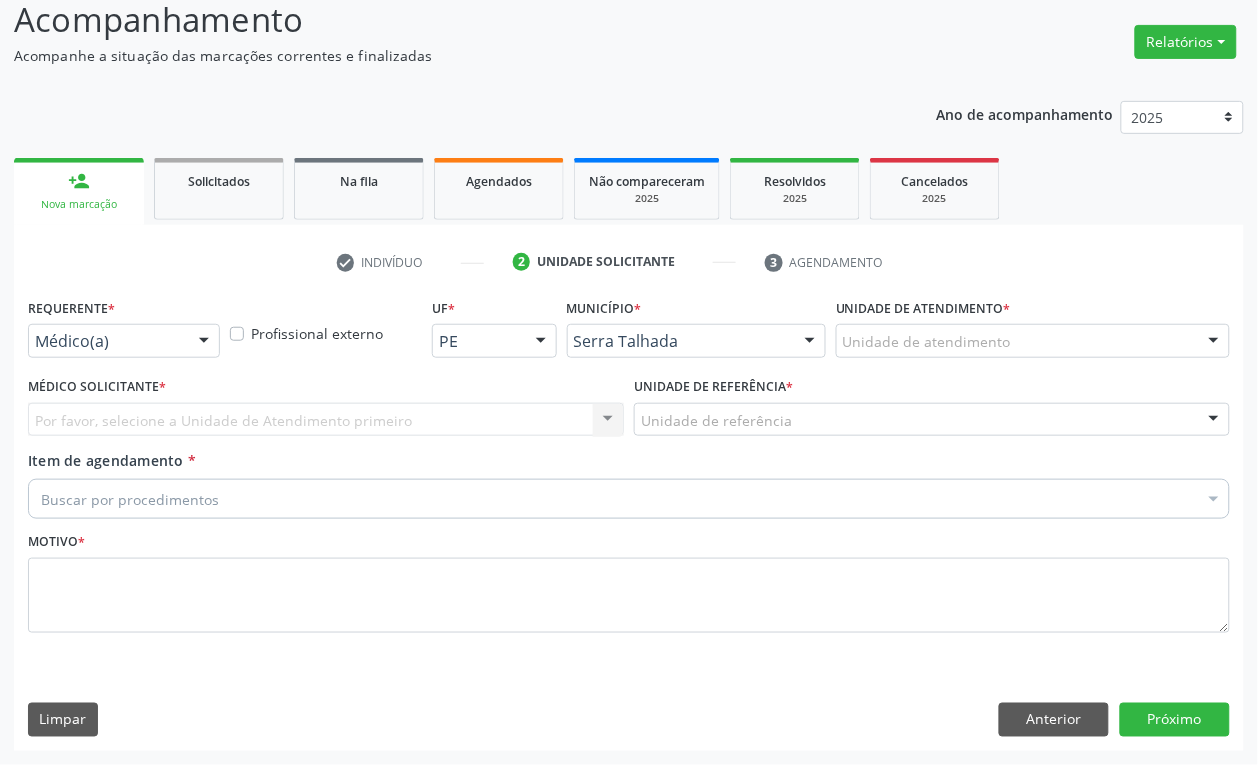 scroll, scrollTop: 141, scrollLeft: 0, axis: vertical 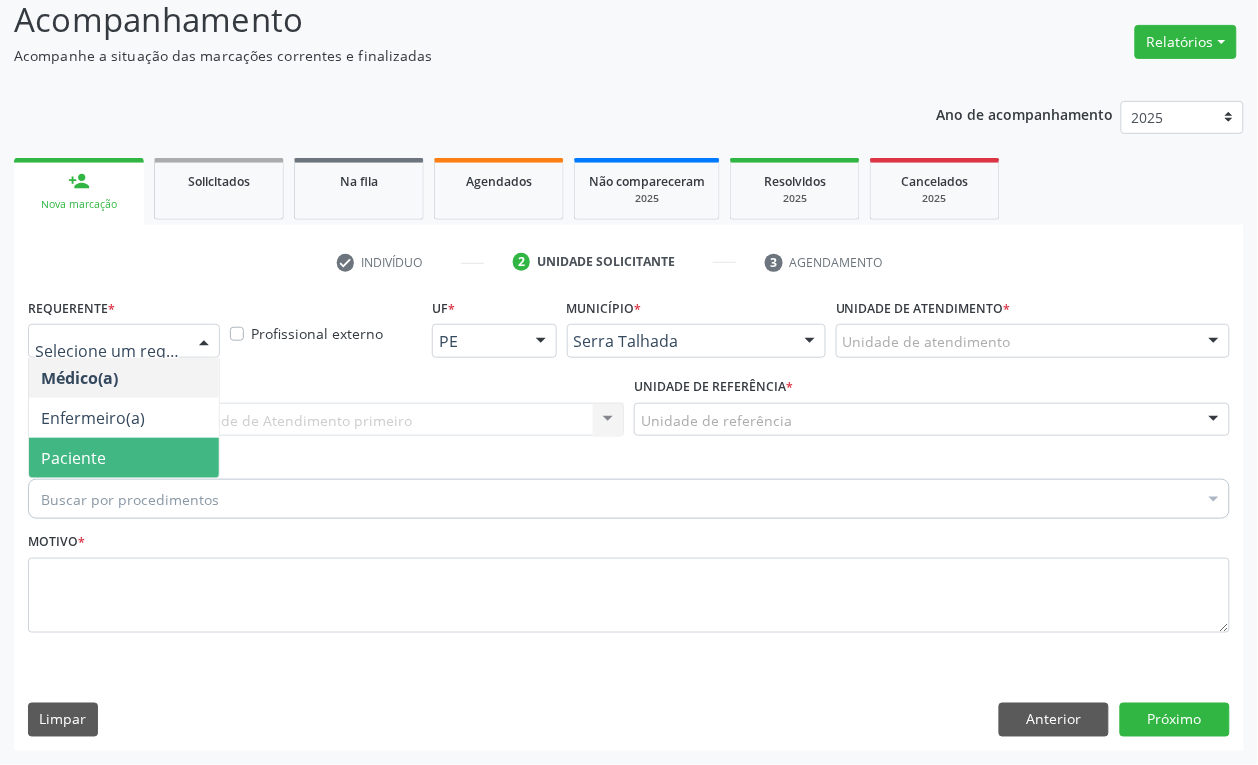 click on "Paciente" at bounding box center (124, 458) 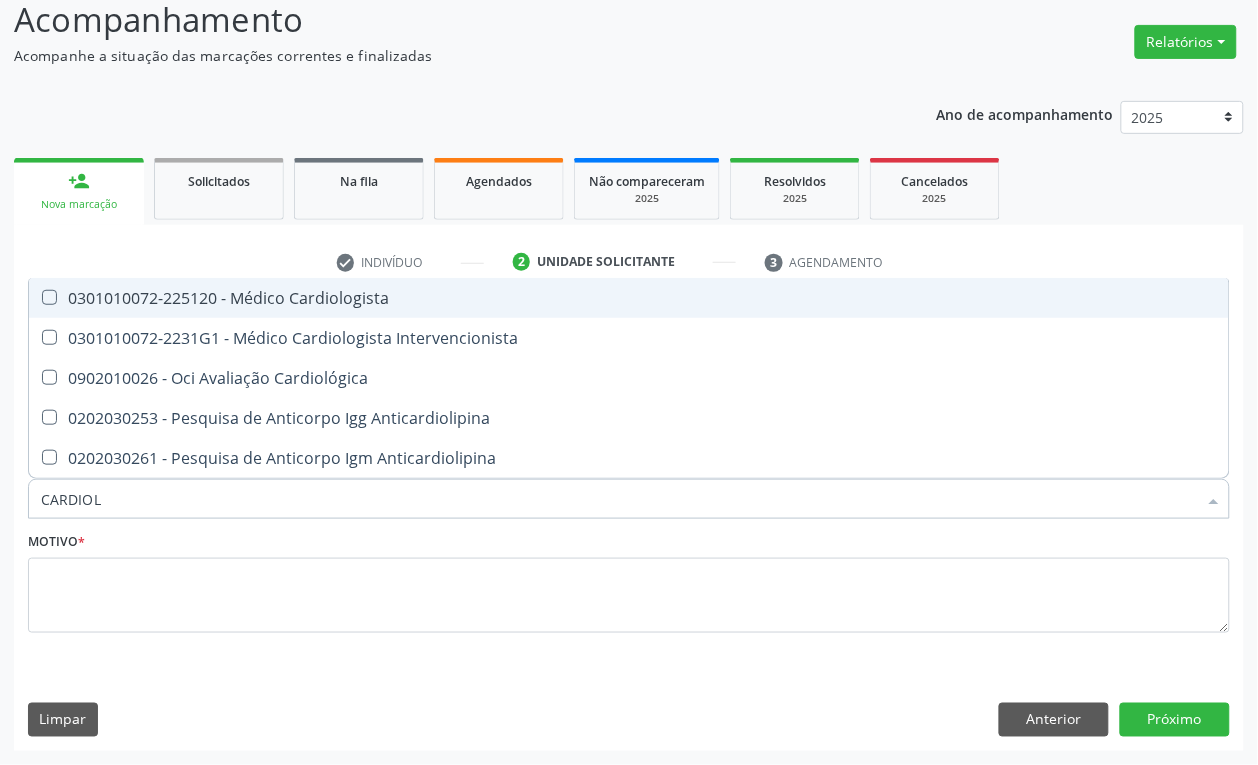 type on "CARDIOLO" 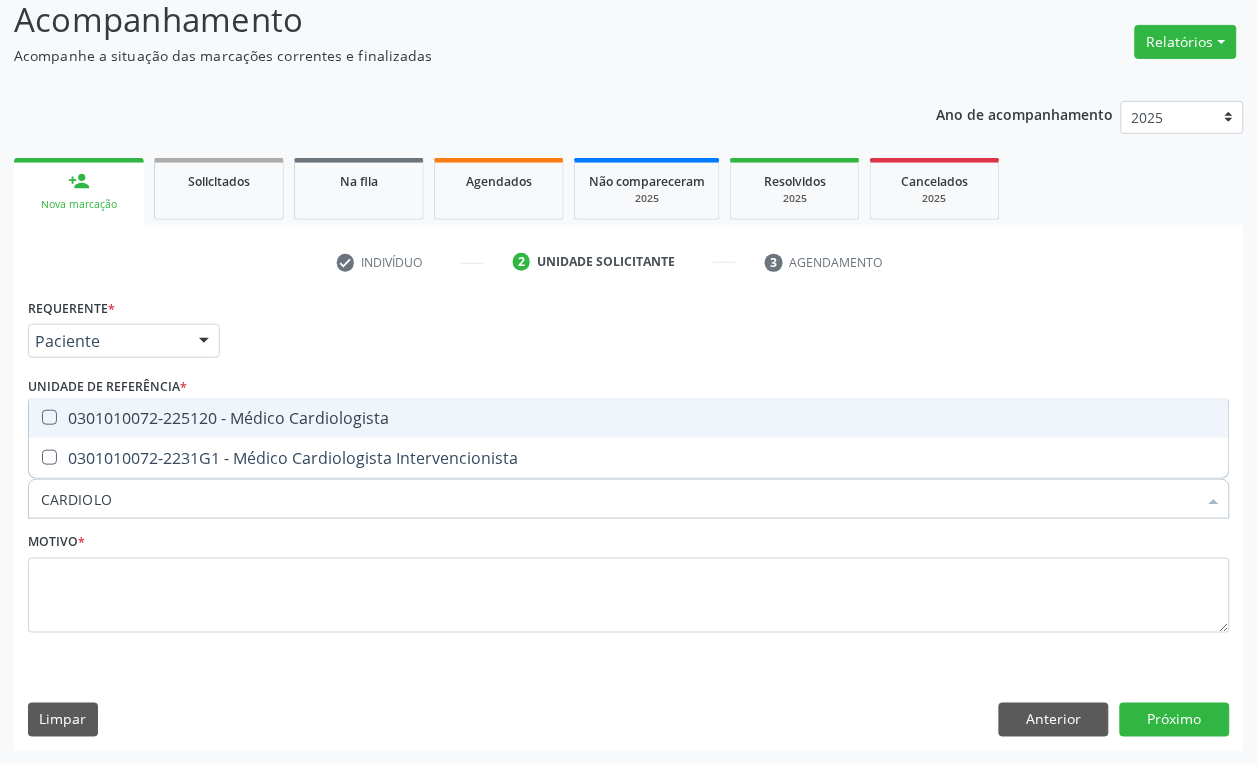 click on "0301010072-225120 - Médico Cardiologista" at bounding box center (629, 418) 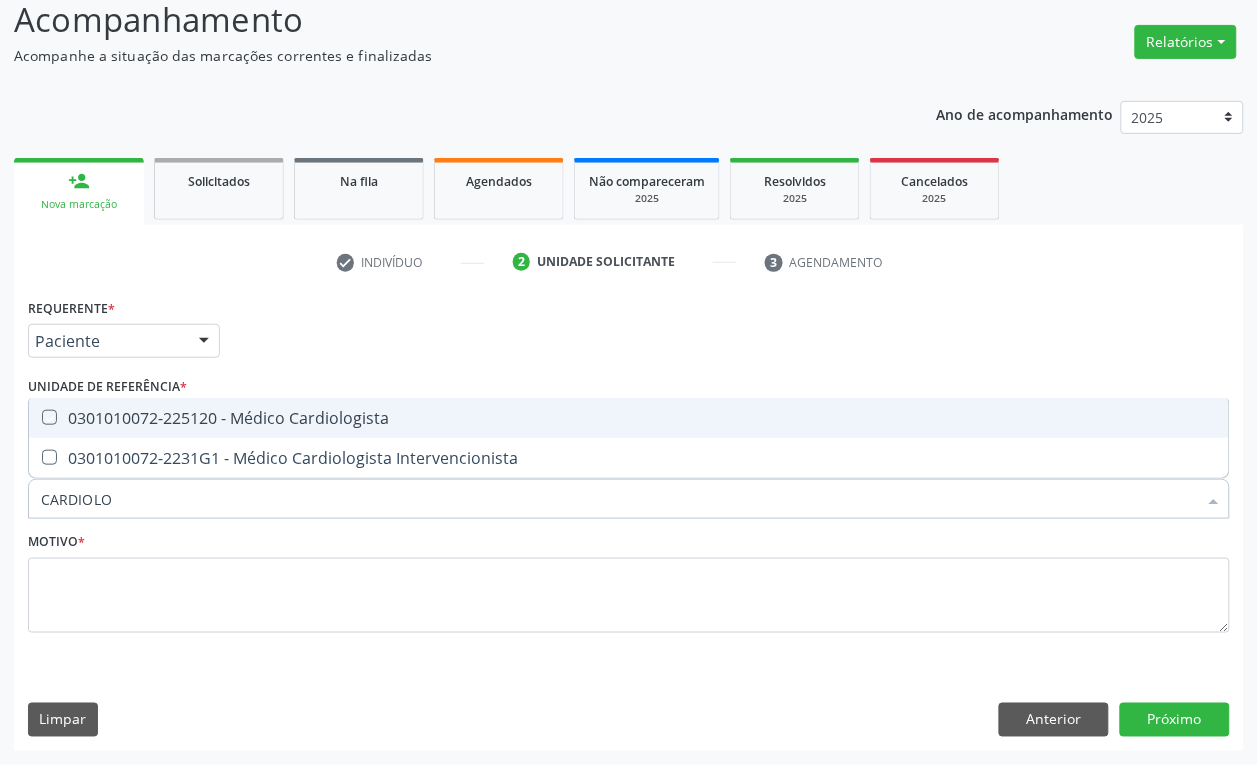 checkbox on "true" 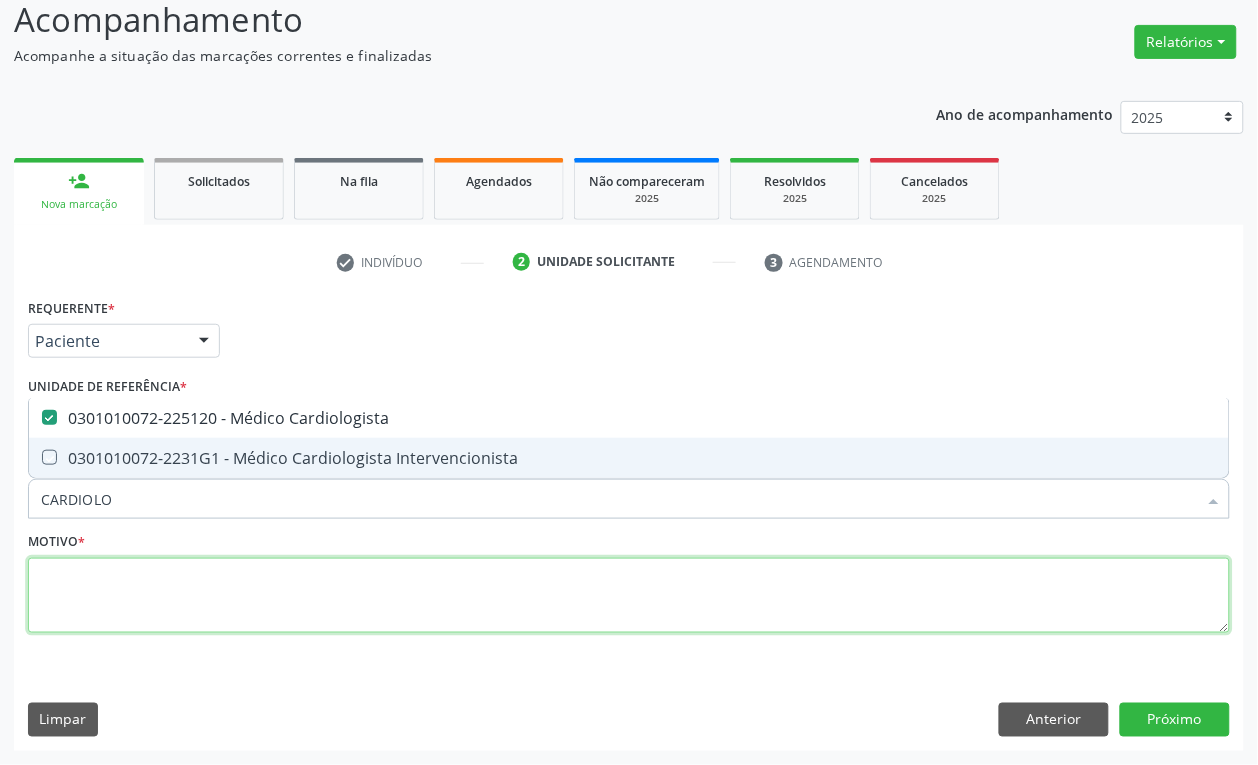 click at bounding box center [629, 596] 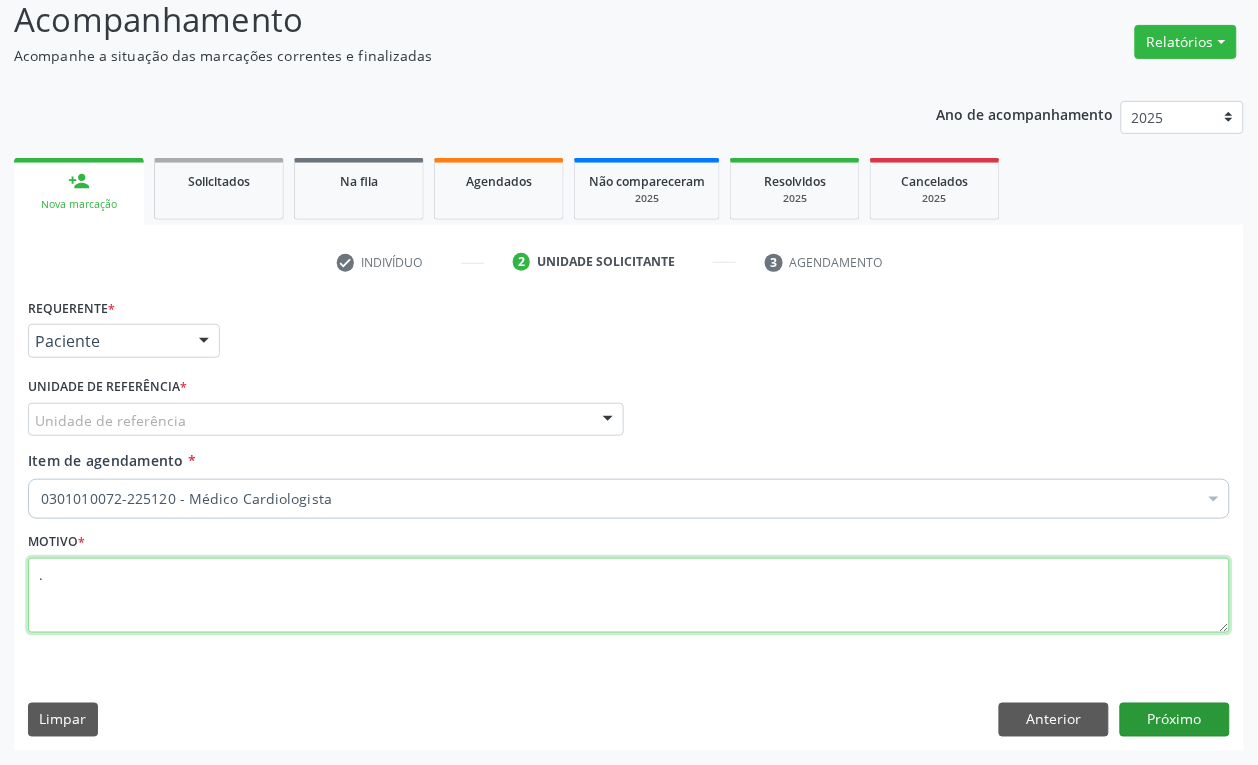 type on "." 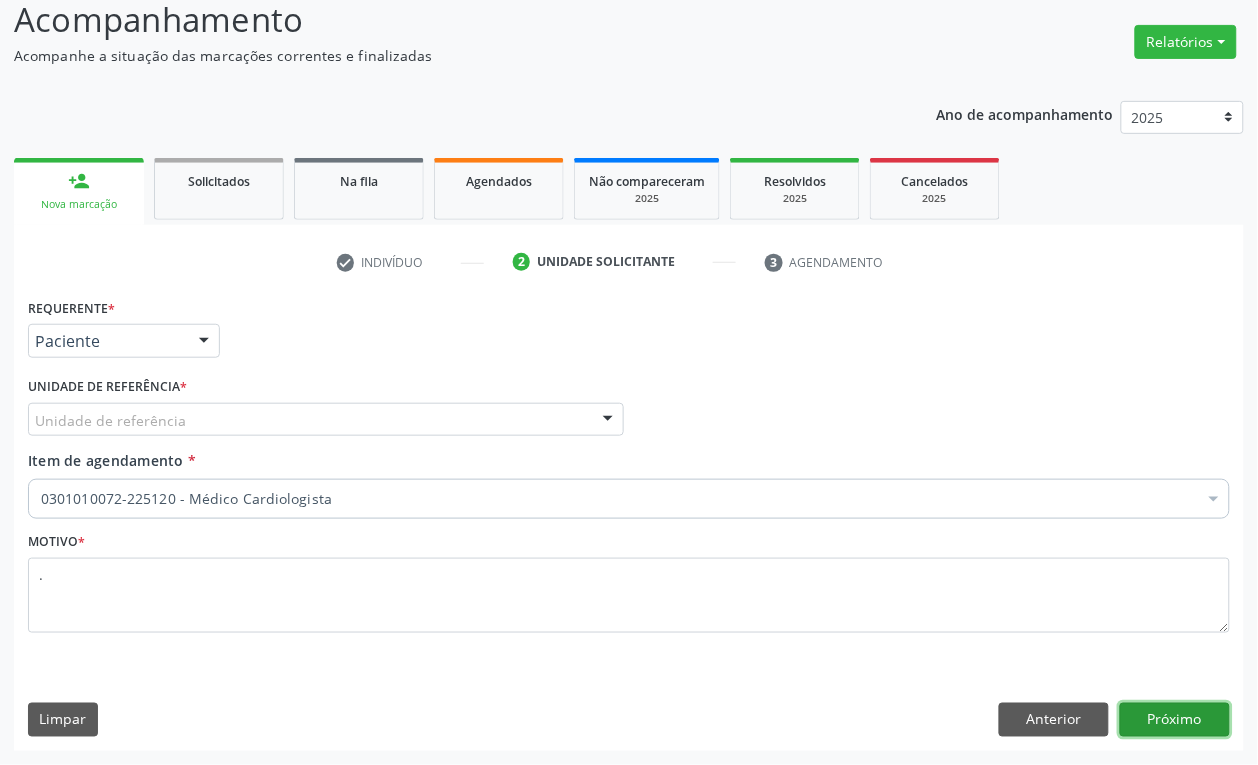 click on "Próximo" at bounding box center [1175, 720] 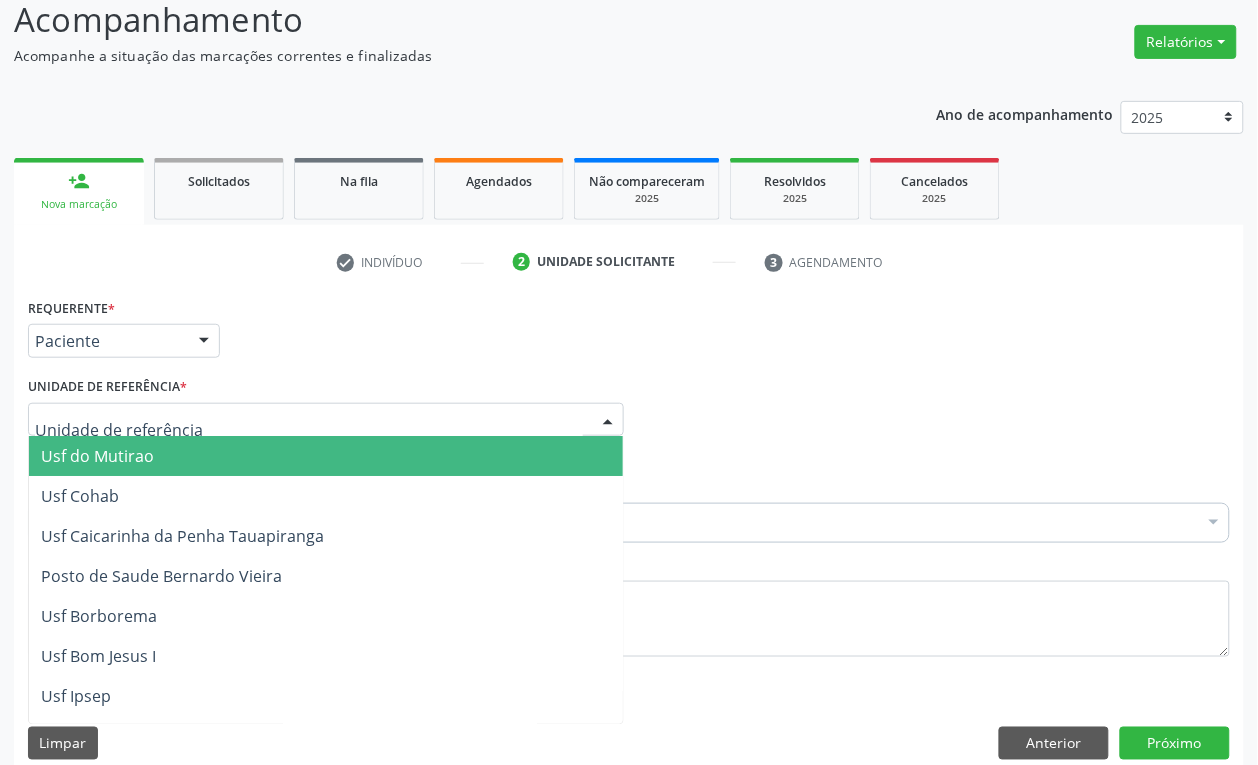 click at bounding box center (326, 420) 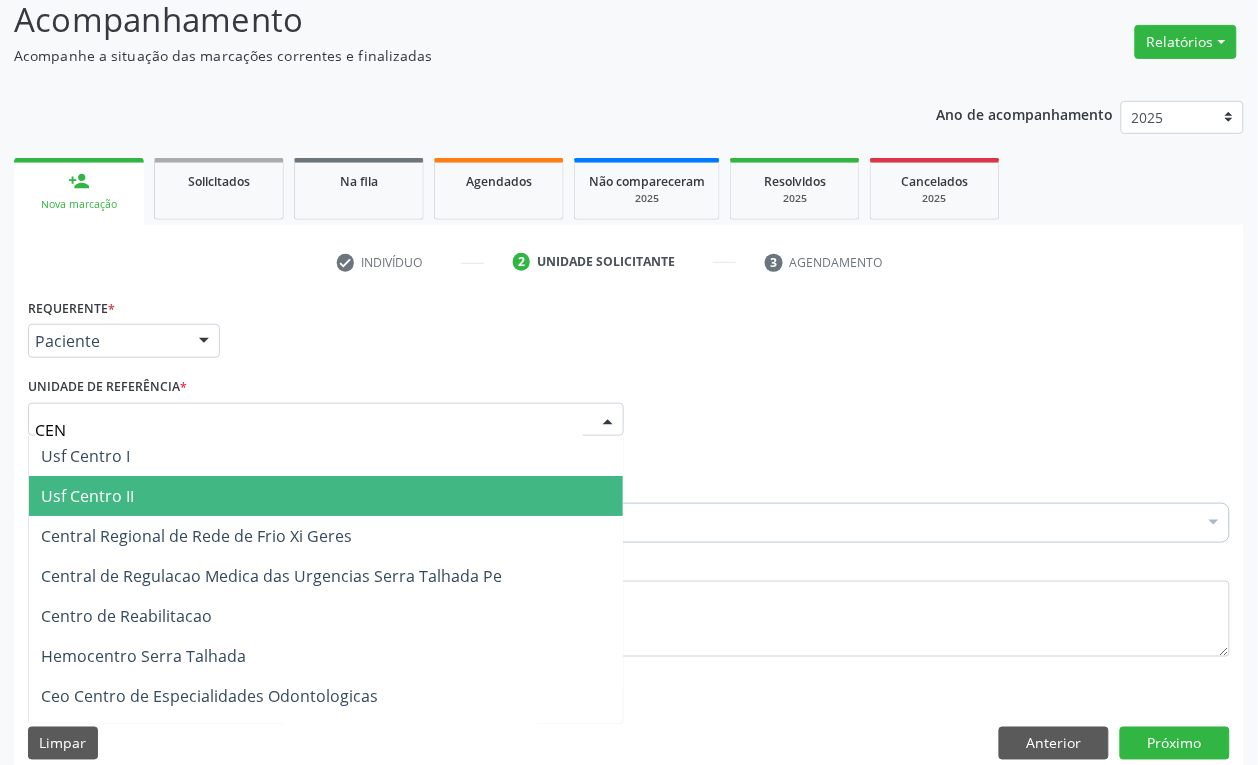 type on "CENT" 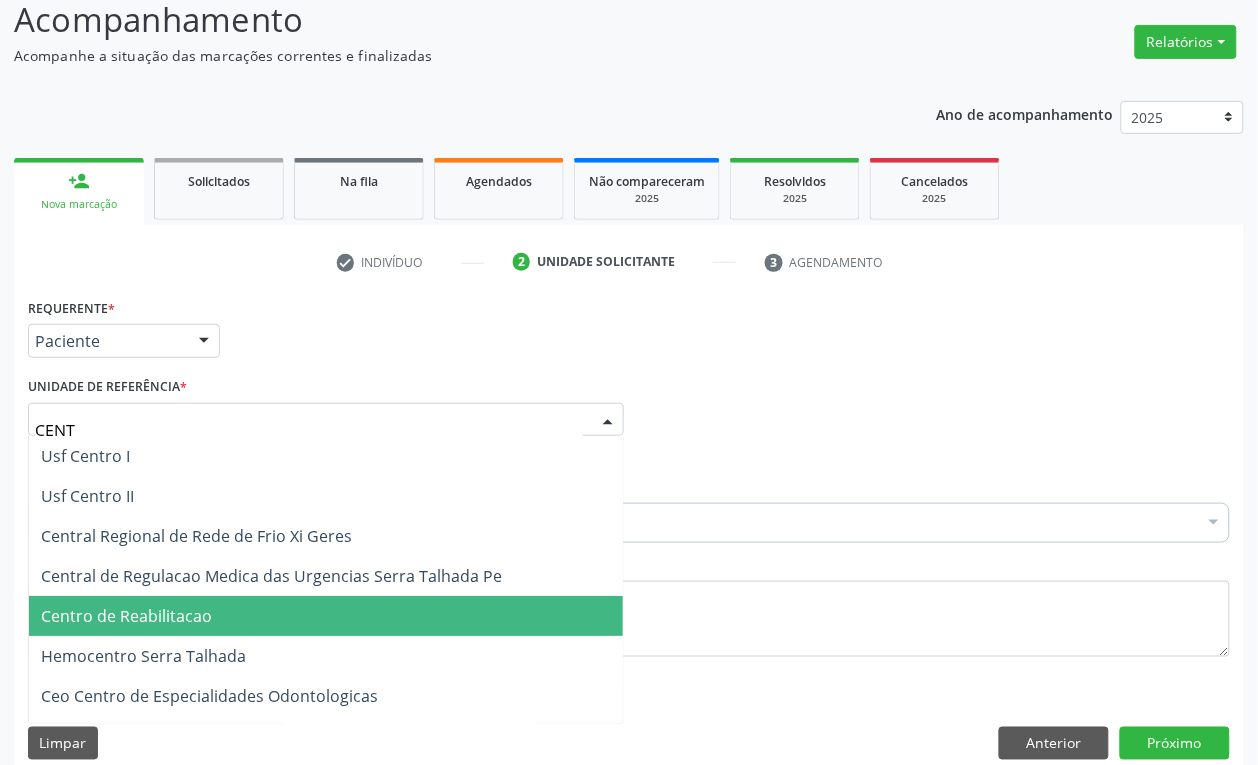 click on "Centro de Reabilitacao" at bounding box center [326, 616] 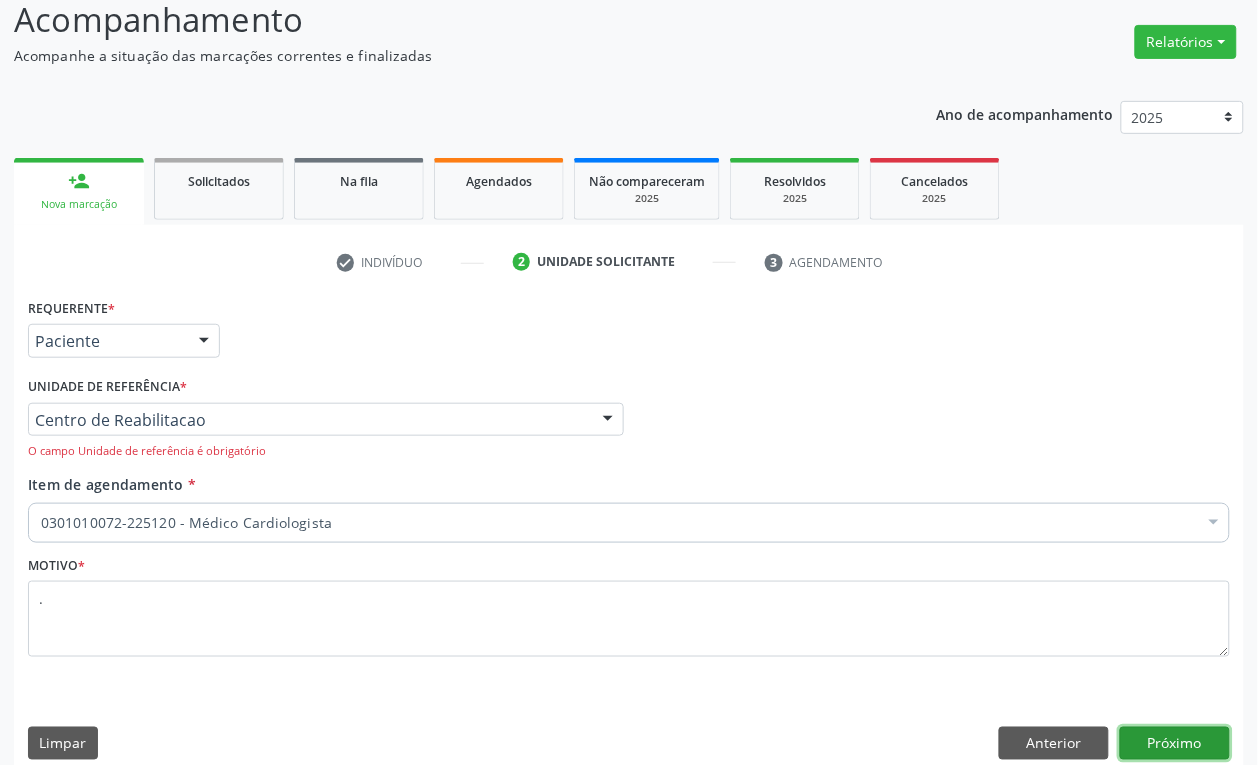 click on "Próximo" at bounding box center [1175, 744] 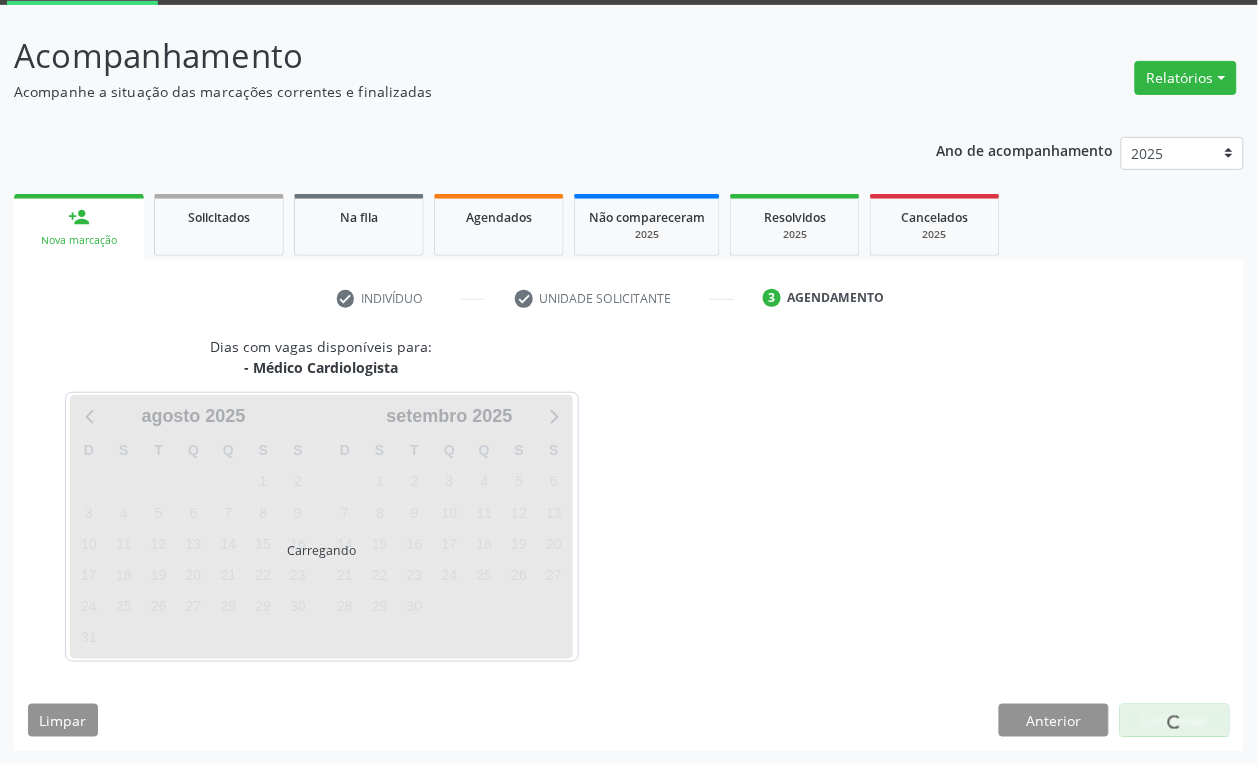 scroll, scrollTop: 106, scrollLeft: 0, axis: vertical 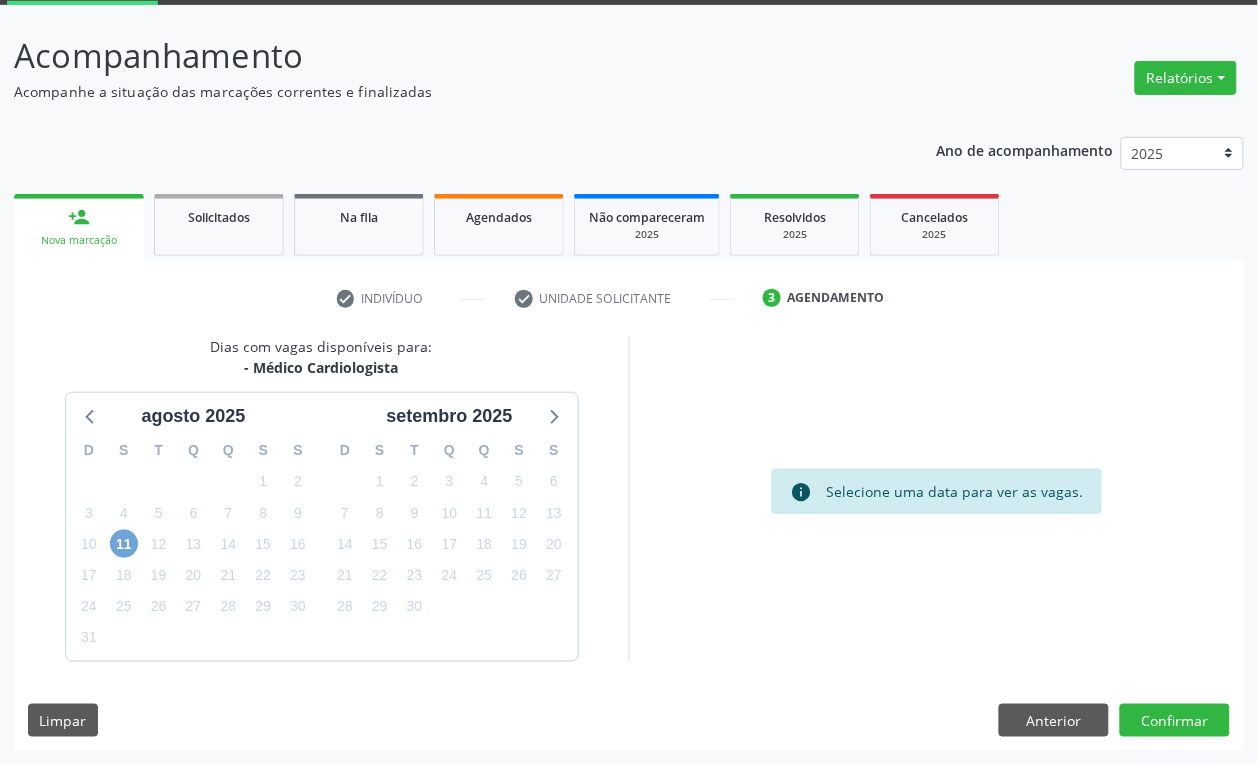 click on "11" at bounding box center [124, 544] 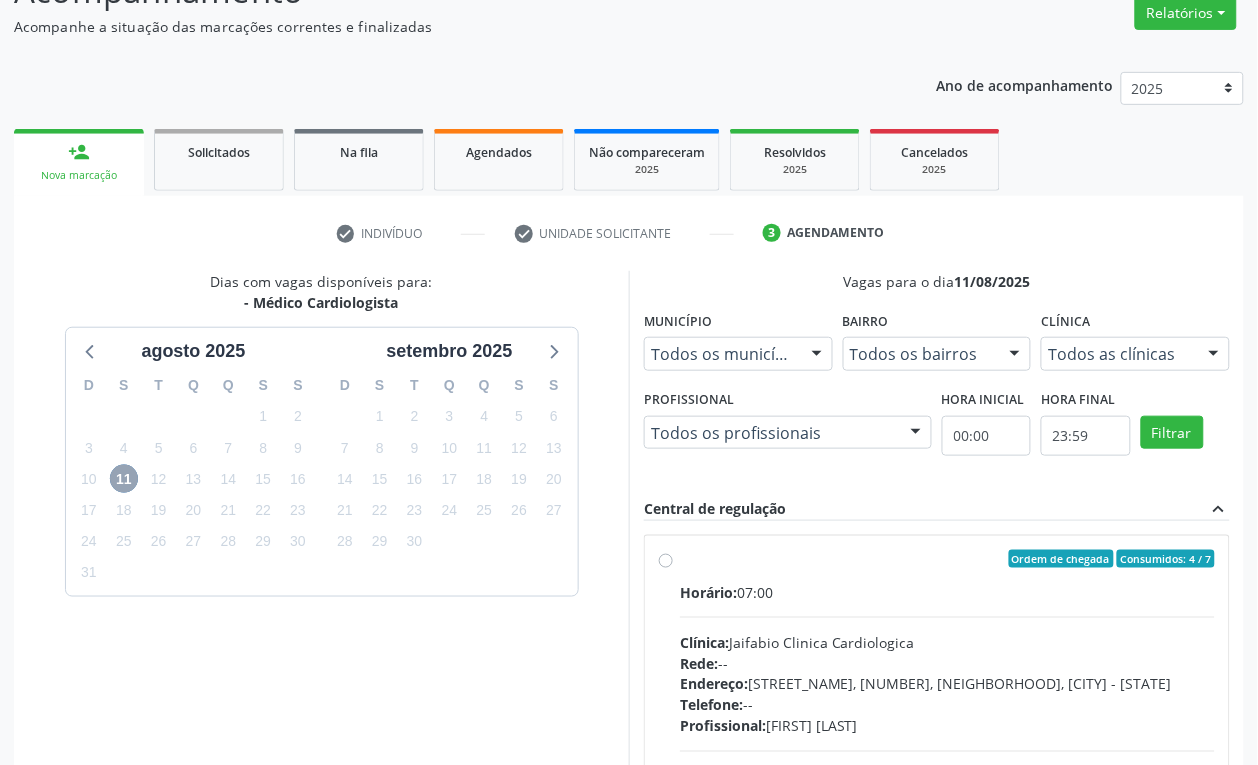 scroll, scrollTop: 395, scrollLeft: 0, axis: vertical 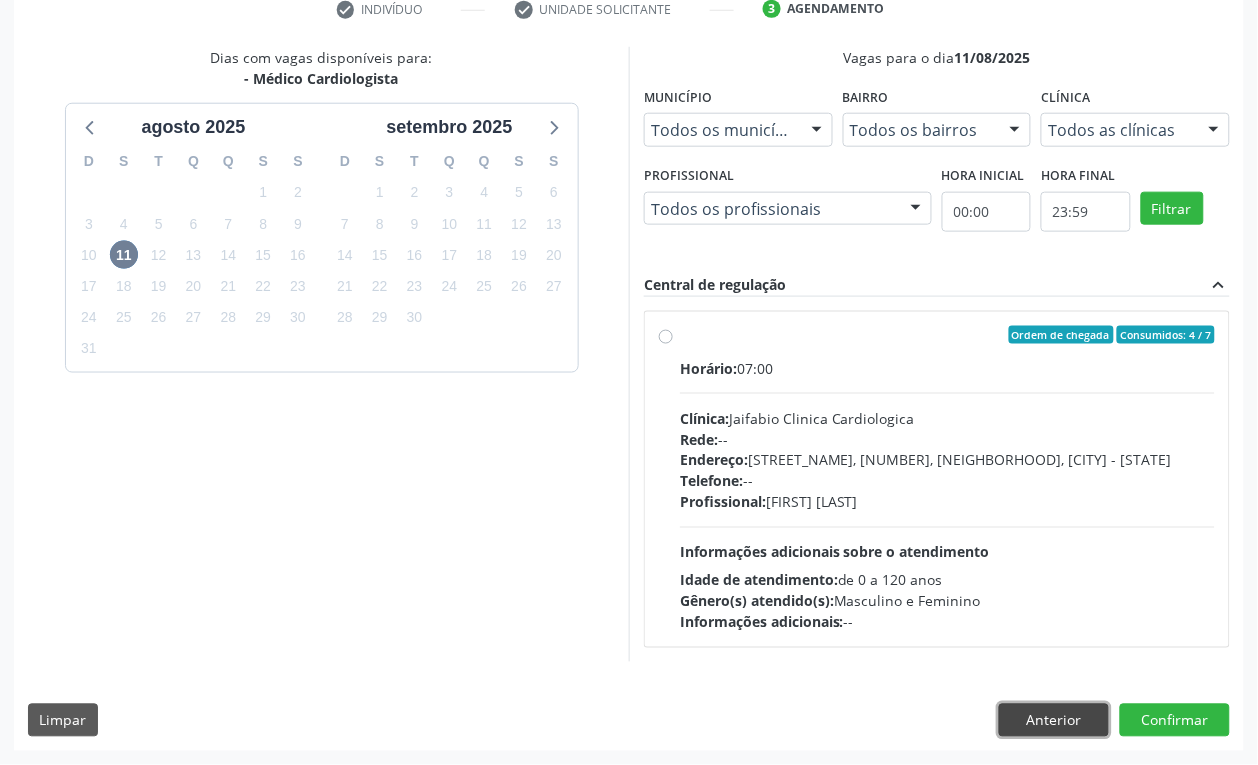 click on "Anterior" at bounding box center (1054, 721) 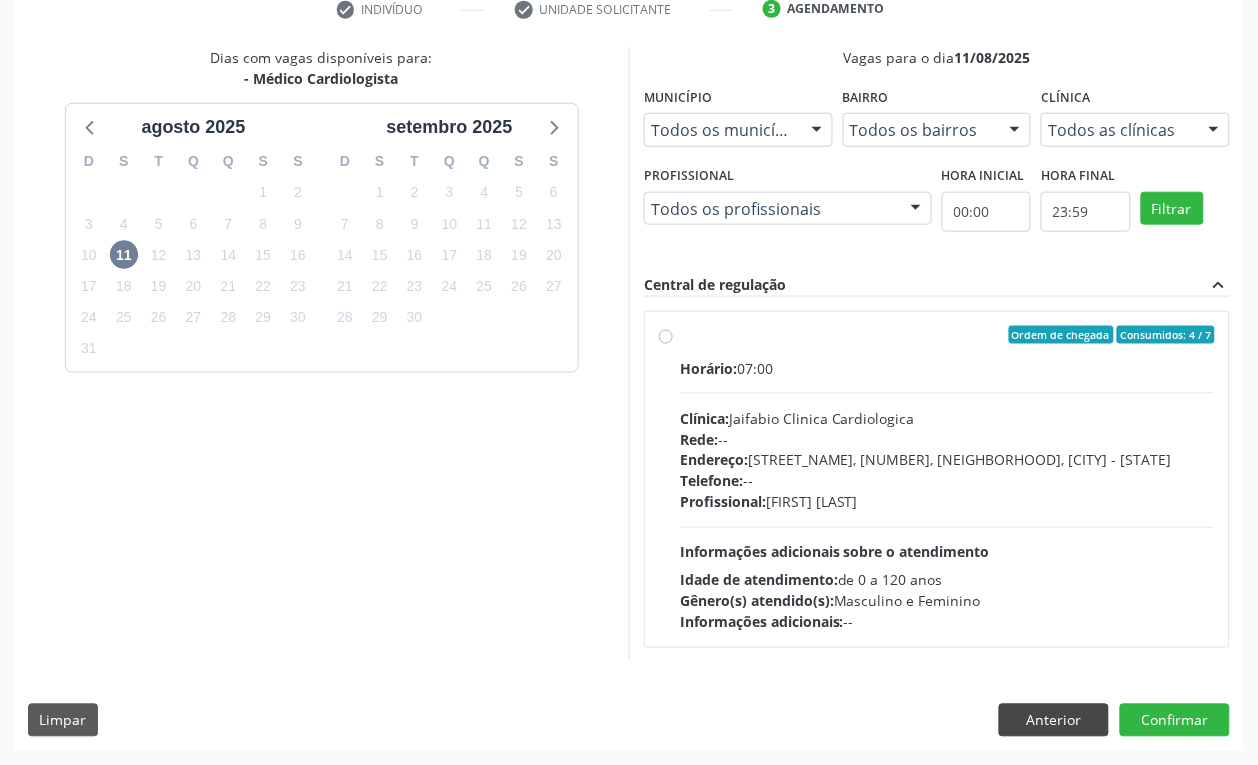 scroll, scrollTop: 141, scrollLeft: 0, axis: vertical 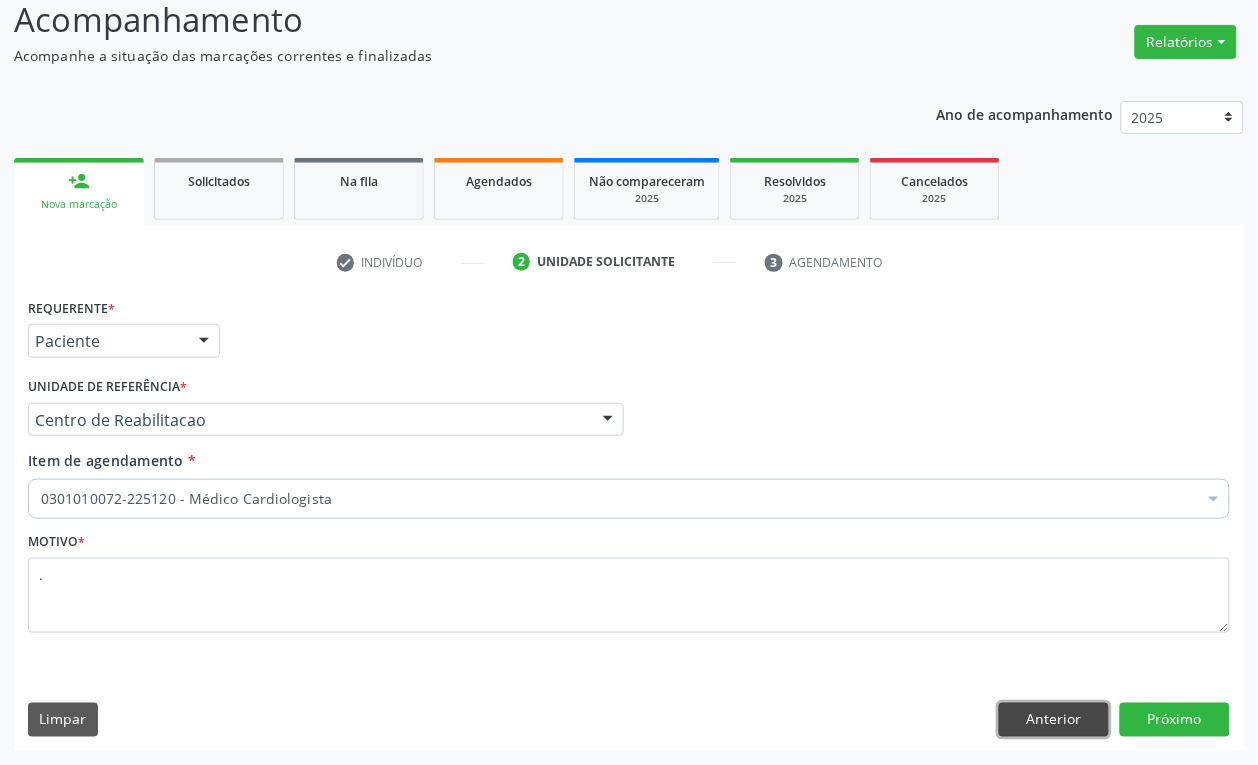 click on "Anterior" at bounding box center [1054, 720] 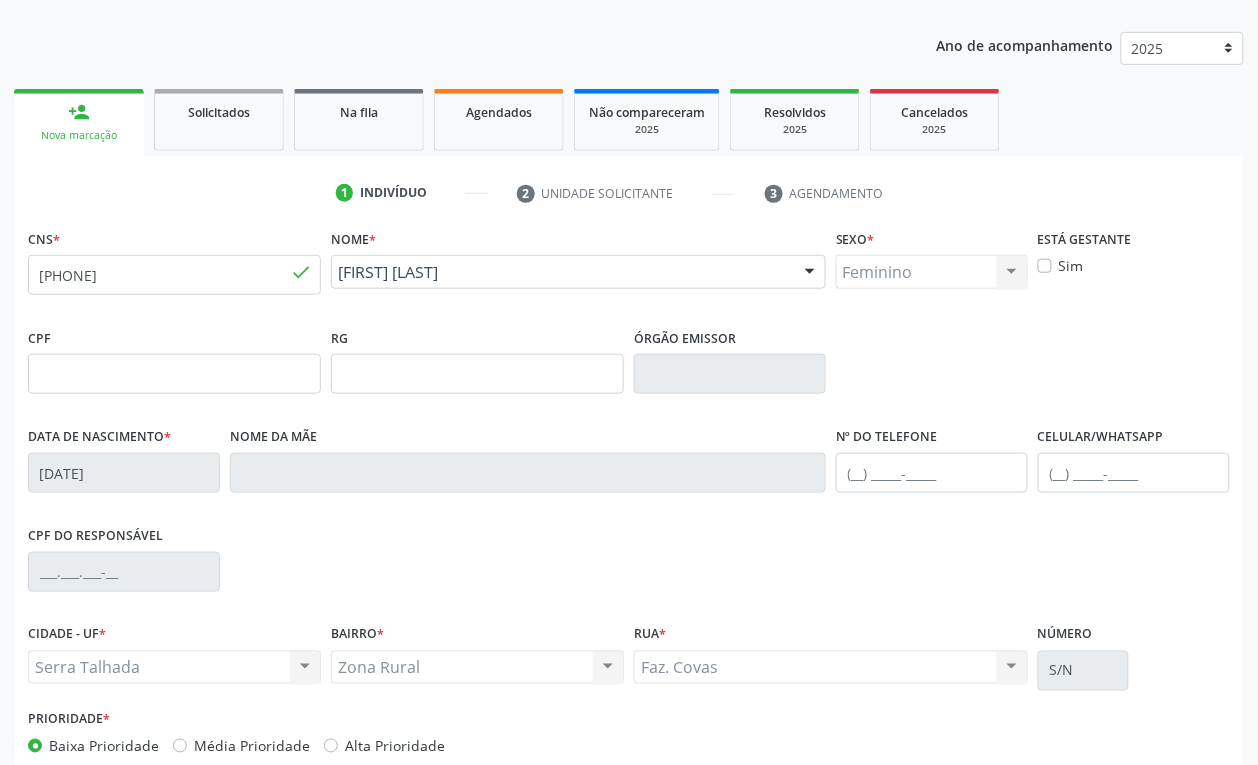 scroll, scrollTop: 320, scrollLeft: 0, axis: vertical 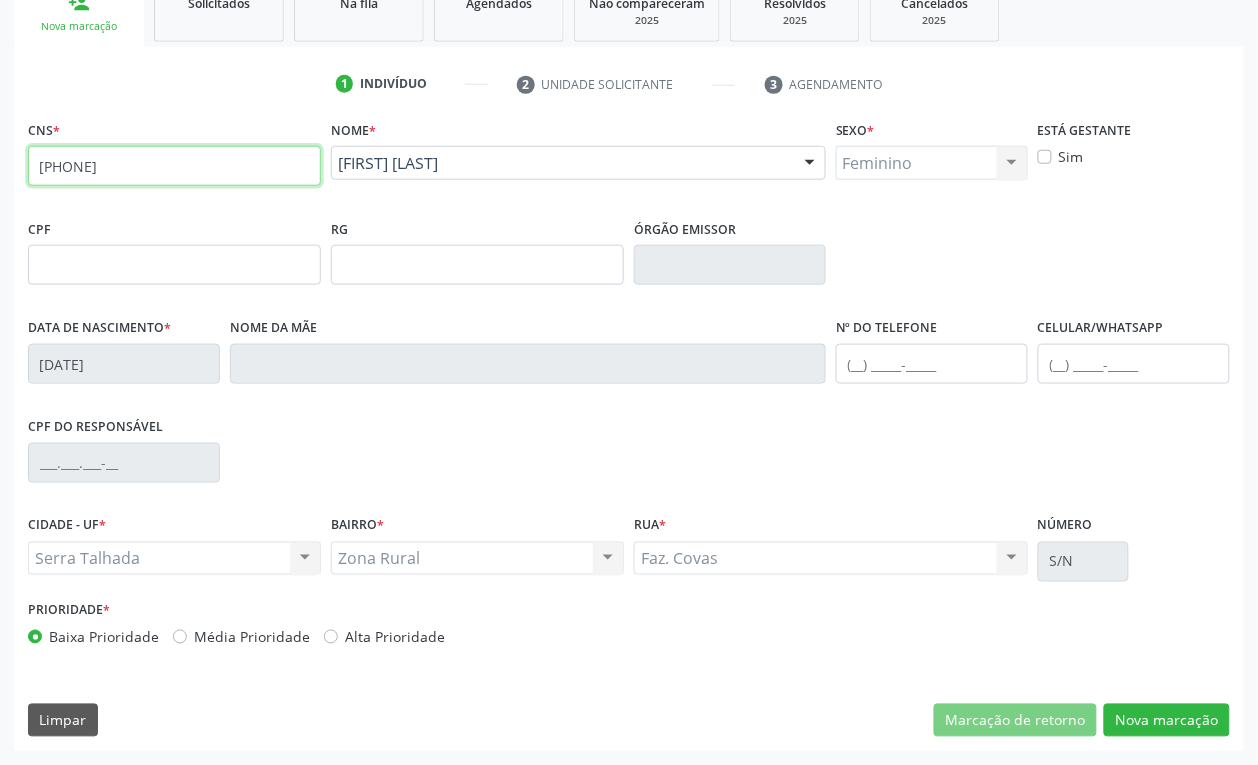 click on "702 0028 6668 5289" at bounding box center [174, 166] 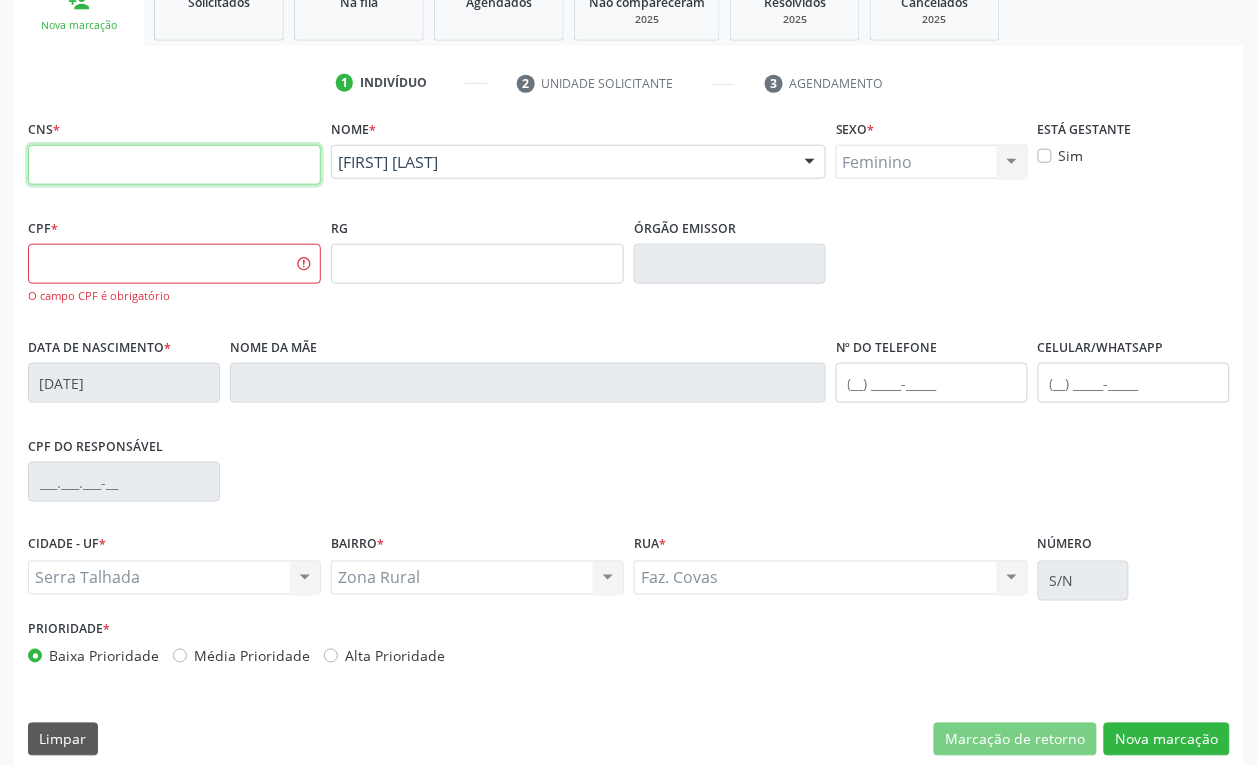 type 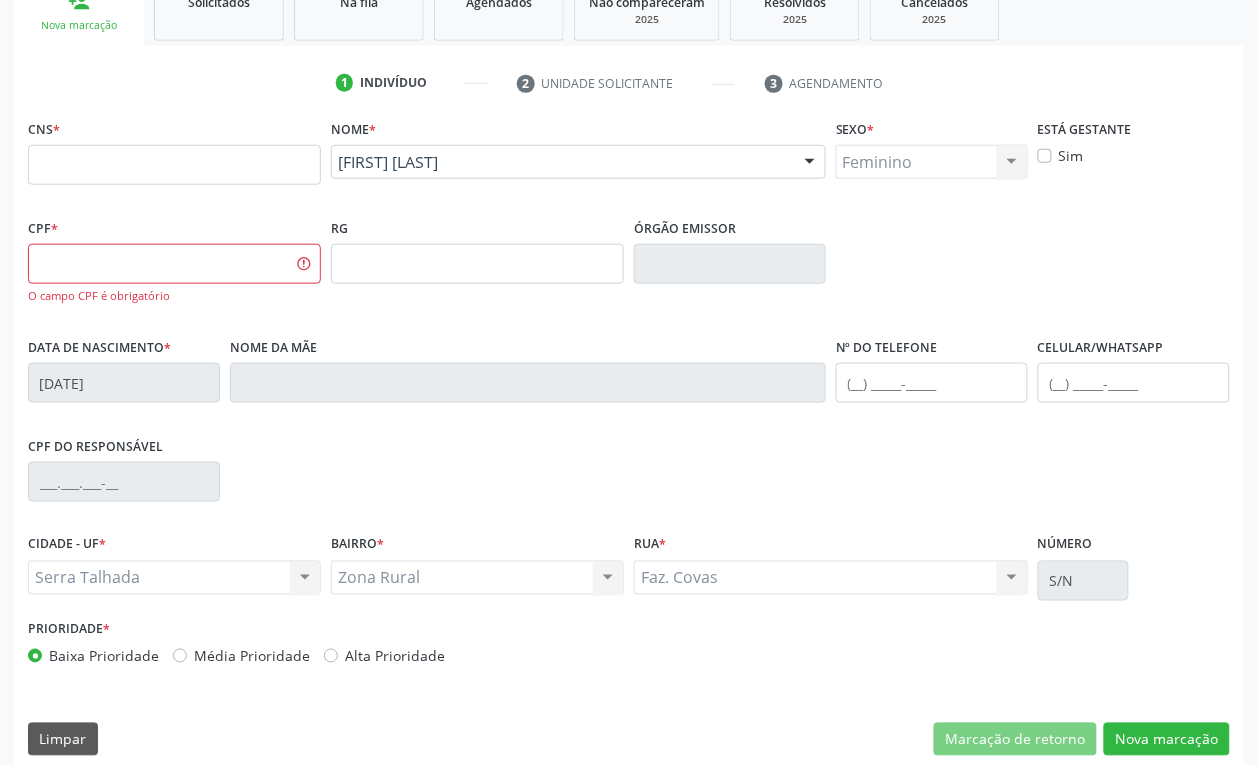 click on "1
Indivíduo
2
Unidade solicitante
3
Agendamento" at bounding box center [629, 83] 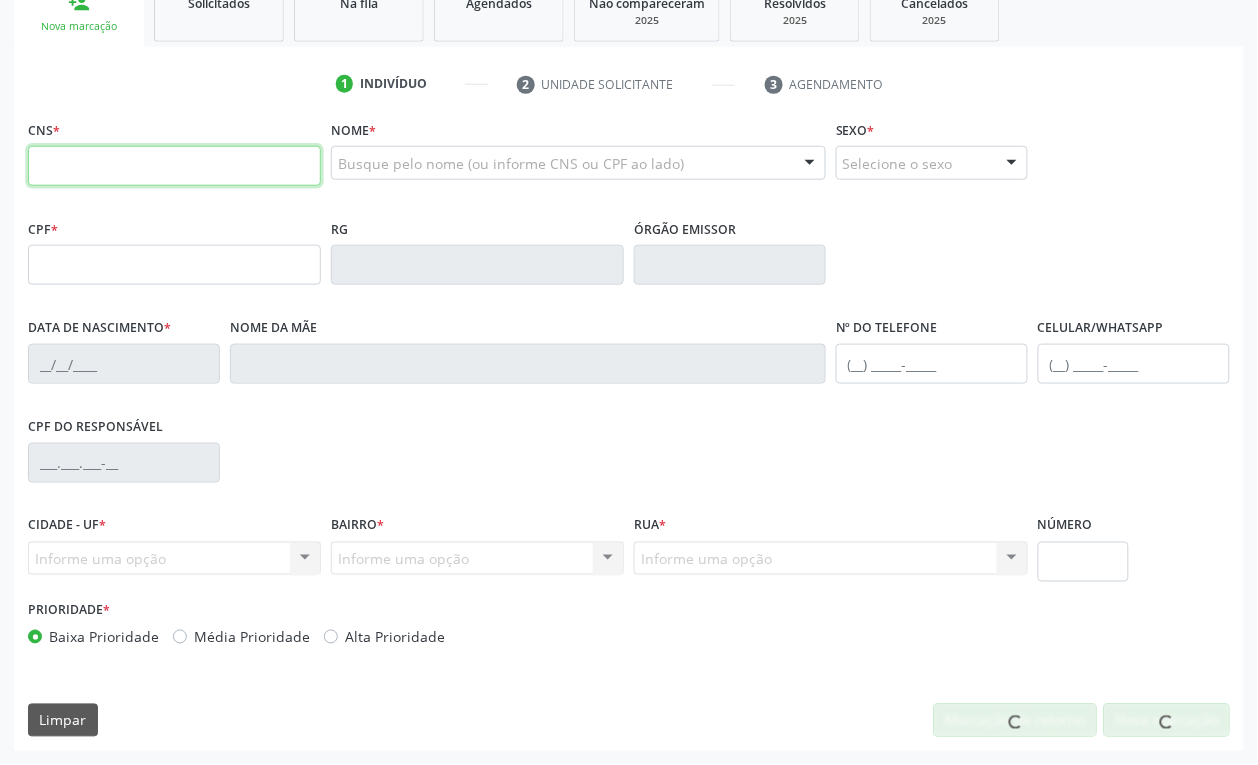 scroll, scrollTop: 320, scrollLeft: 0, axis: vertical 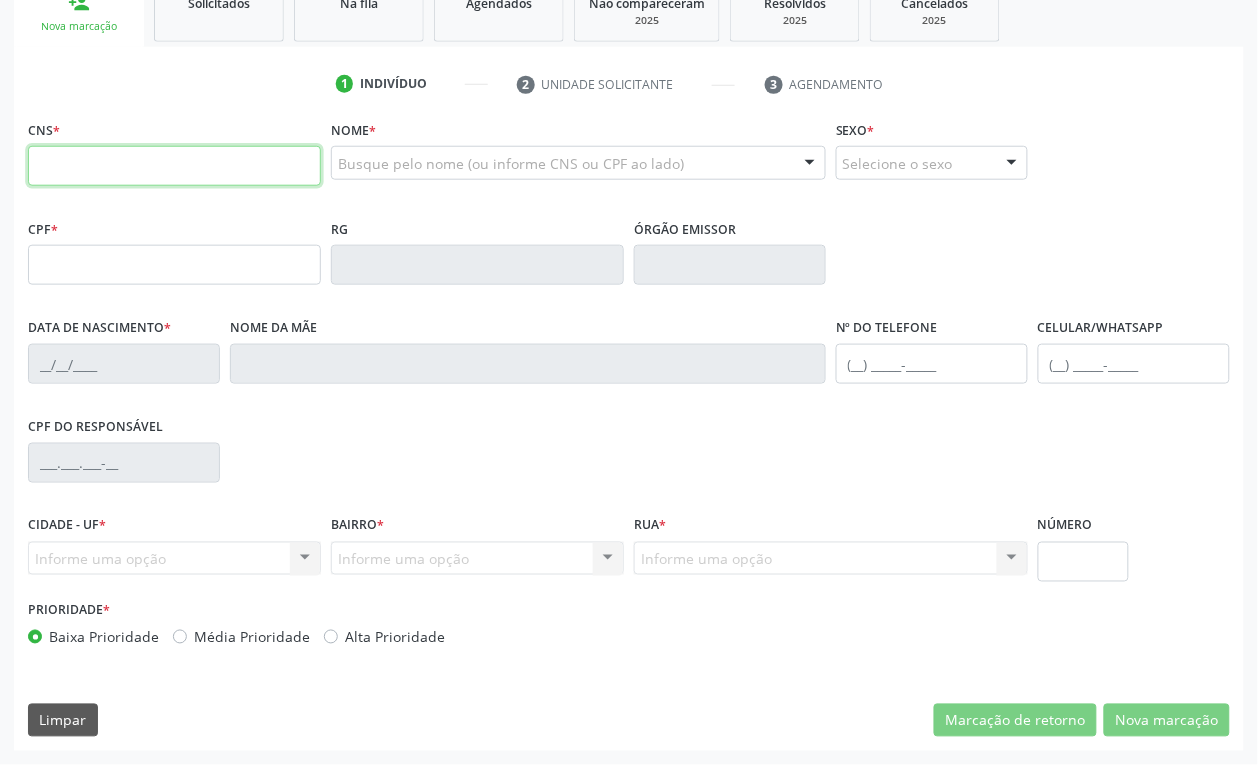 click at bounding box center (174, 166) 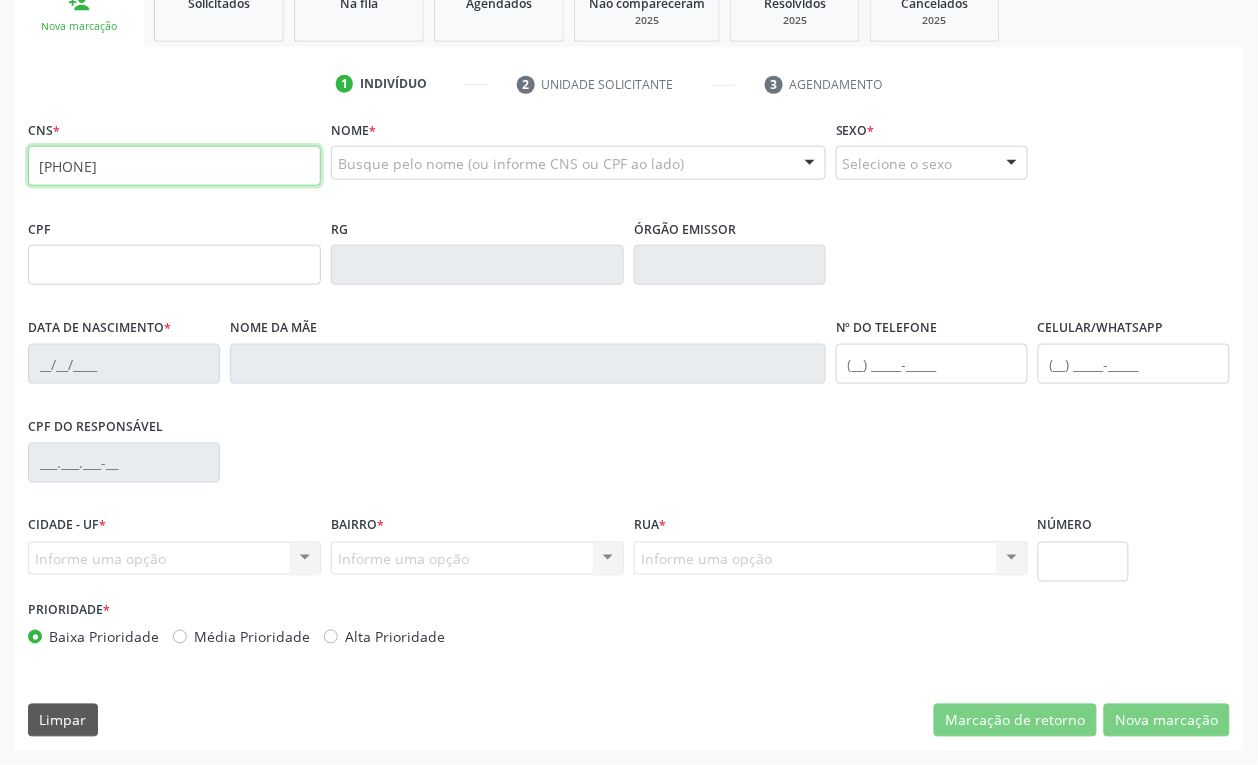 type on "[PHONE]" 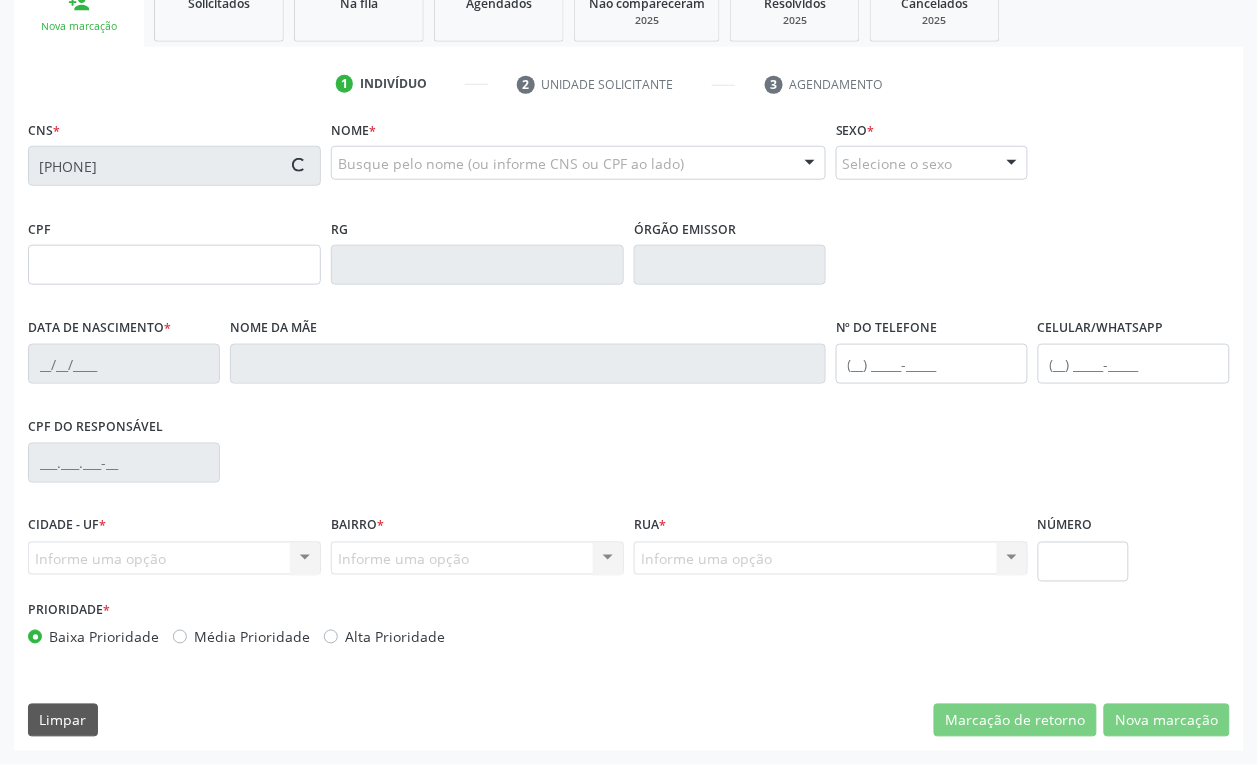 type on "[CPF]" 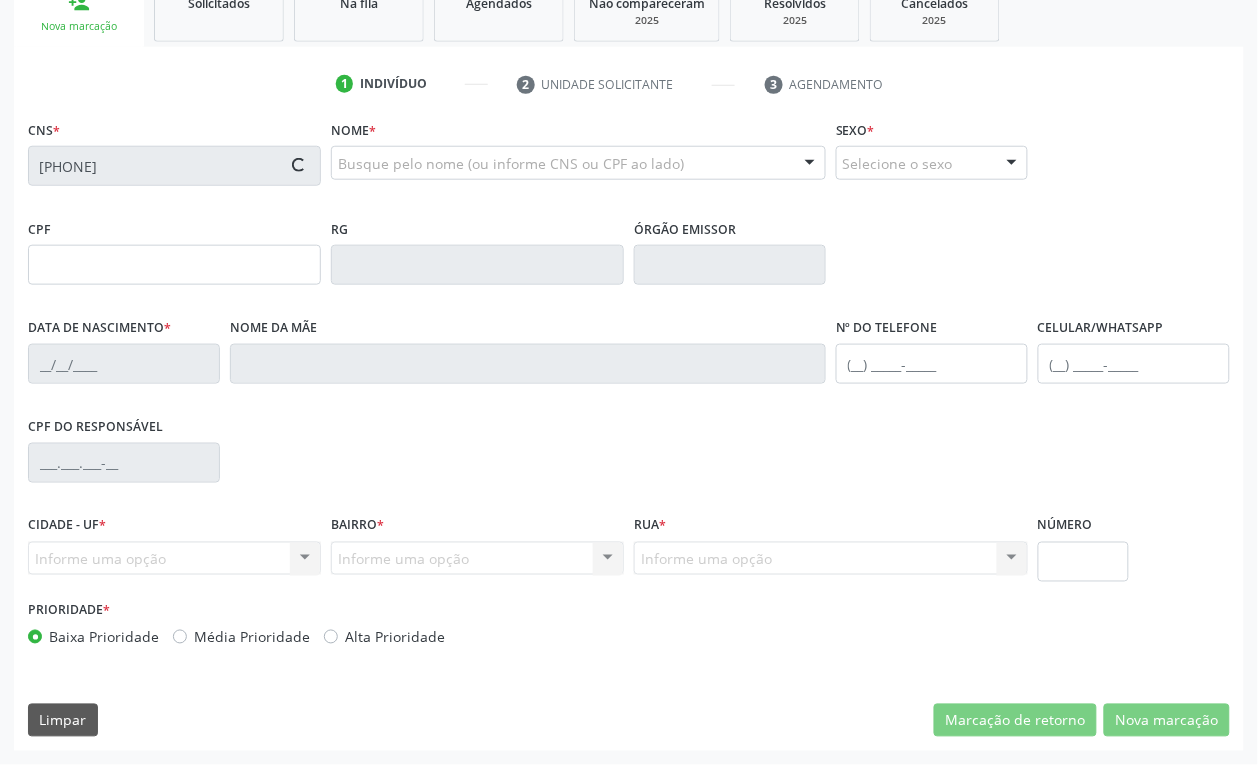type on "[DATE]" 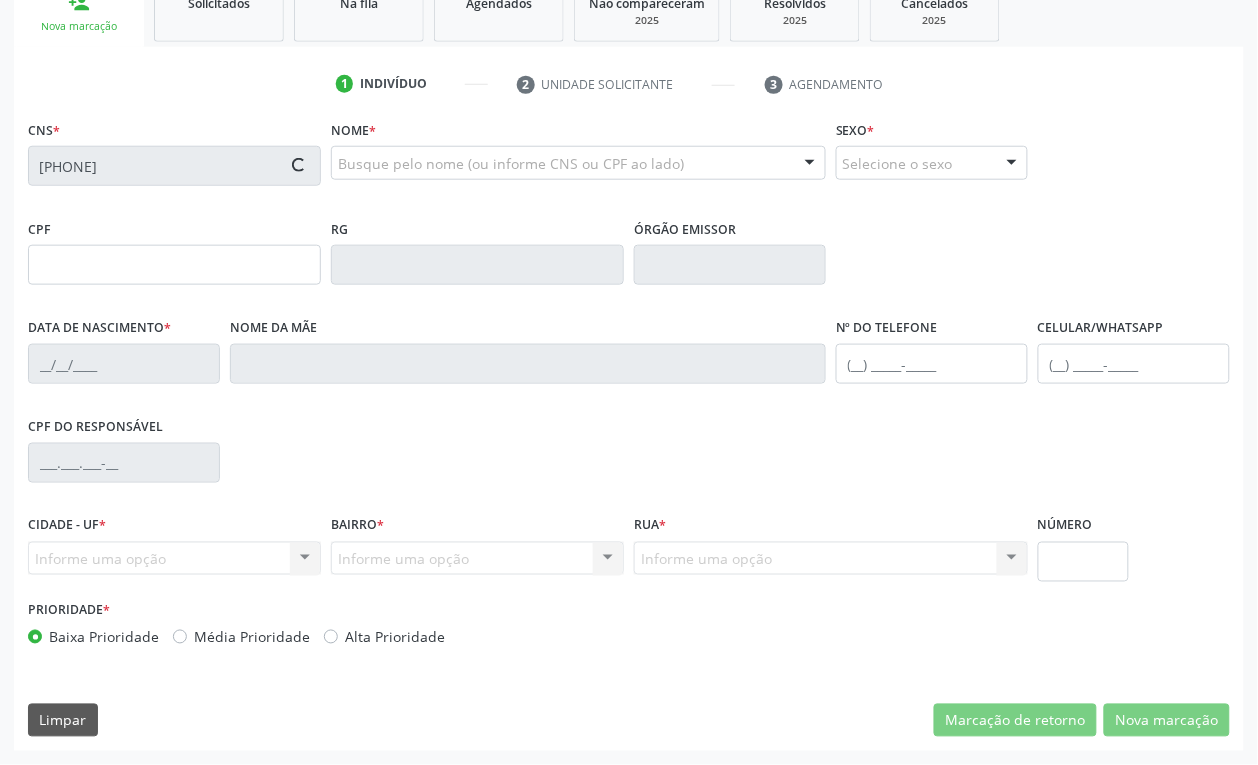 type on "[PHONE]" 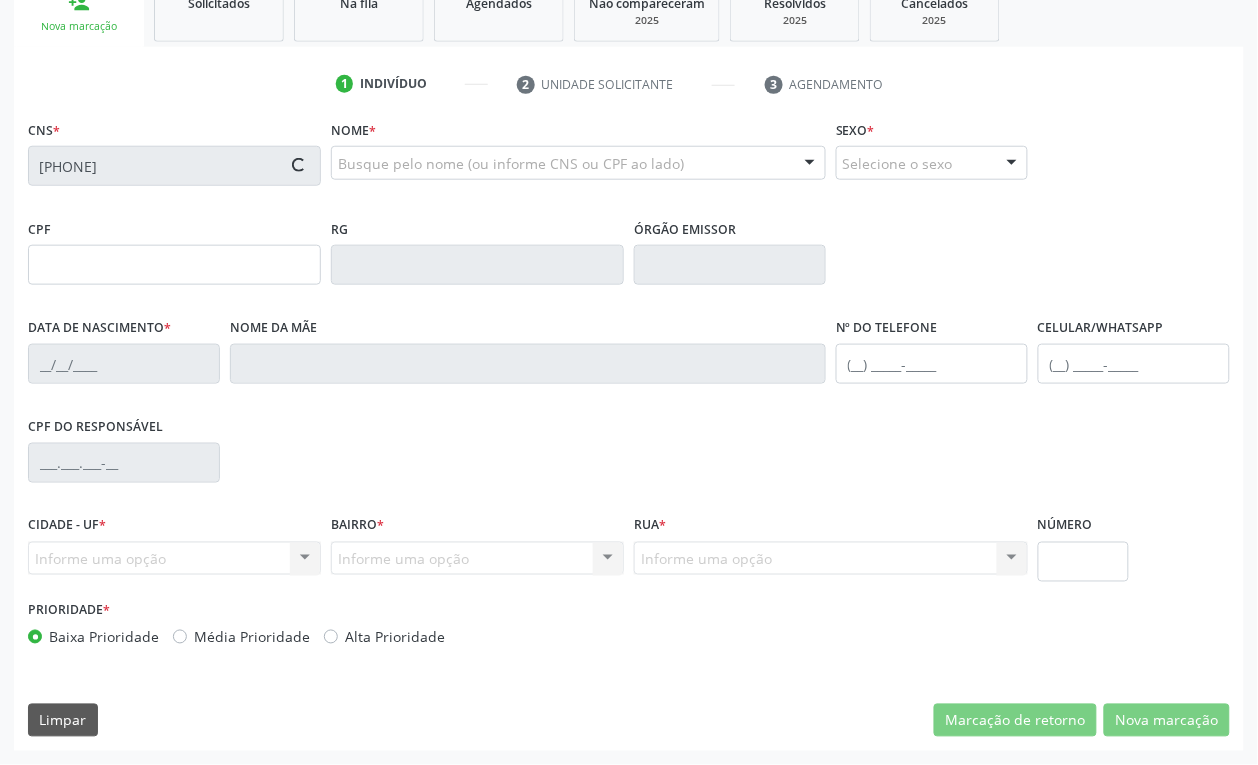 type on "[CPF]" 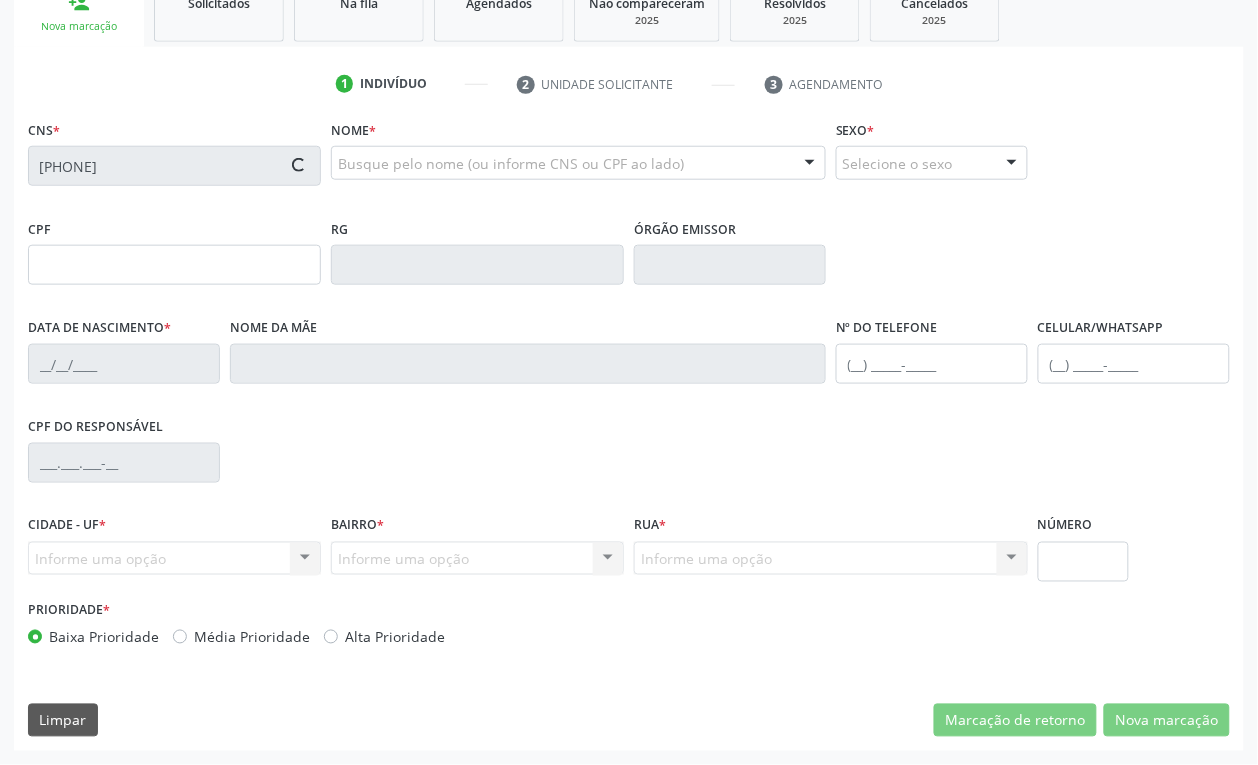 type on "78" 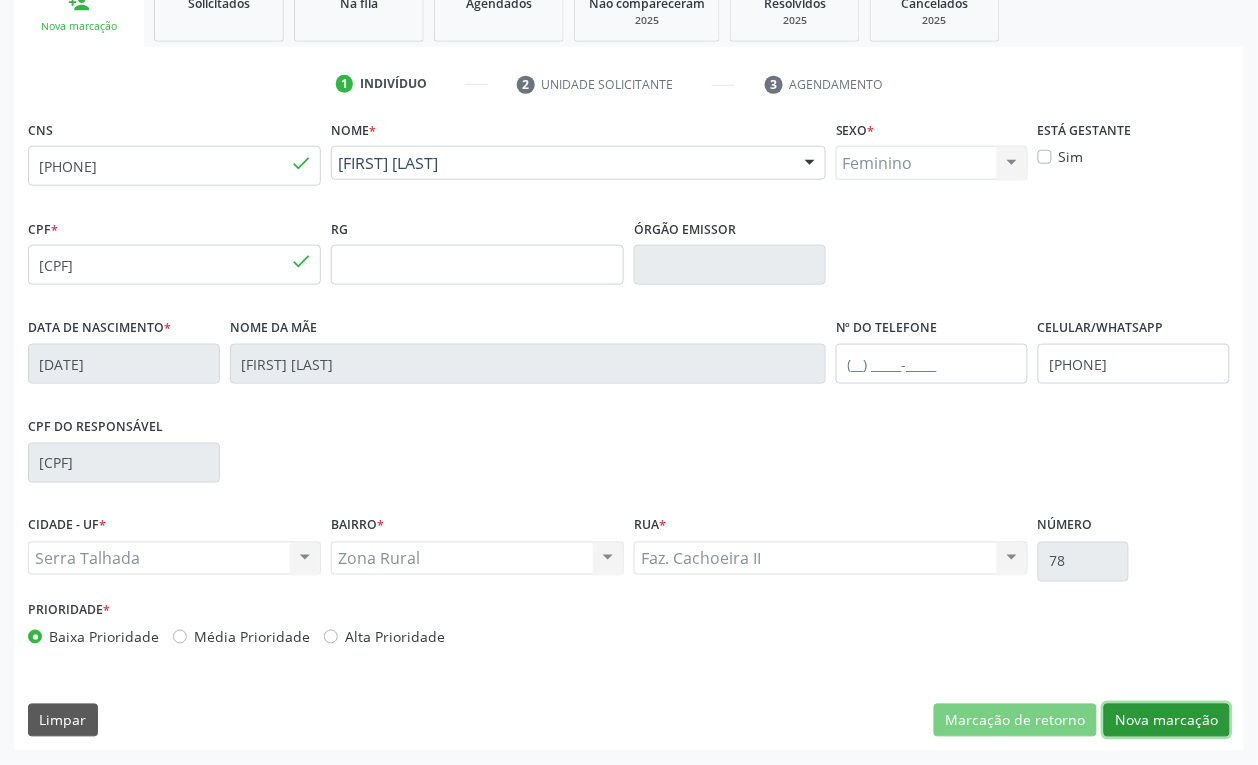 click on "Nova marcação" at bounding box center (1167, 721) 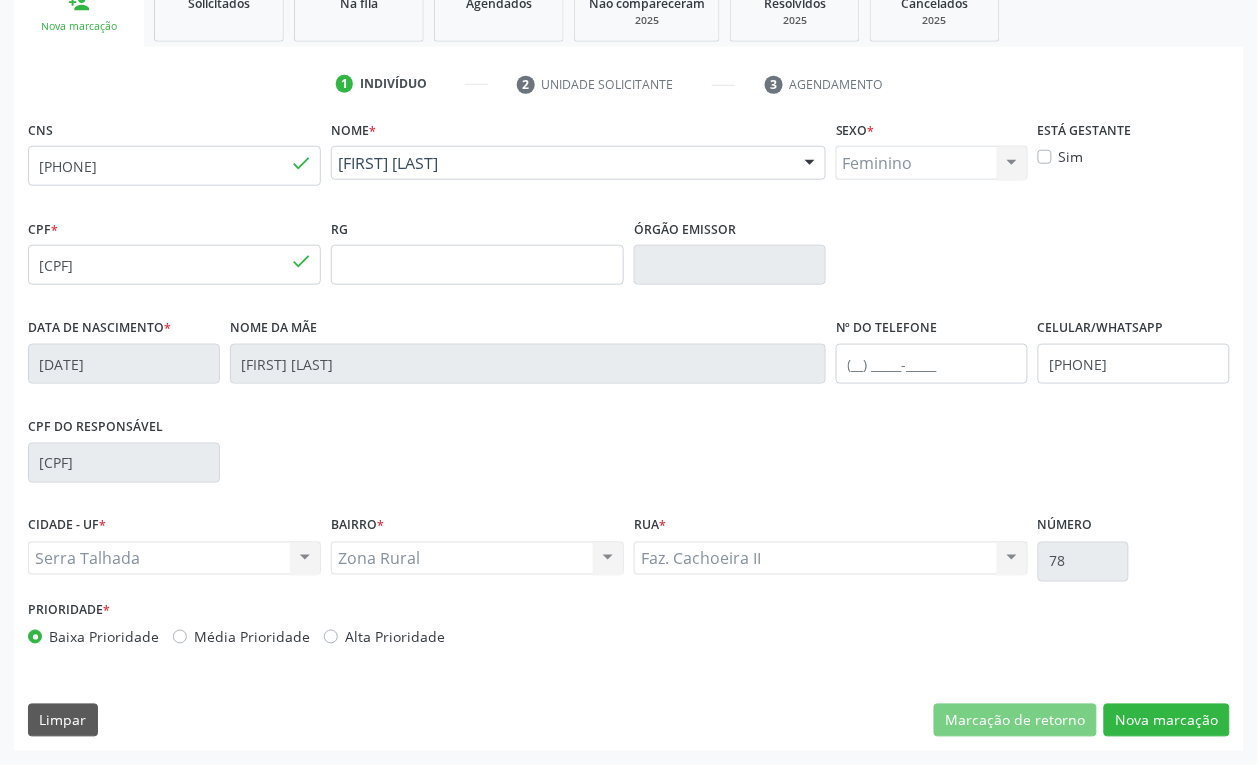 scroll, scrollTop: 141, scrollLeft: 0, axis: vertical 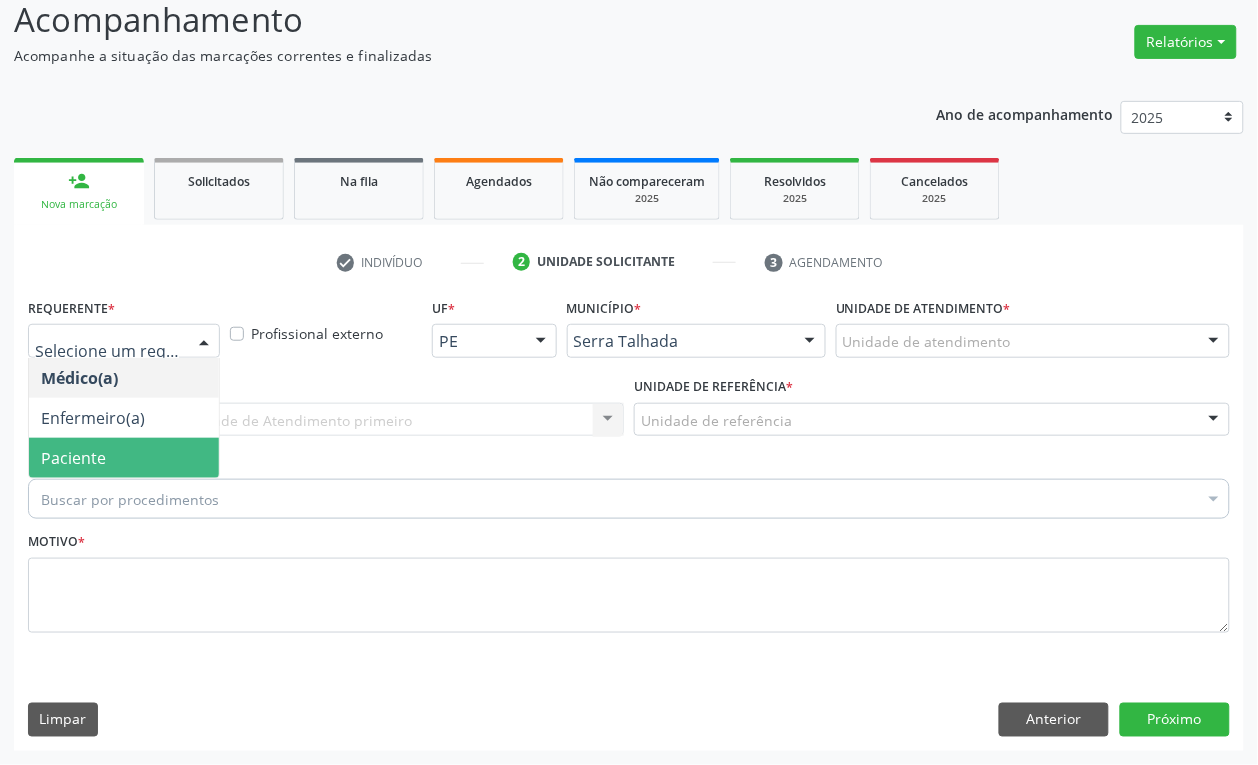 click on "Paciente" at bounding box center [124, 458] 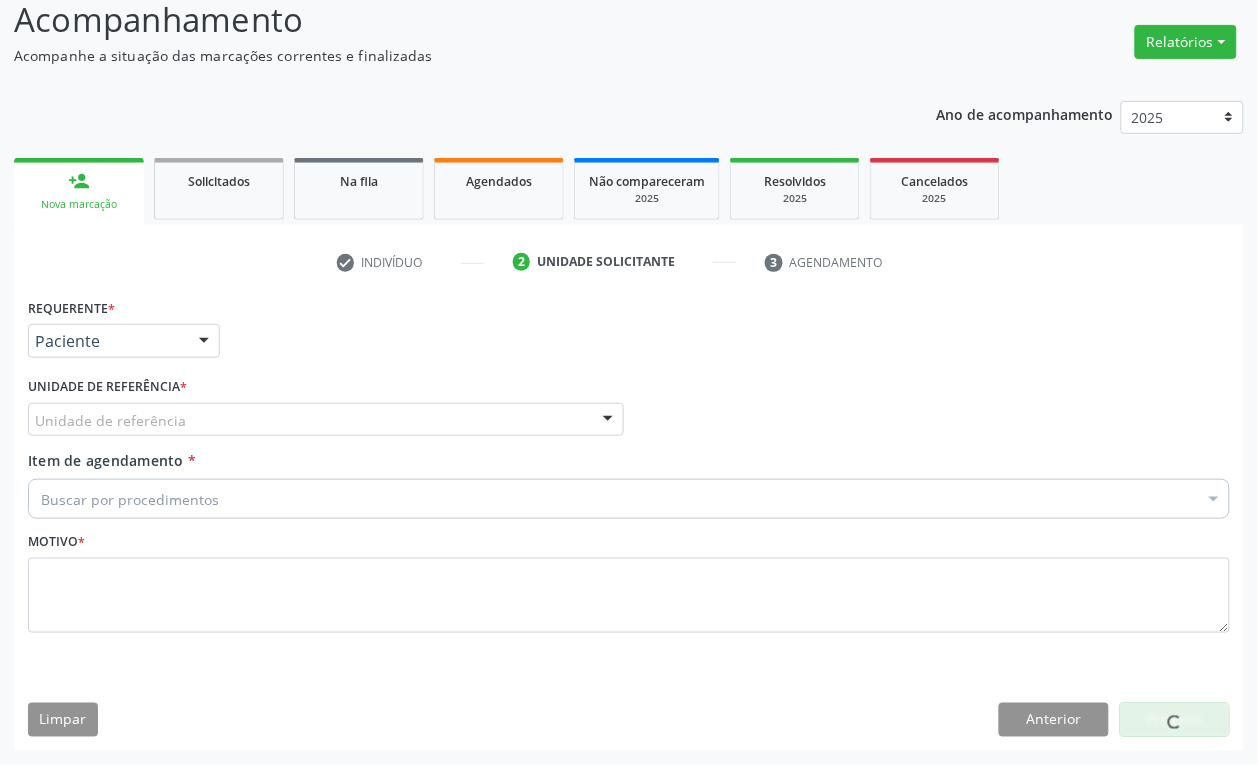 click on "Item de agendamento" at bounding box center (106, 460) 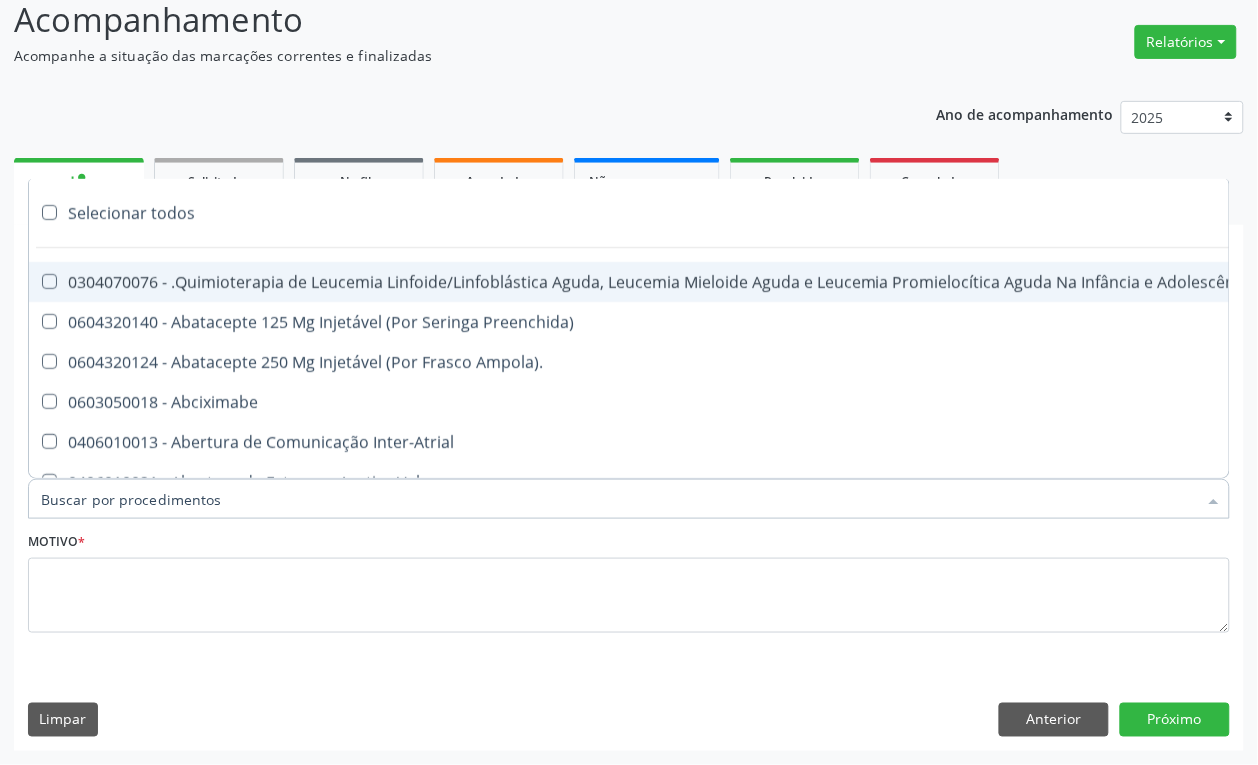 click on "Item de agendamento
*" at bounding box center [619, 499] 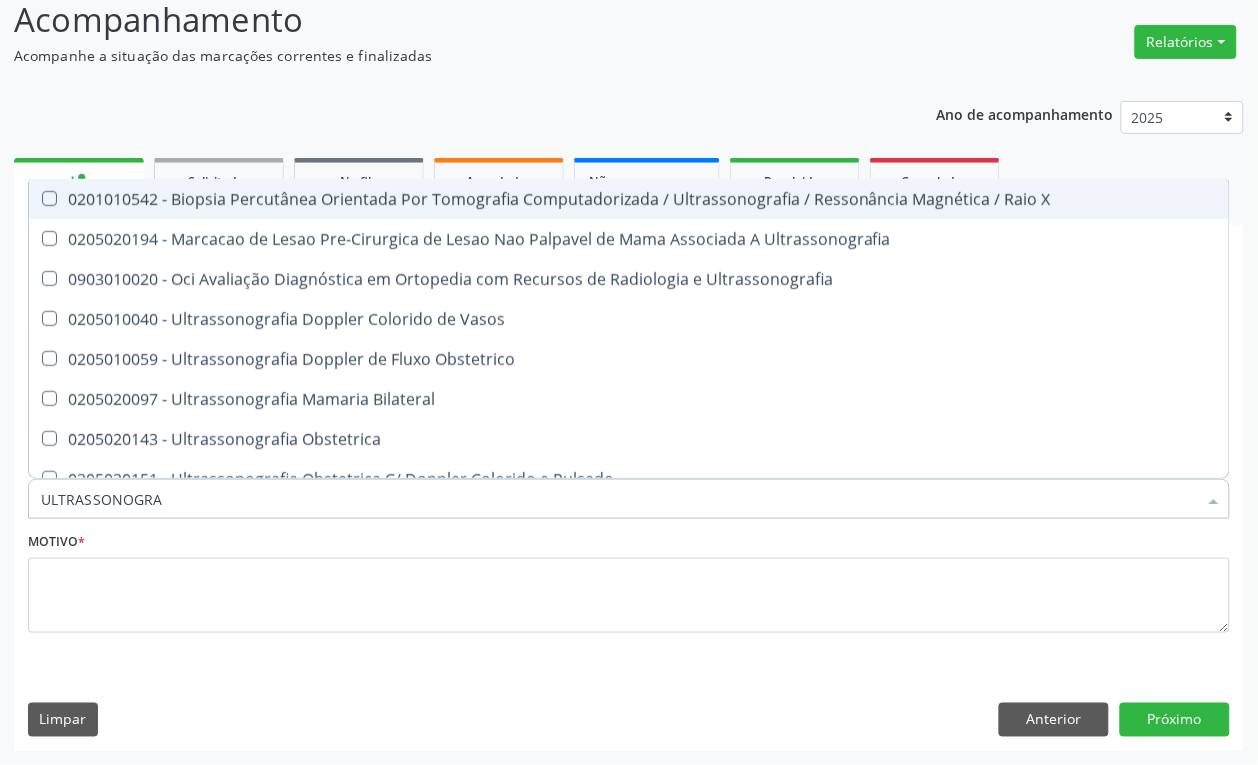 type on "ULTRASSONOGRAF" 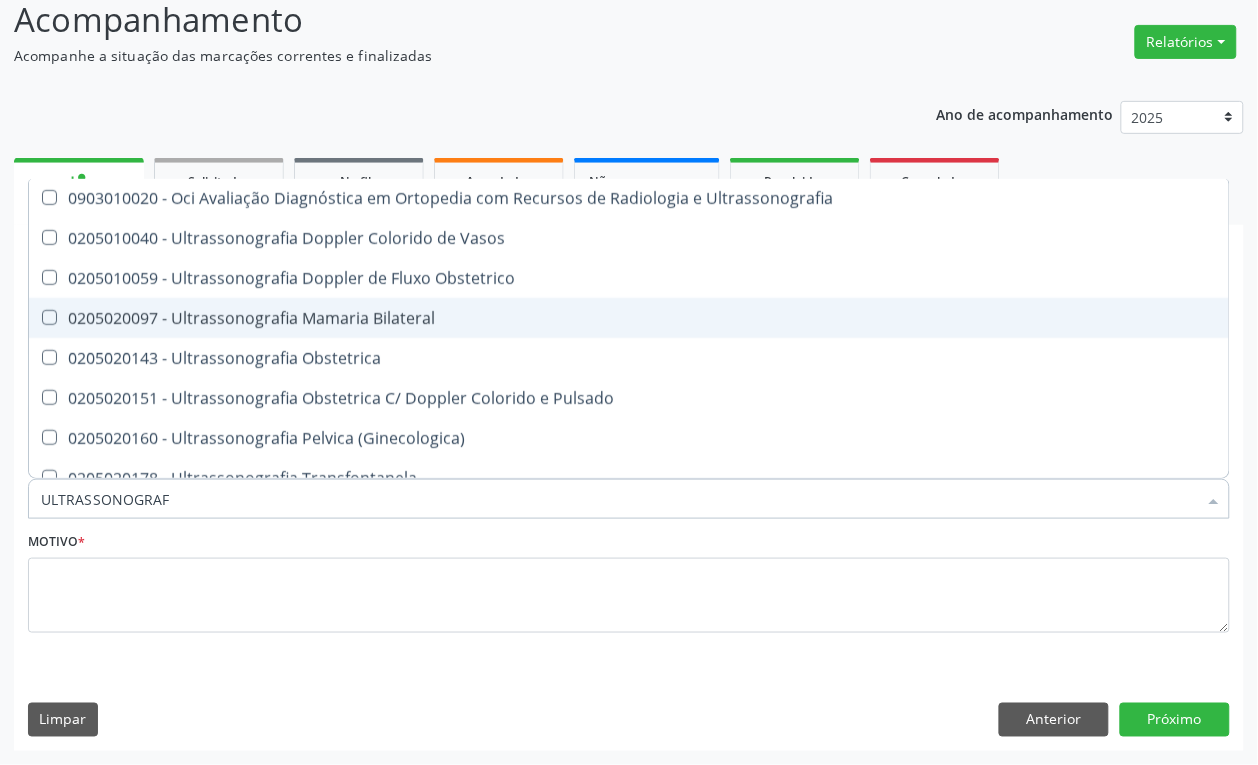 scroll, scrollTop: 125, scrollLeft: 0, axis: vertical 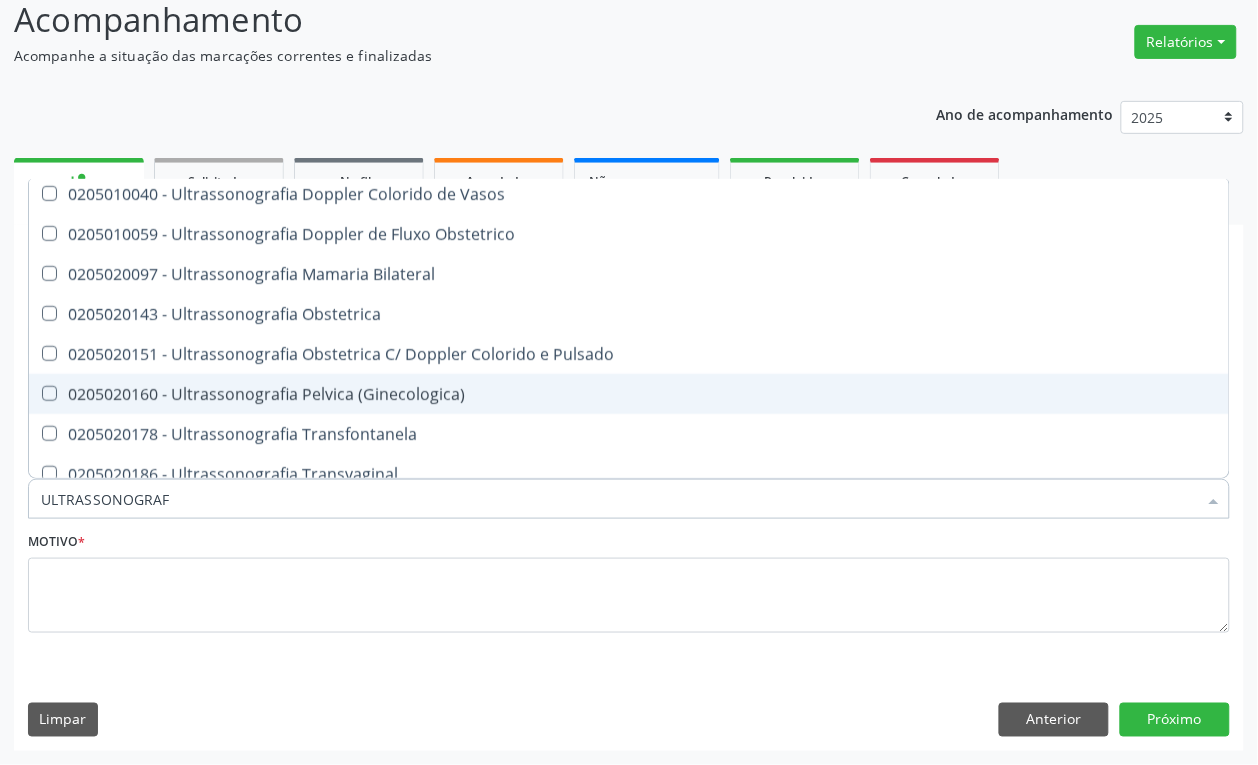 click on "0205020160 - Ultrassonografia Pelvica (Ginecologica)" at bounding box center (629, 394) 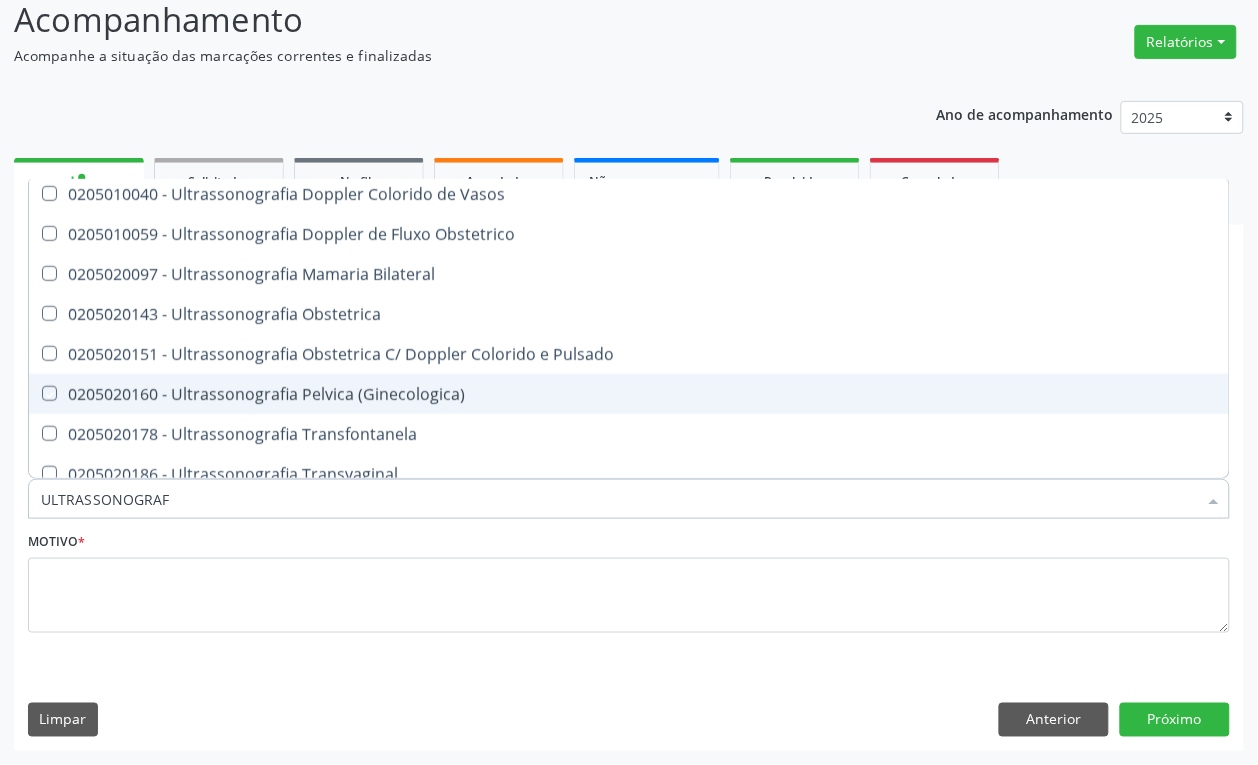 checkbox on "true" 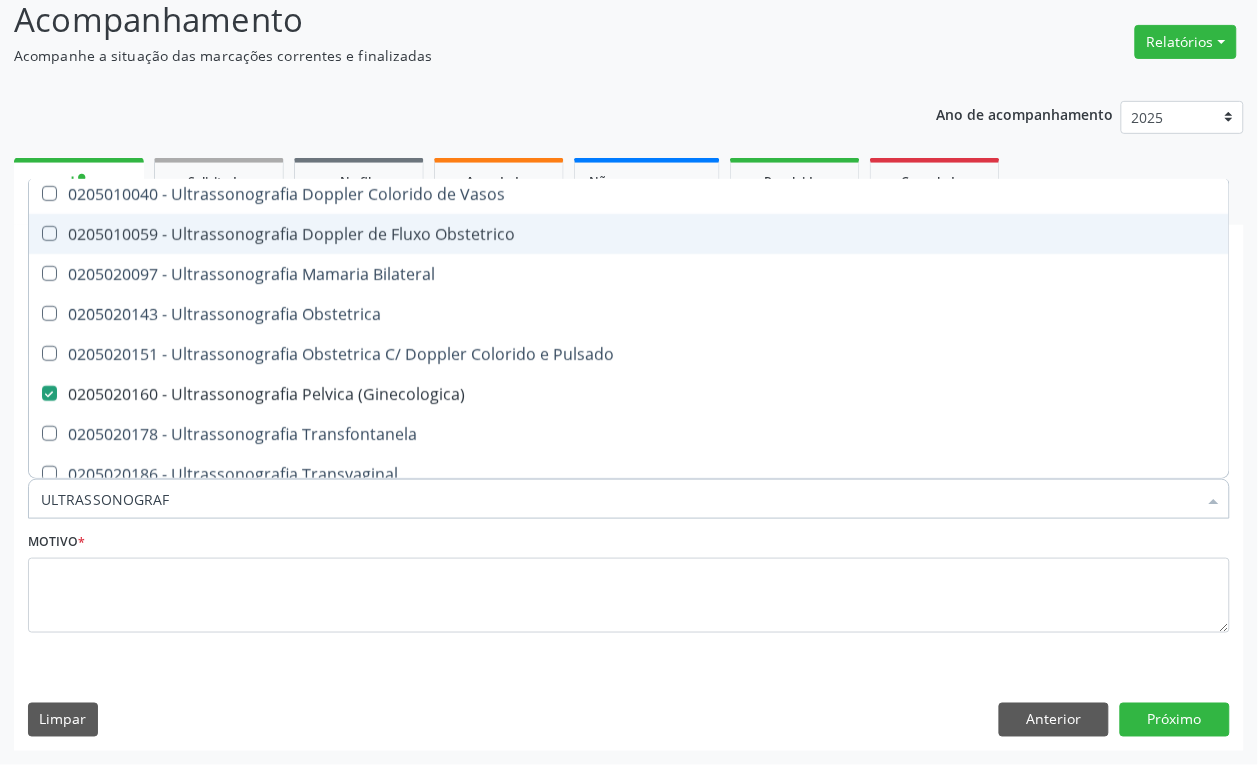 scroll, scrollTop: 250, scrollLeft: 0, axis: vertical 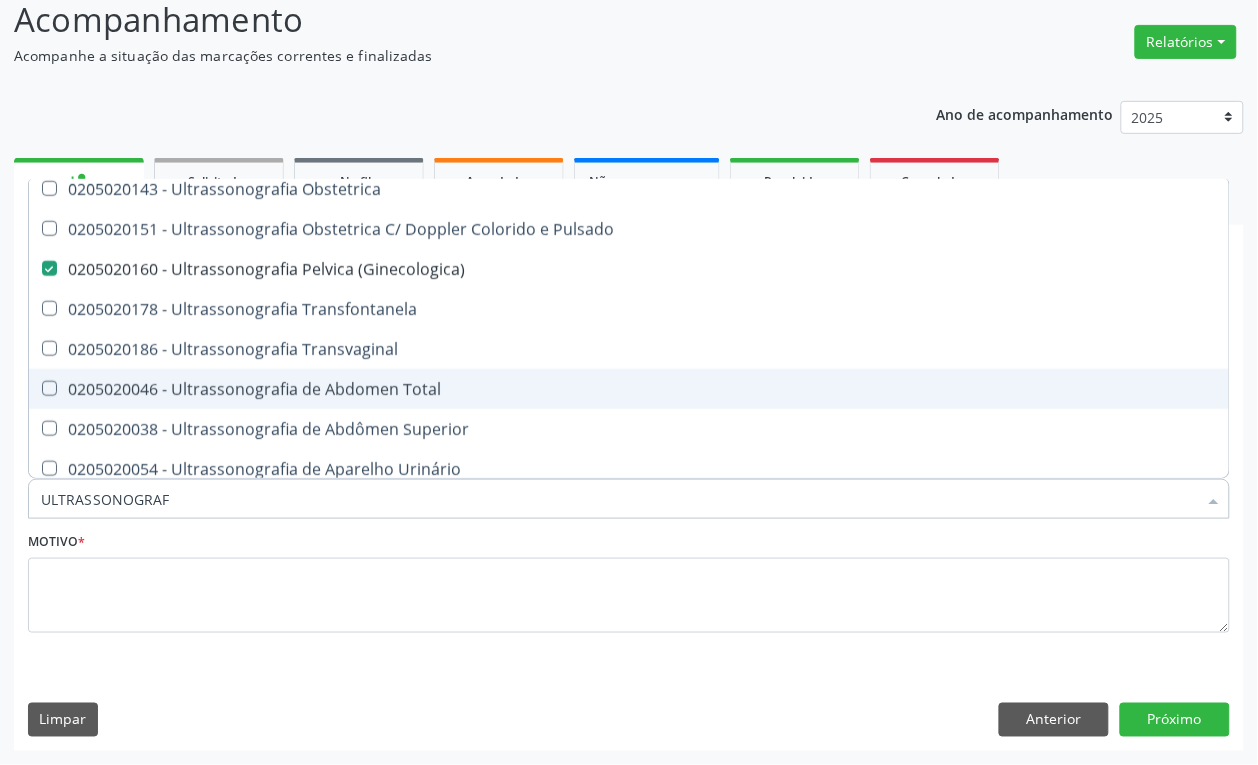 click on "0205020046 - Ultrassonografia de Abdomen Total" at bounding box center (629, 389) 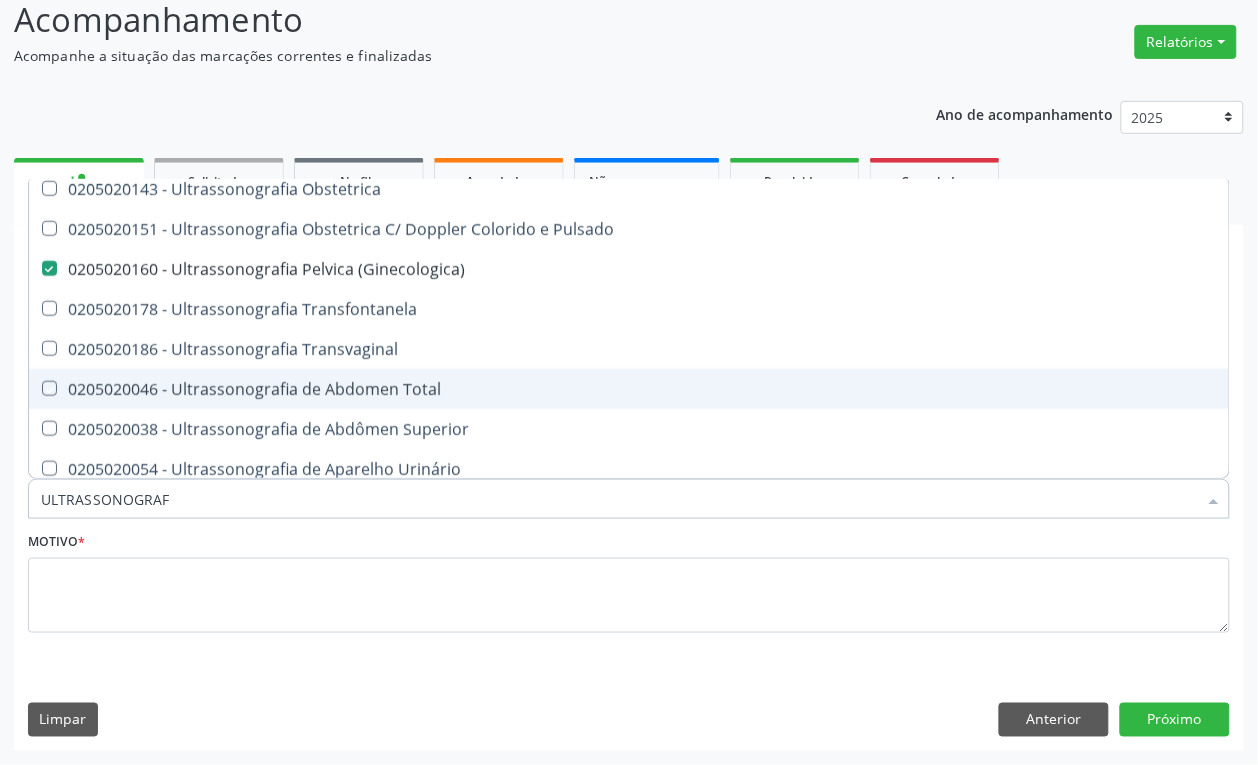 checkbox on "true" 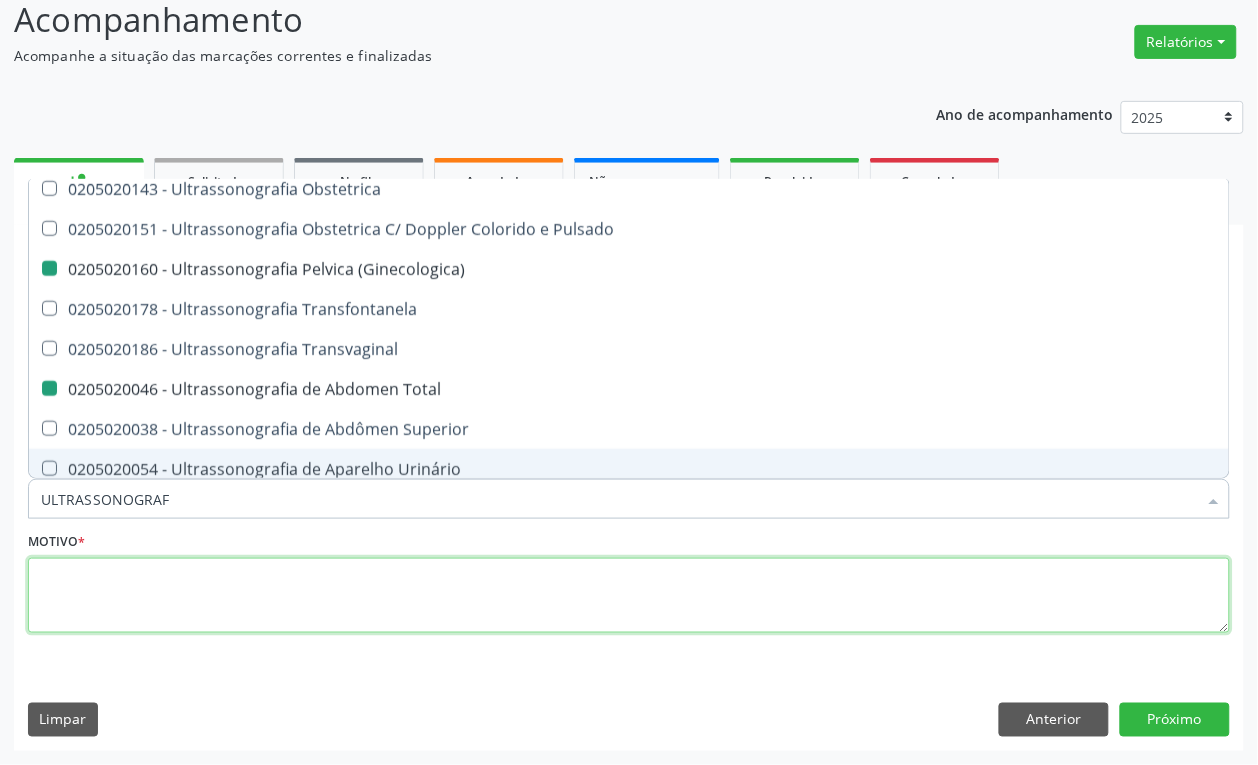 click at bounding box center (629, 596) 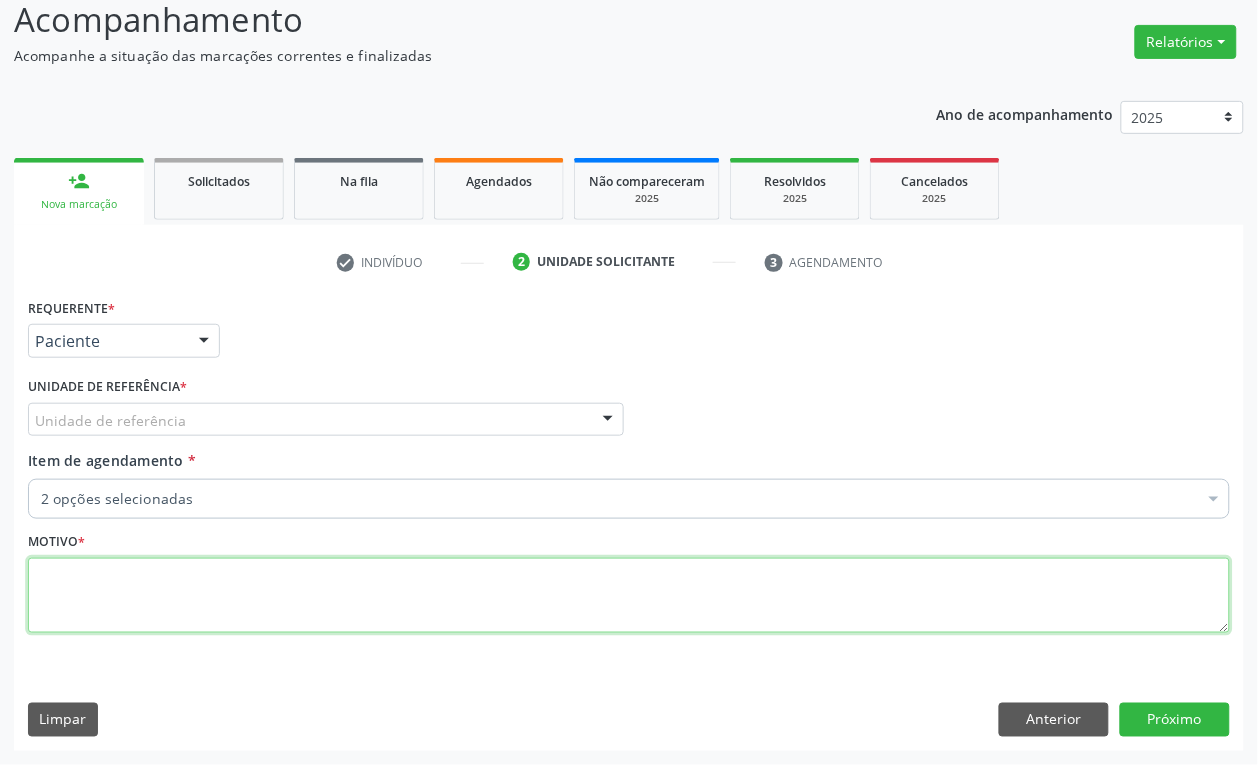 scroll, scrollTop: 0, scrollLeft: 0, axis: both 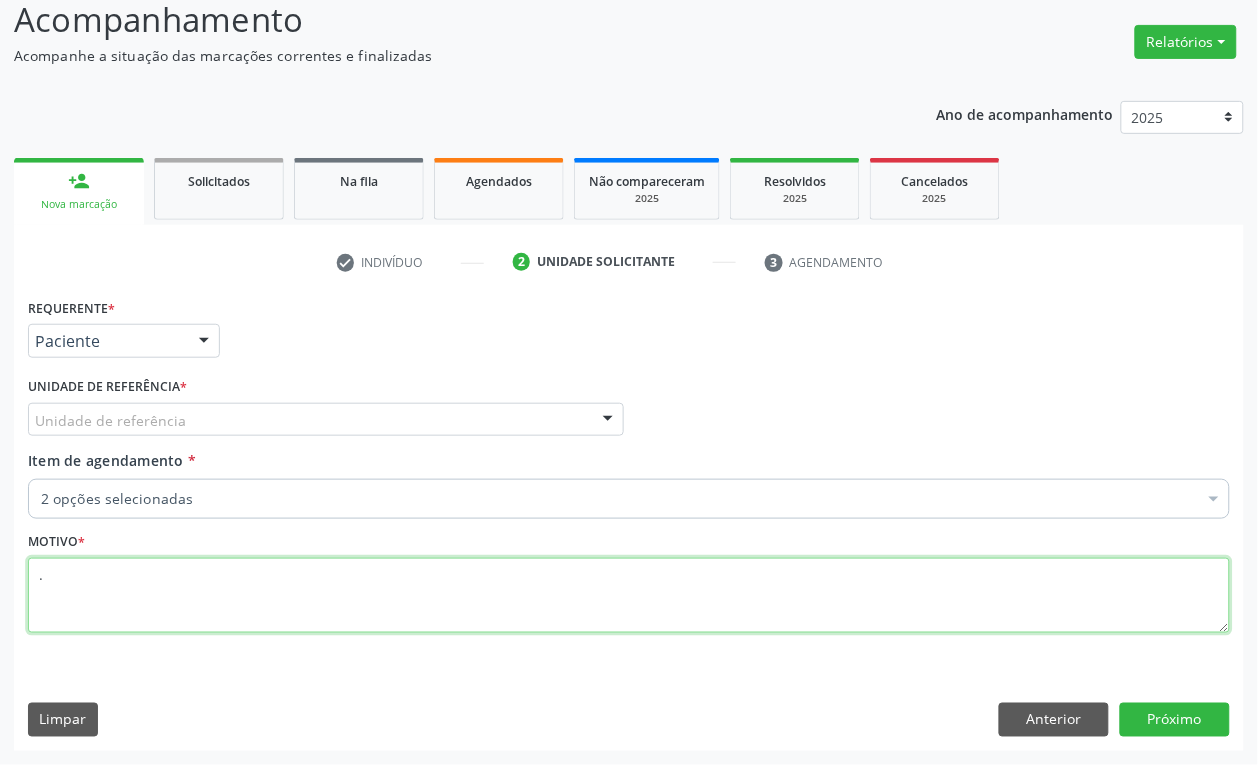 type on "." 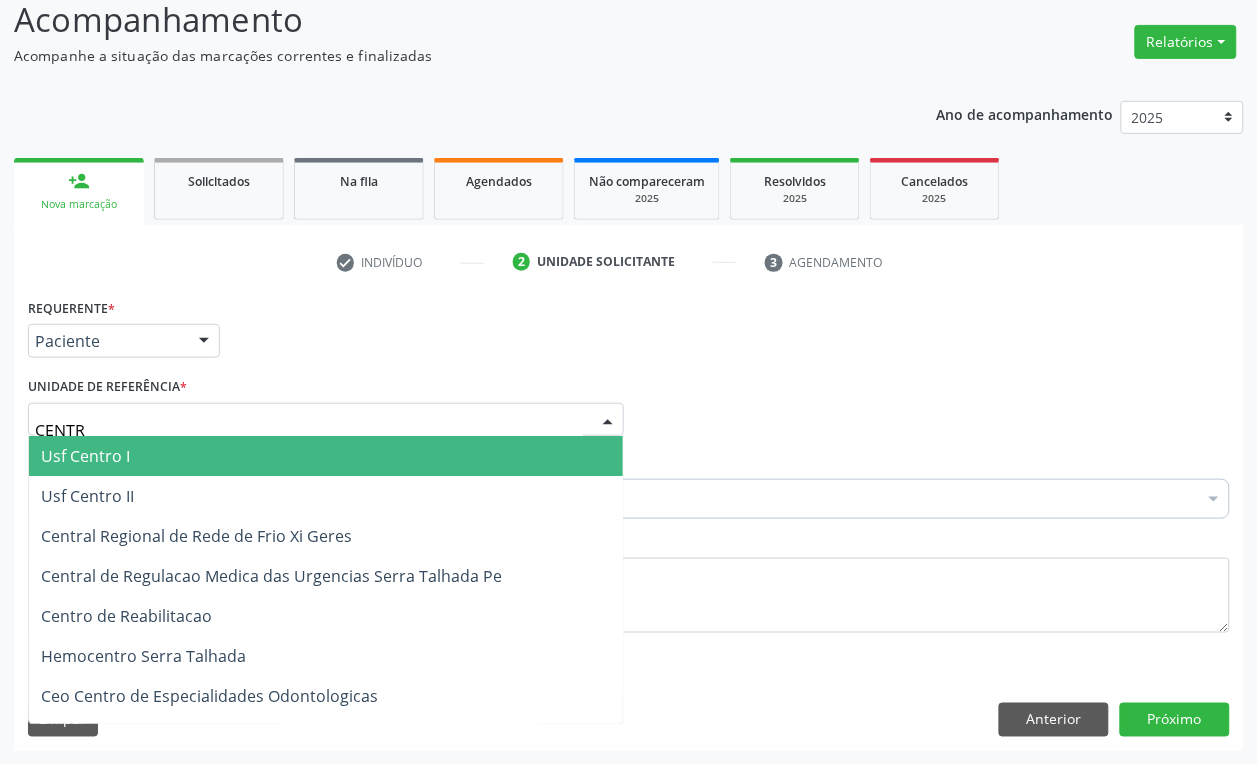 type on "CENTRO" 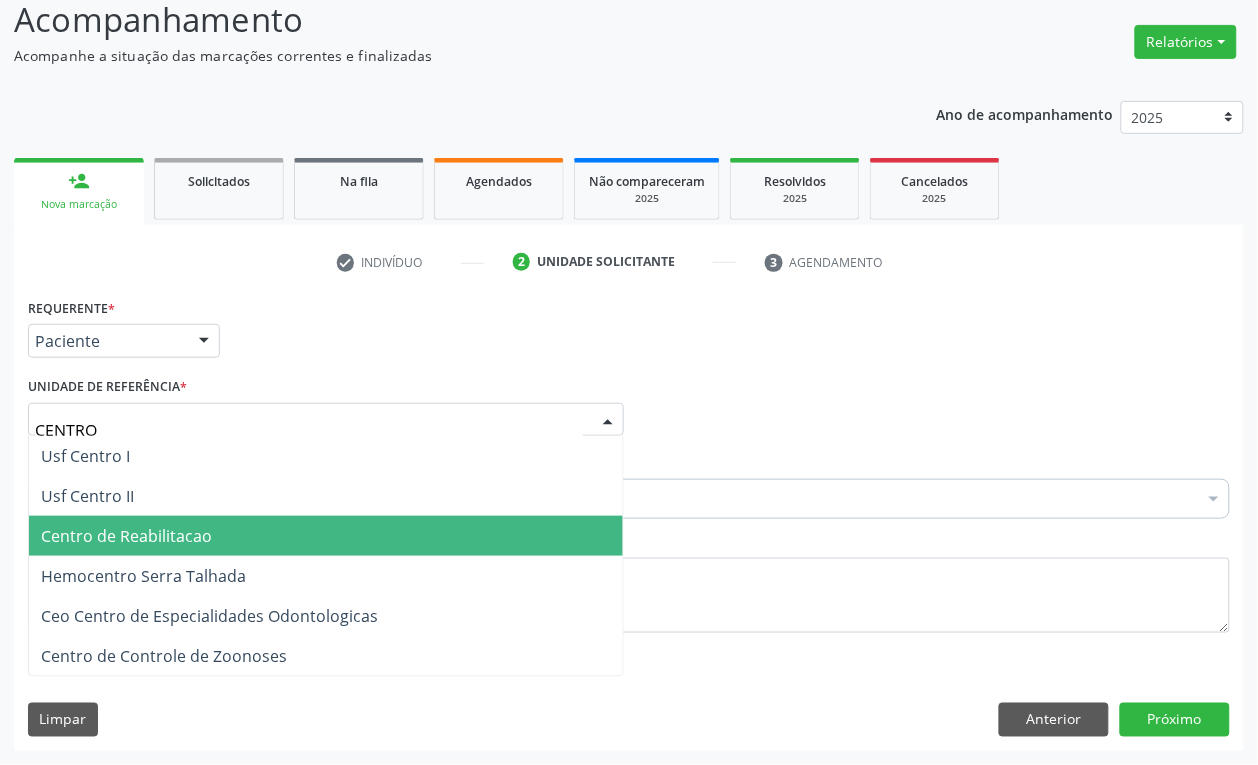 click on "Centro de Reabilitacao" at bounding box center [326, 536] 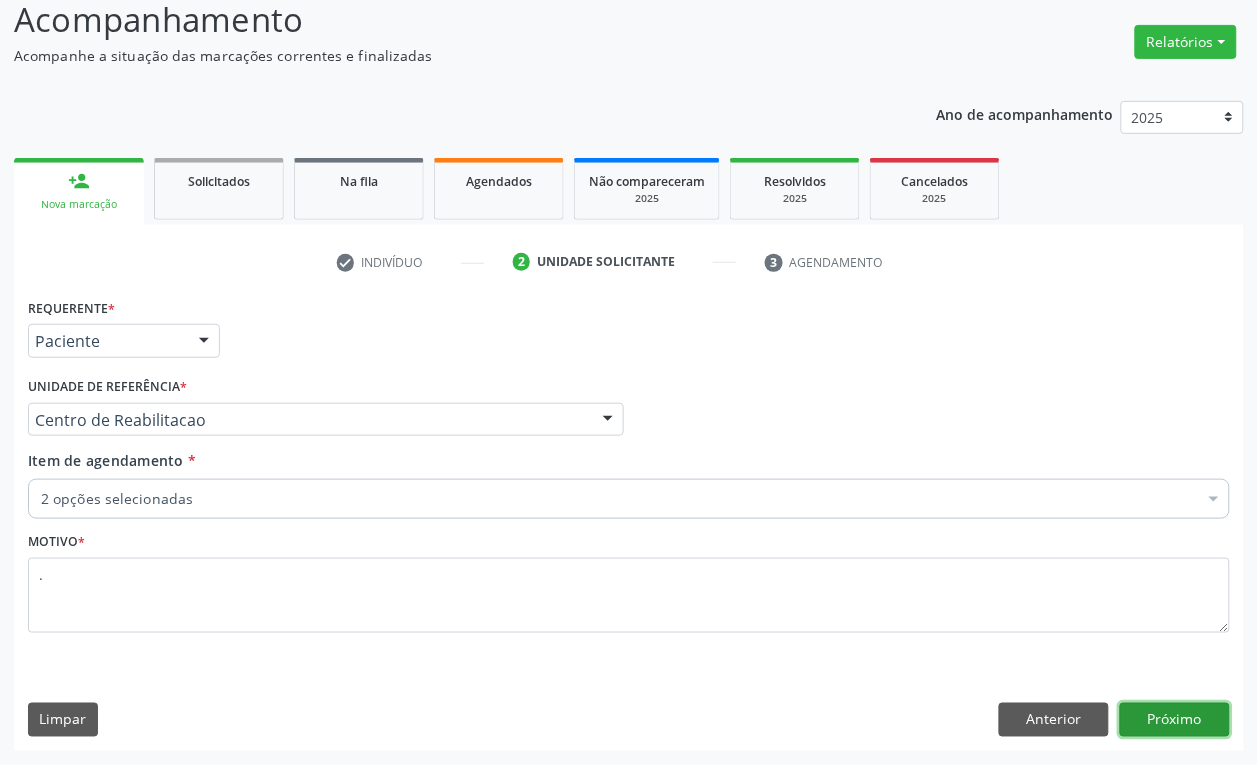 click on "Próximo" at bounding box center [1175, 720] 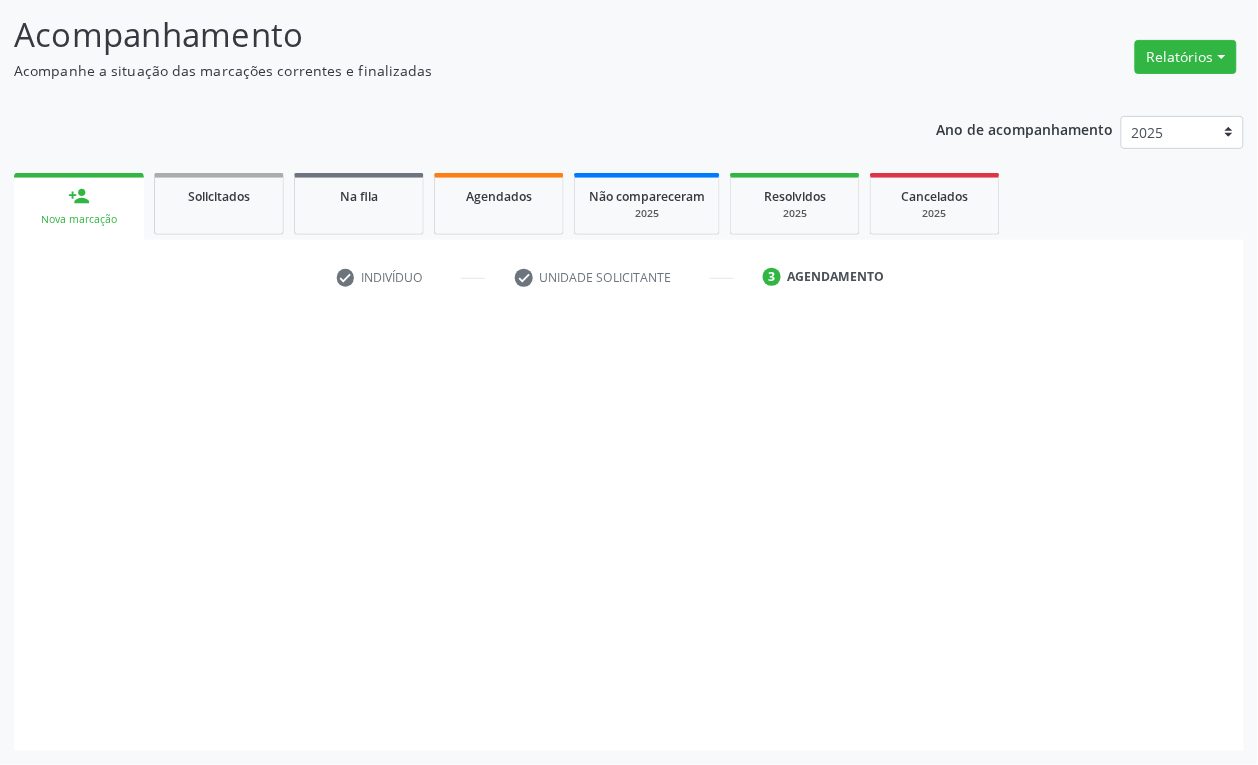 scroll, scrollTop: 126, scrollLeft: 0, axis: vertical 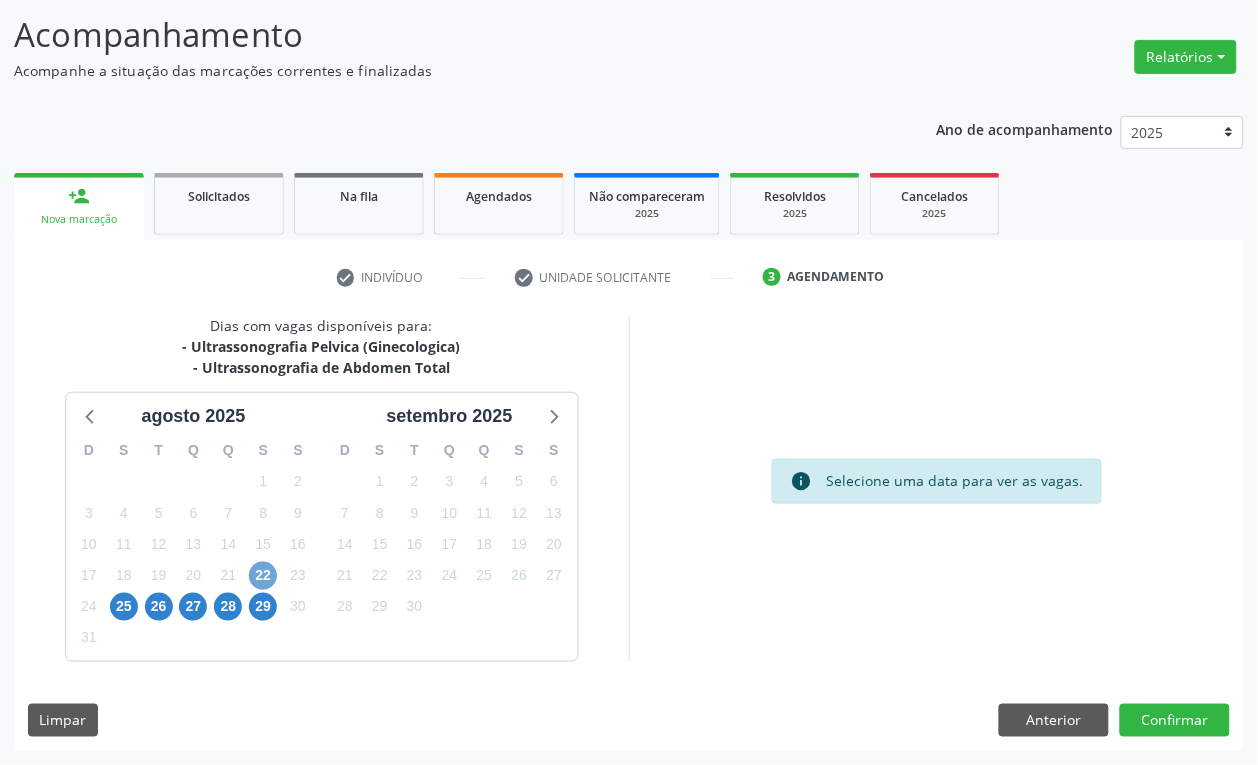 click on "22" at bounding box center [263, 576] 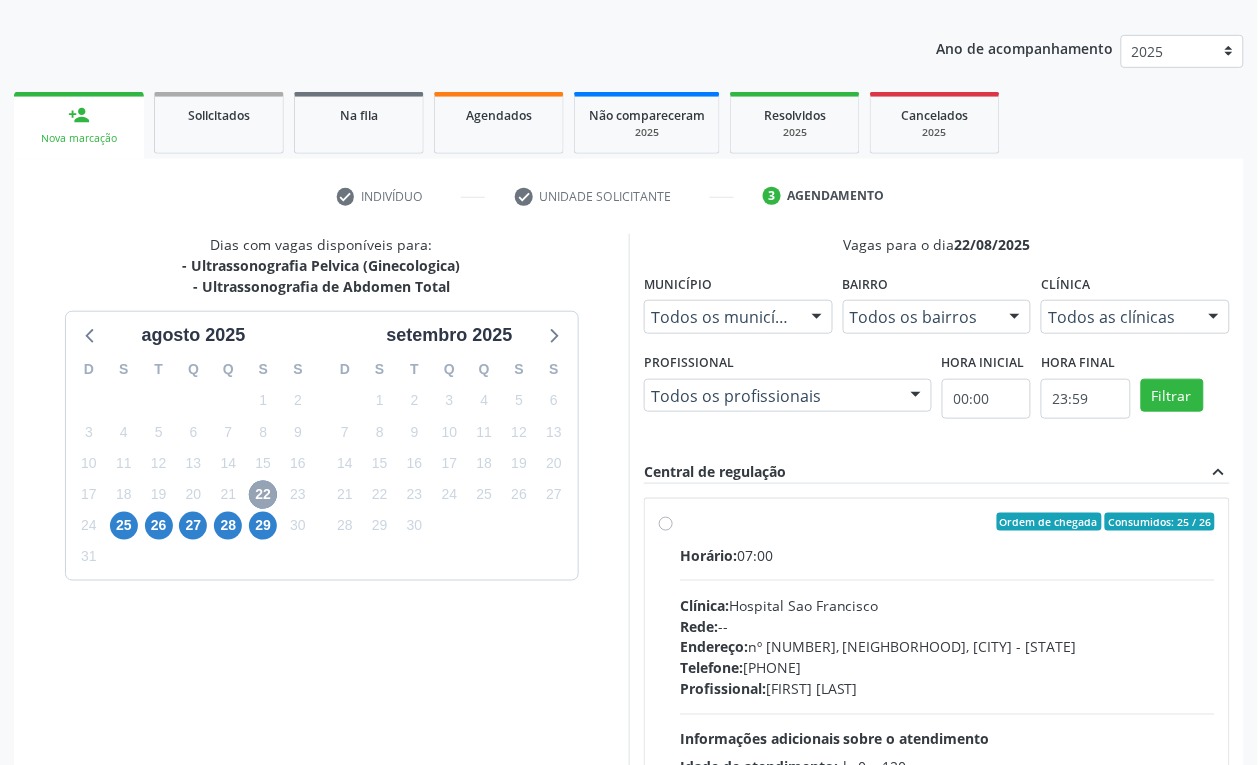 scroll, scrollTop: 376, scrollLeft: 0, axis: vertical 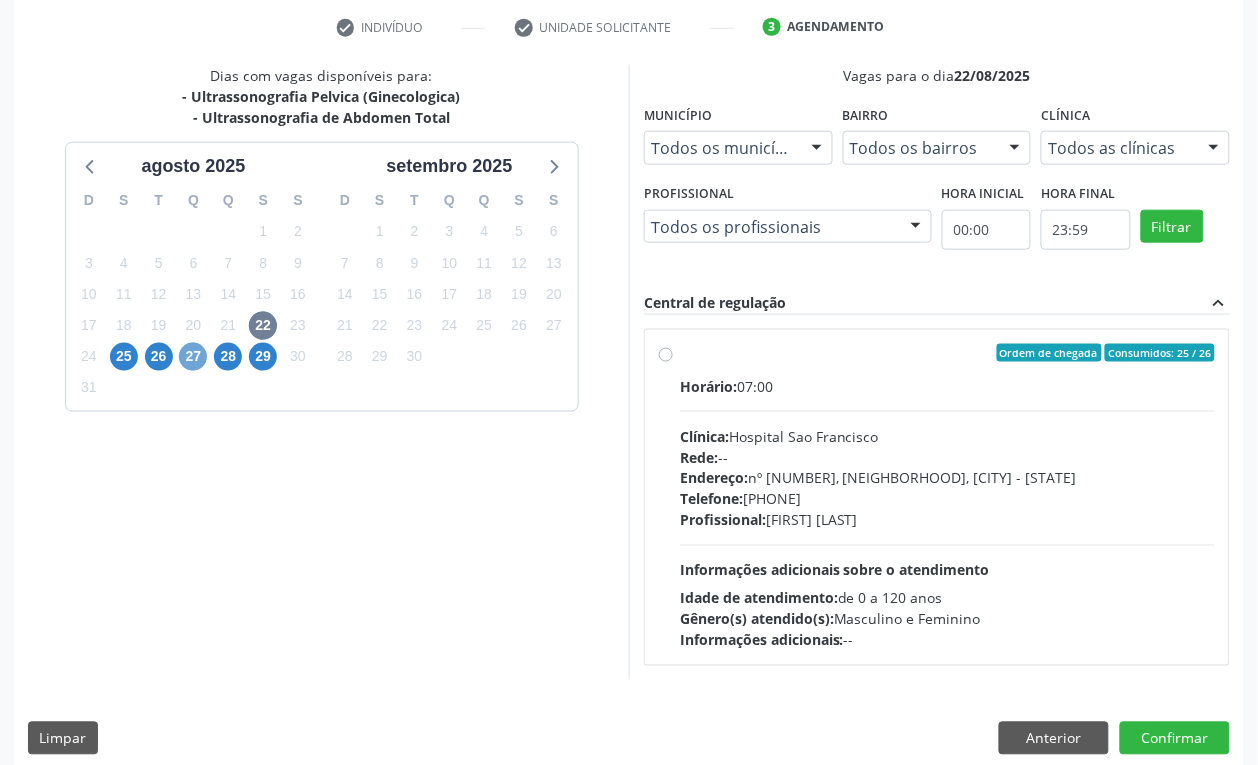 click on "27" at bounding box center (193, 357) 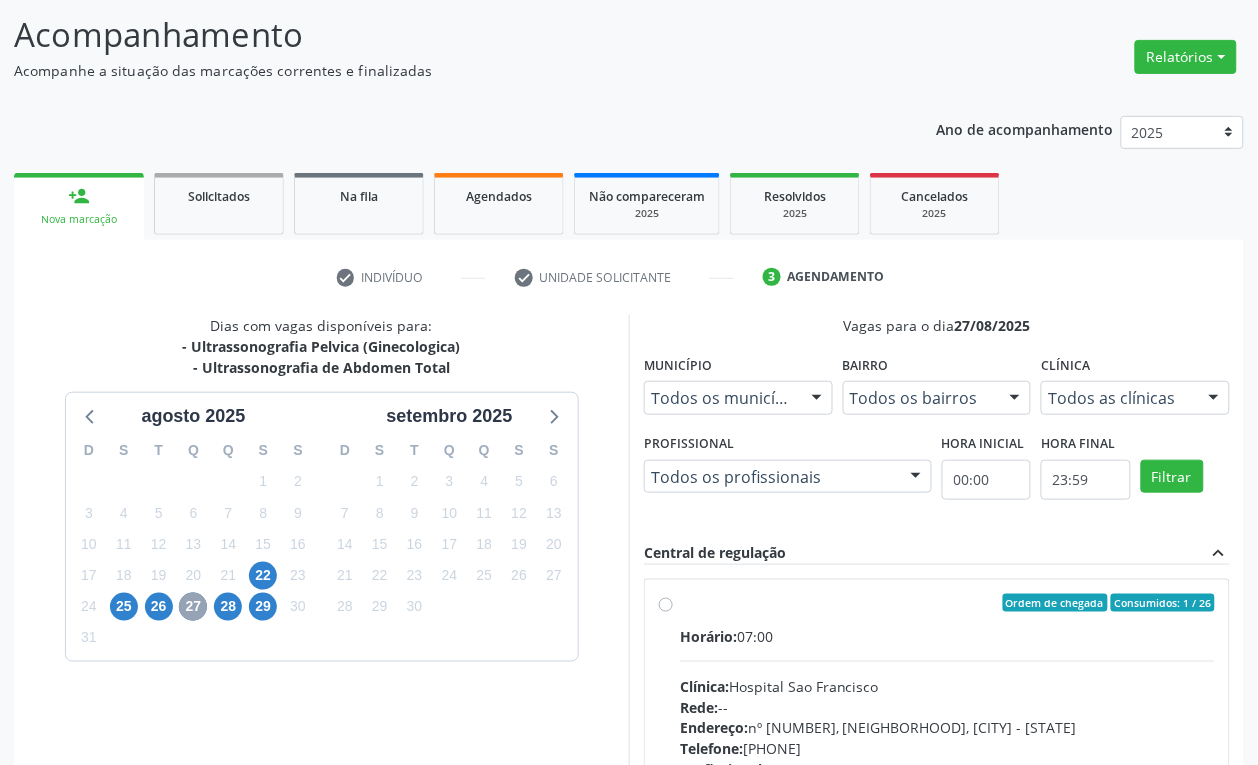 scroll, scrollTop: 376, scrollLeft: 0, axis: vertical 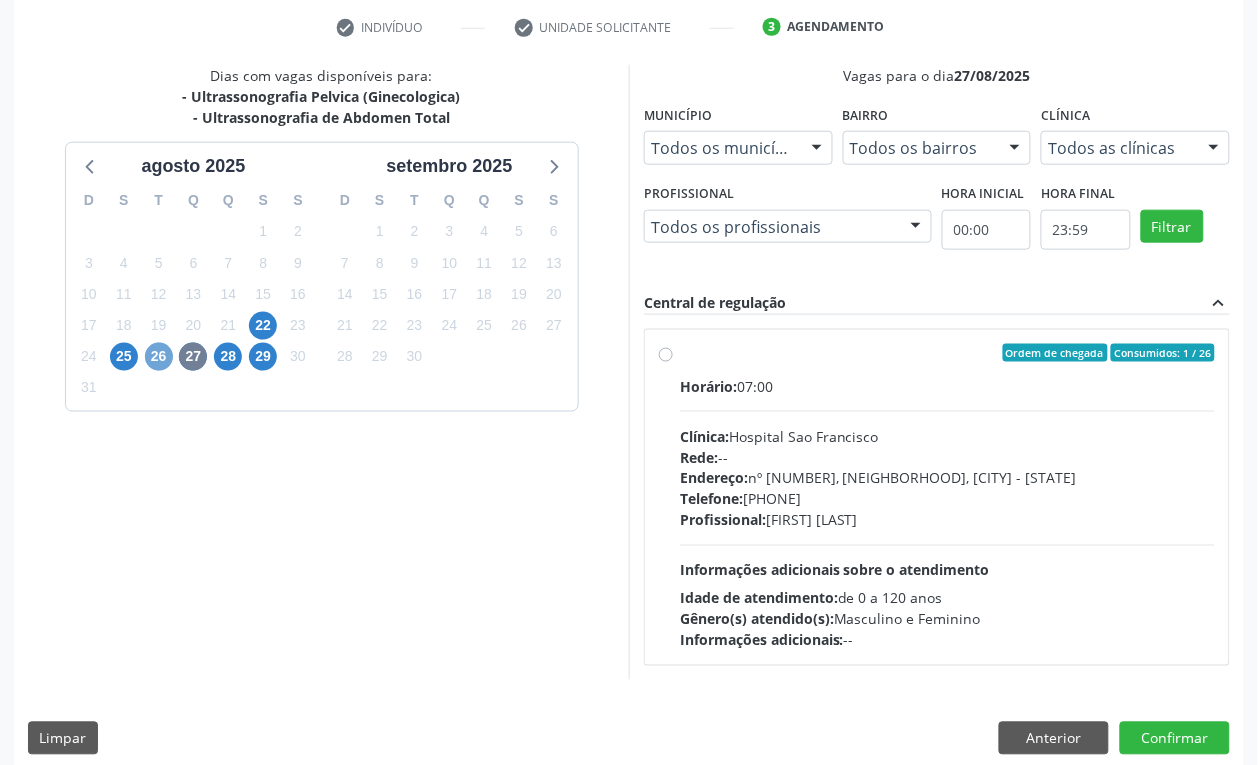 click on "26" at bounding box center (159, 357) 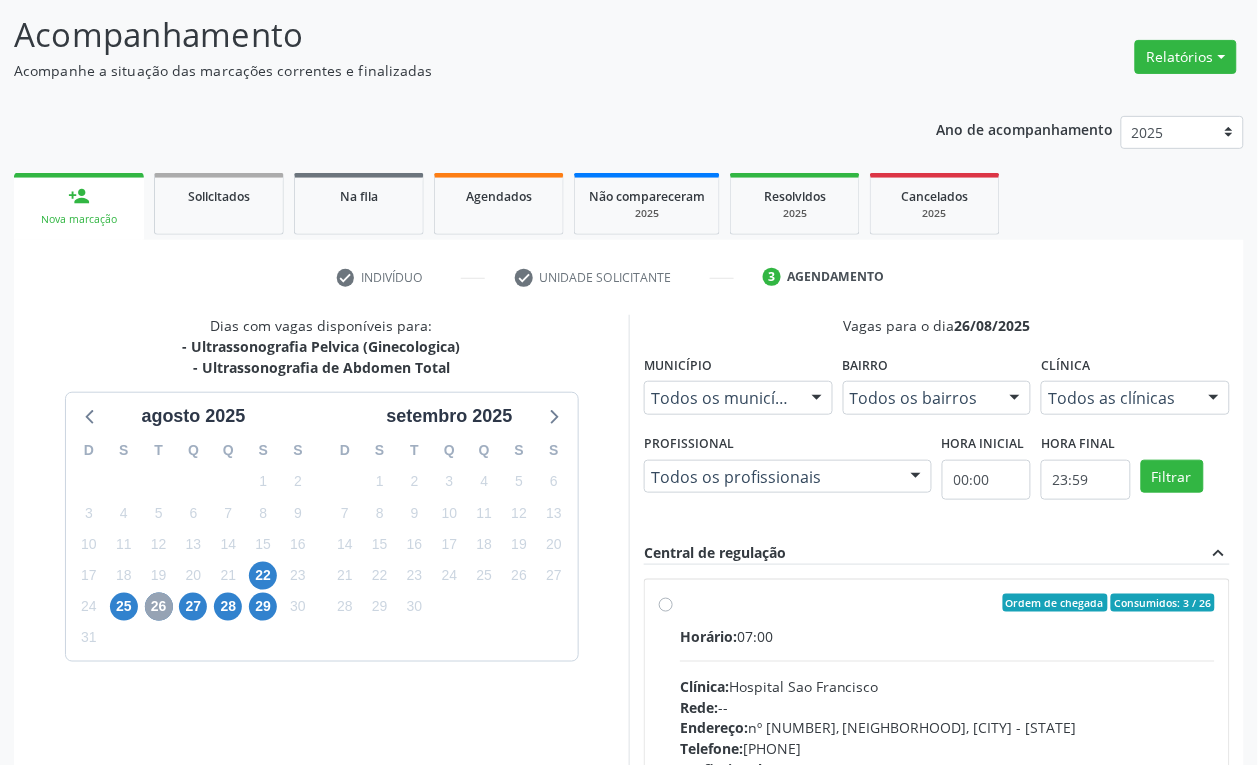 scroll, scrollTop: 376, scrollLeft: 0, axis: vertical 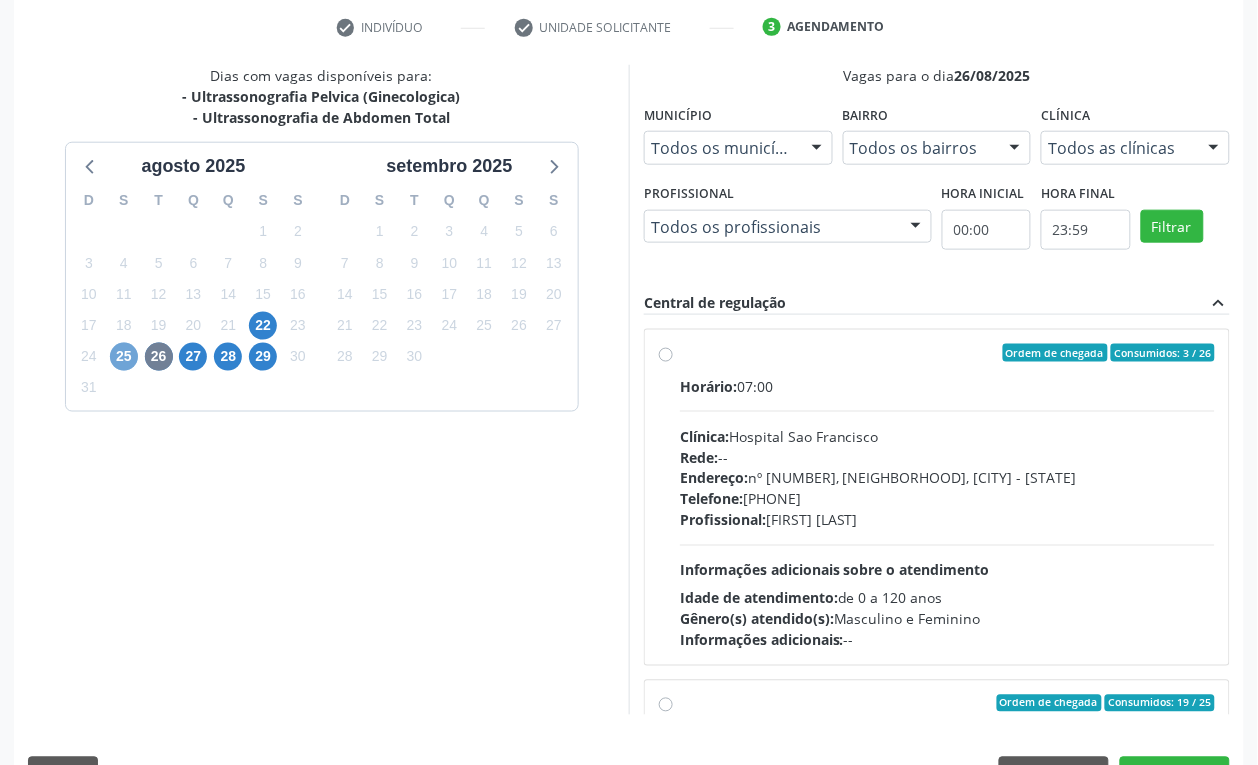 click on "25" at bounding box center [124, 357] 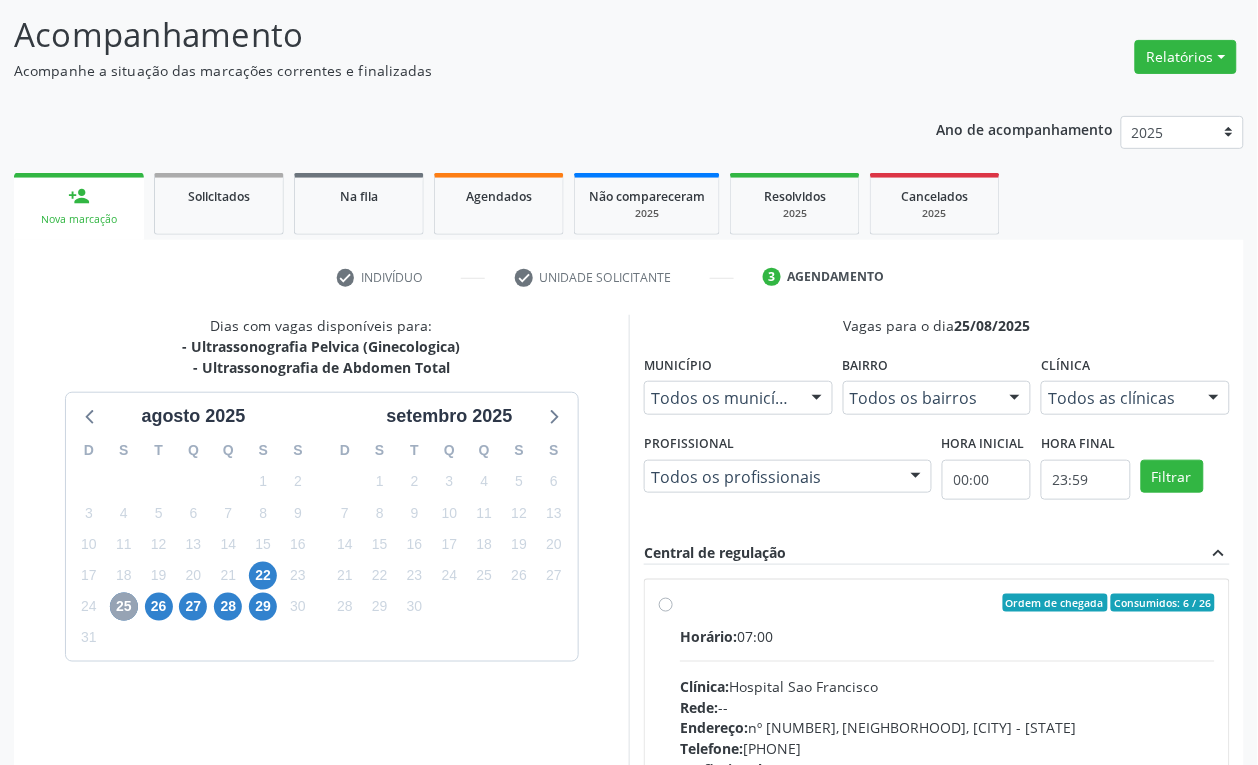 scroll, scrollTop: 376, scrollLeft: 0, axis: vertical 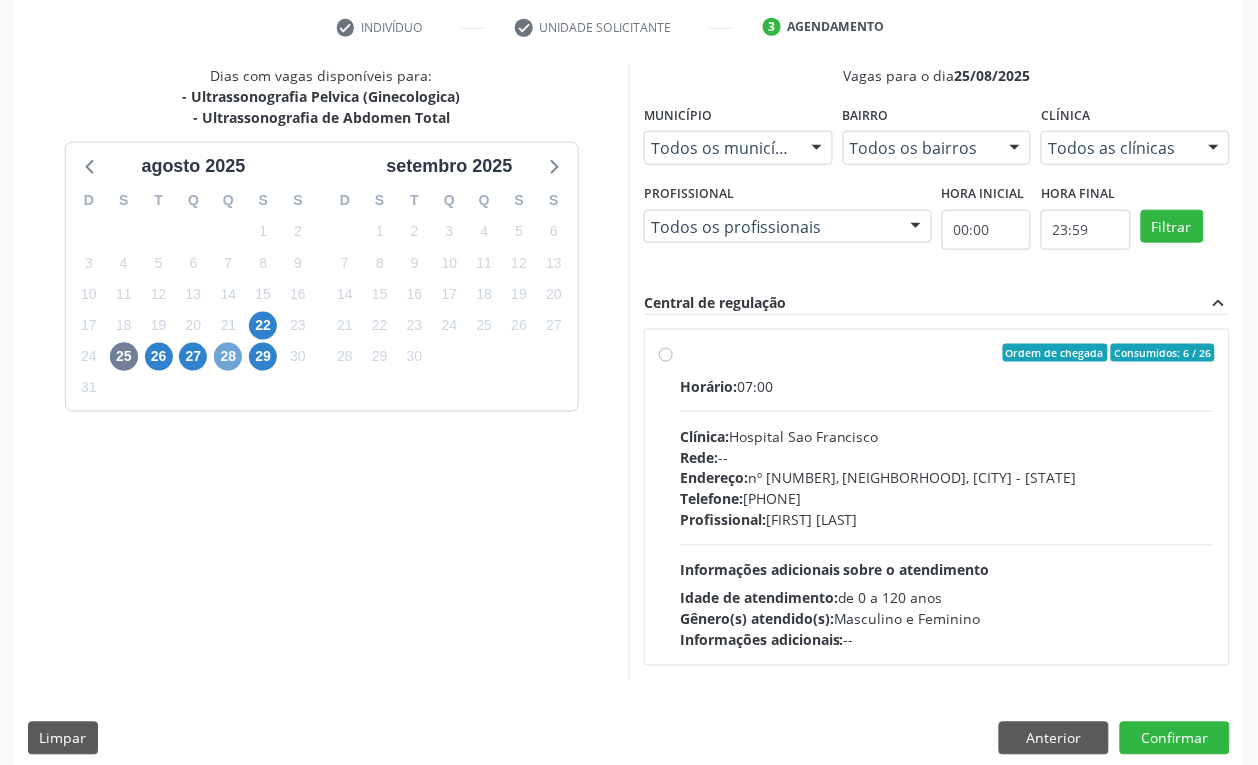 click on "28" at bounding box center [228, 357] 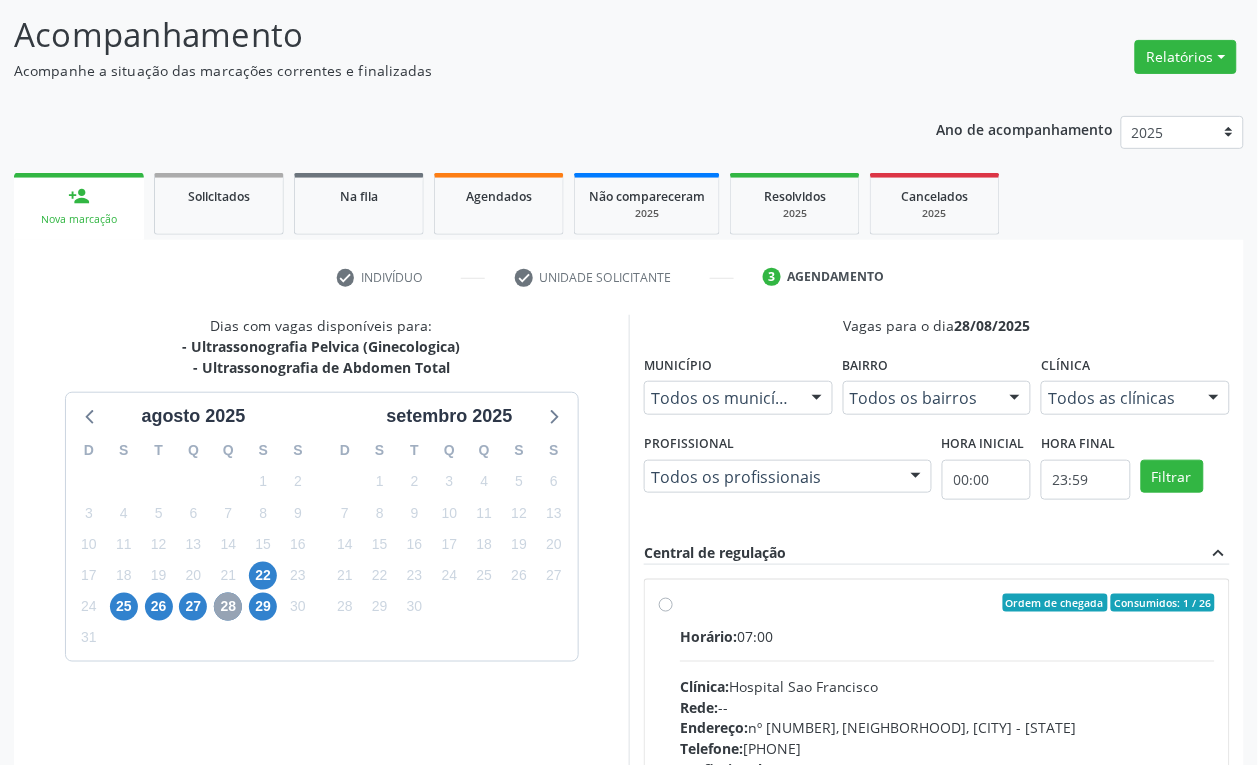 scroll, scrollTop: 376, scrollLeft: 0, axis: vertical 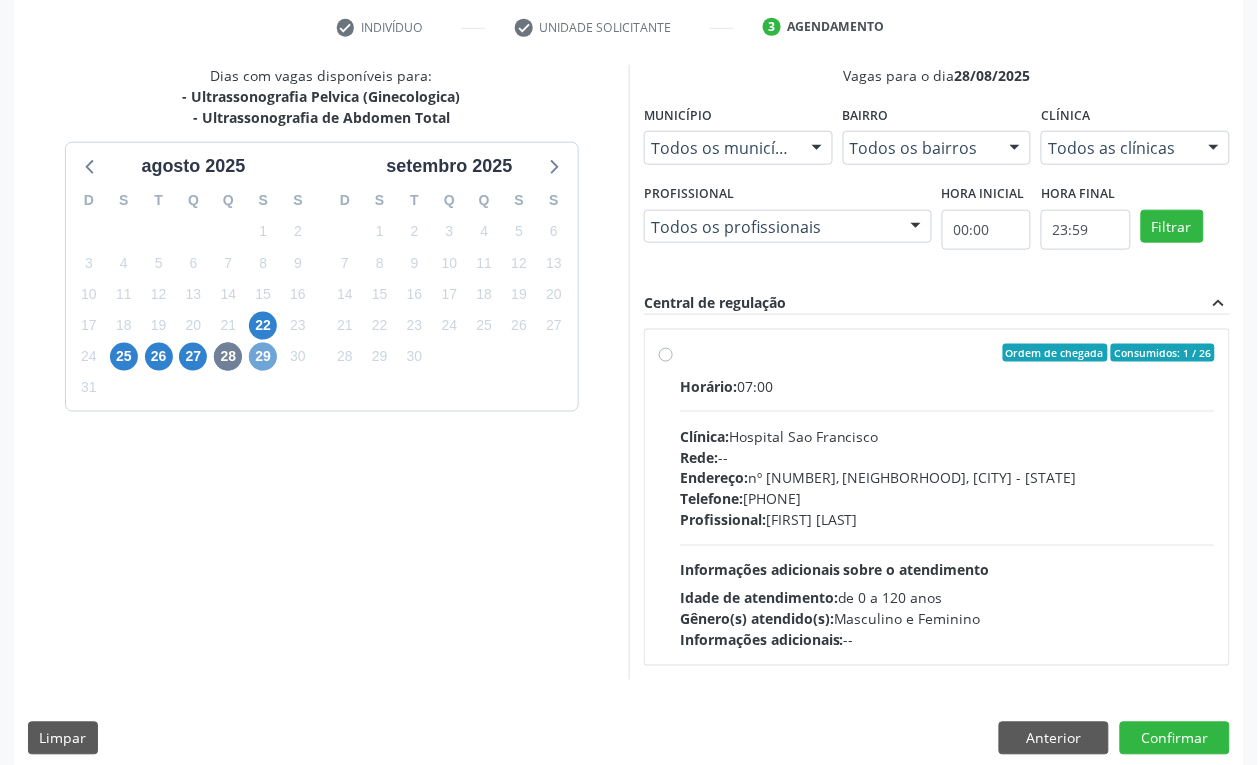 click on "29" at bounding box center (263, 357) 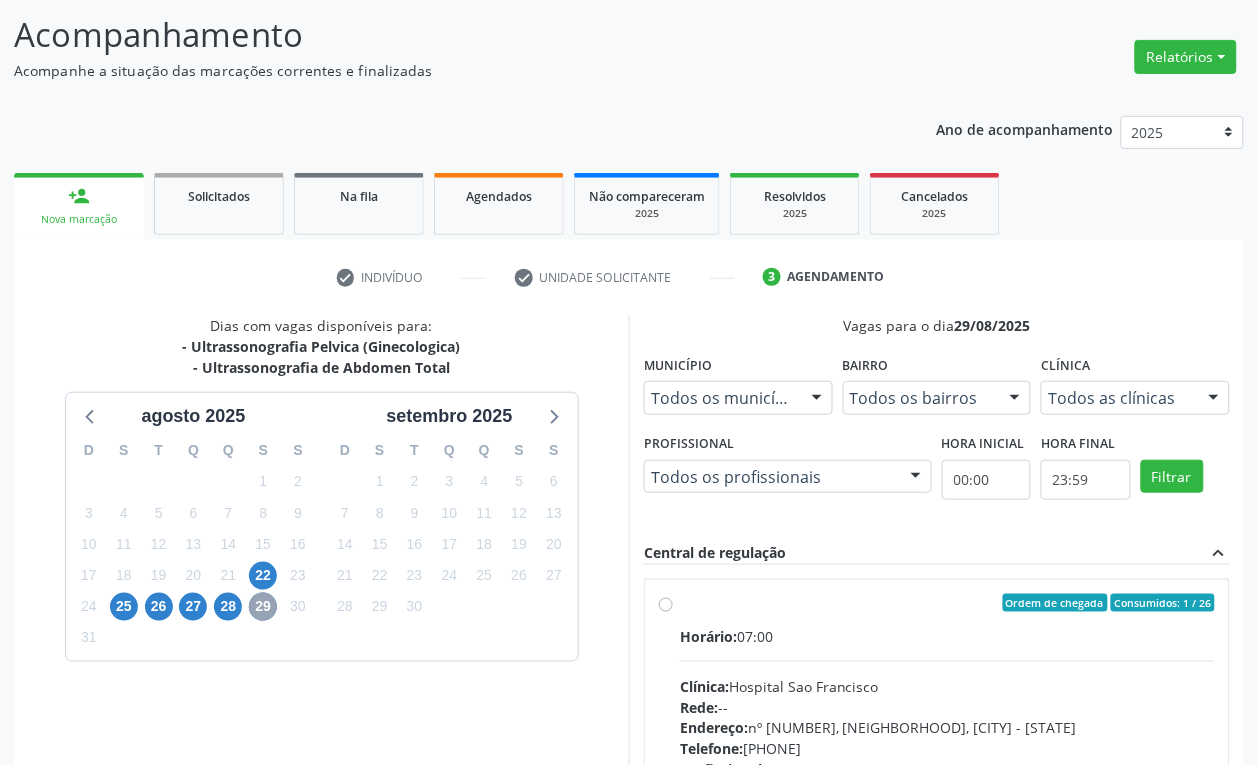 scroll, scrollTop: 376, scrollLeft: 0, axis: vertical 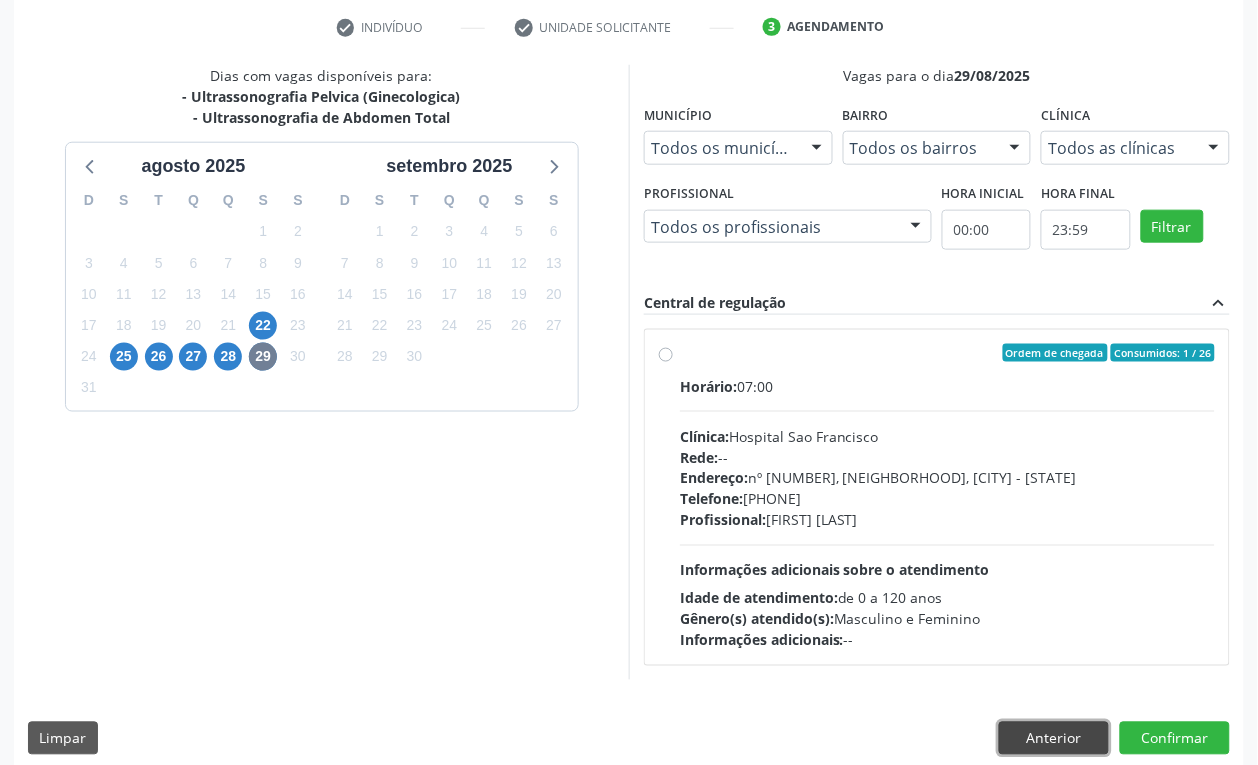 click on "Anterior" at bounding box center (1054, 739) 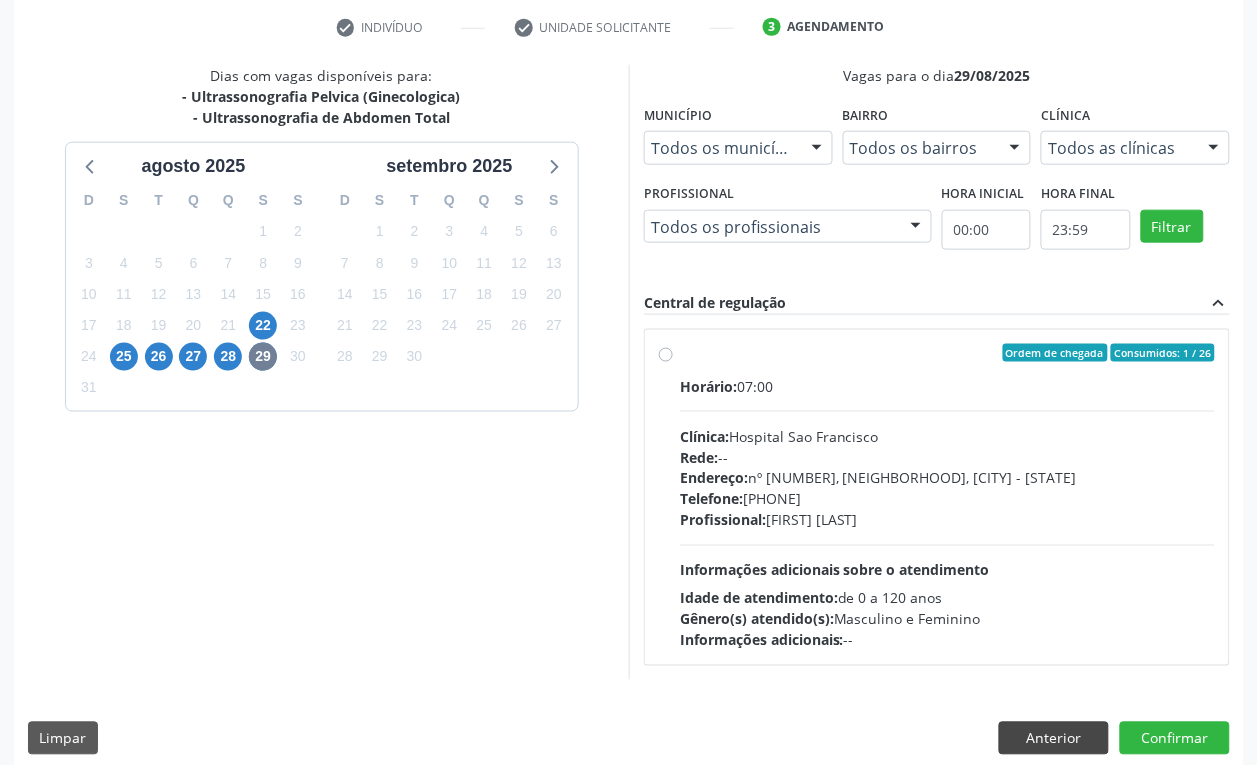 scroll, scrollTop: 141, scrollLeft: 0, axis: vertical 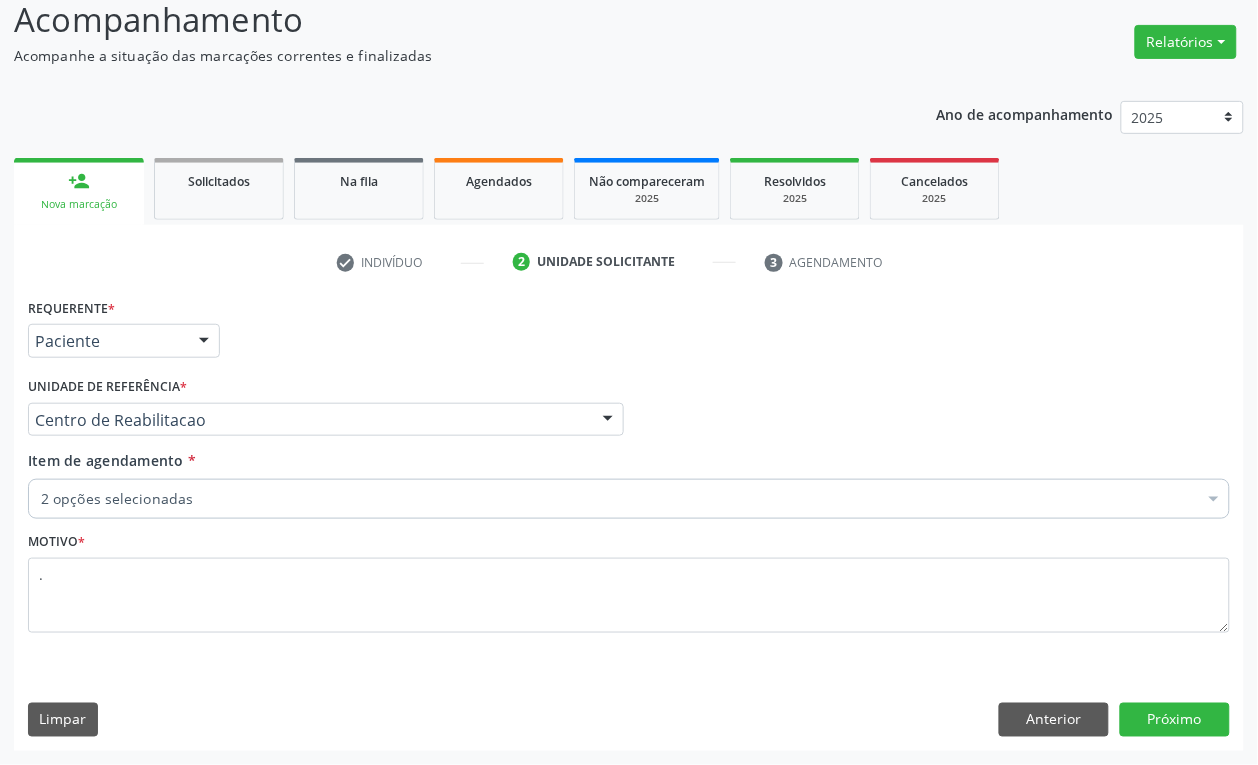 click on "2 opções selecionadas" at bounding box center [629, 499] 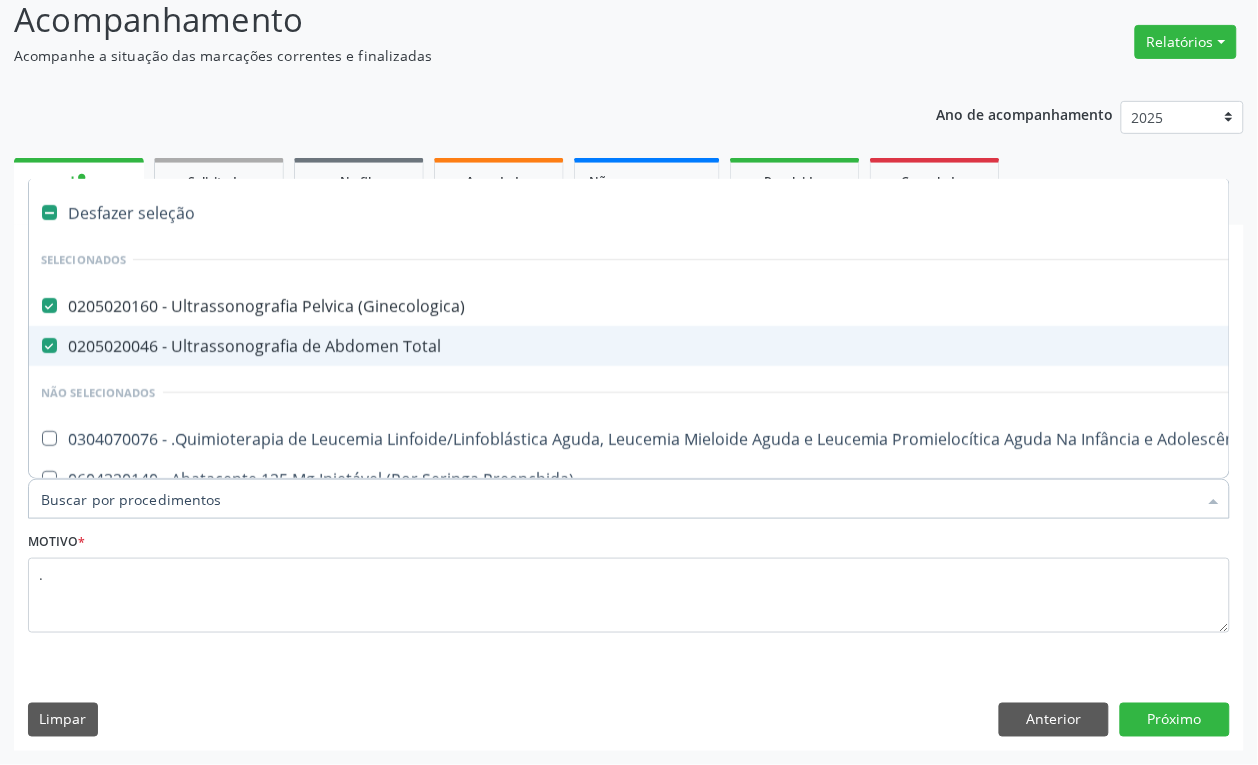 click at bounding box center (49, 345) 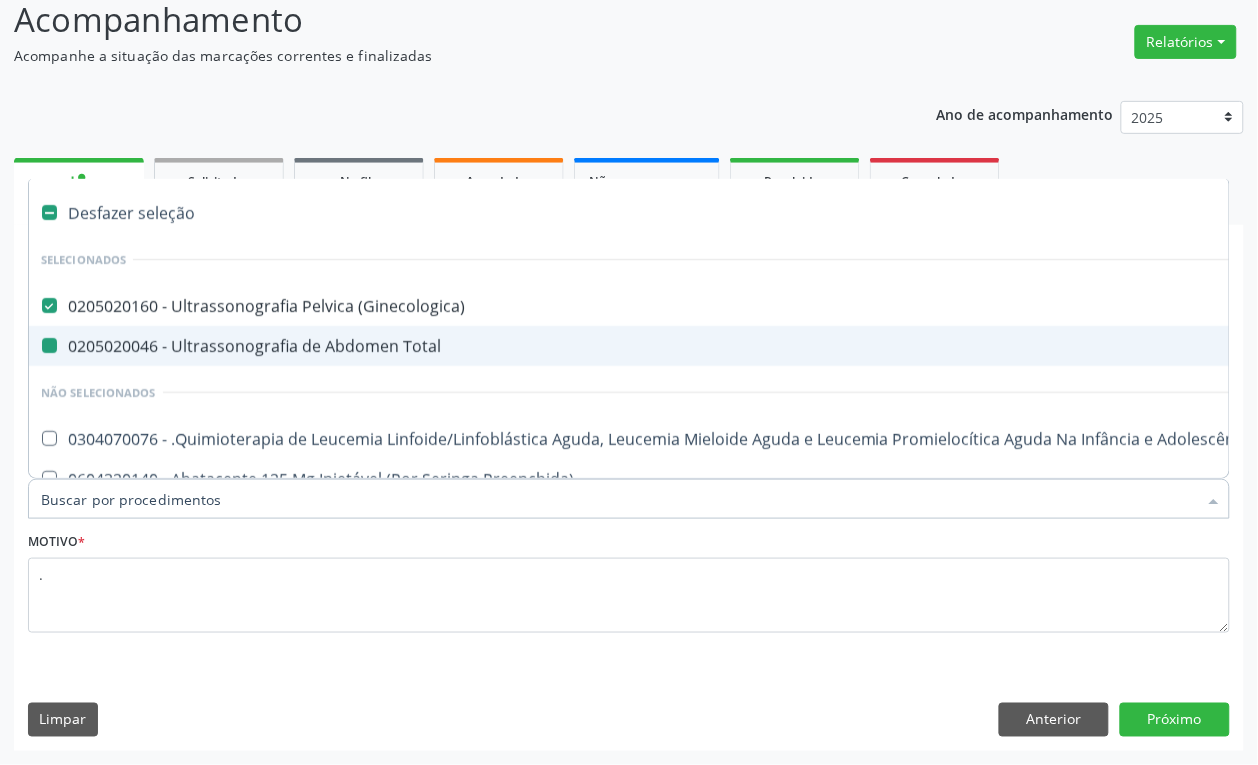 checkbox on "false" 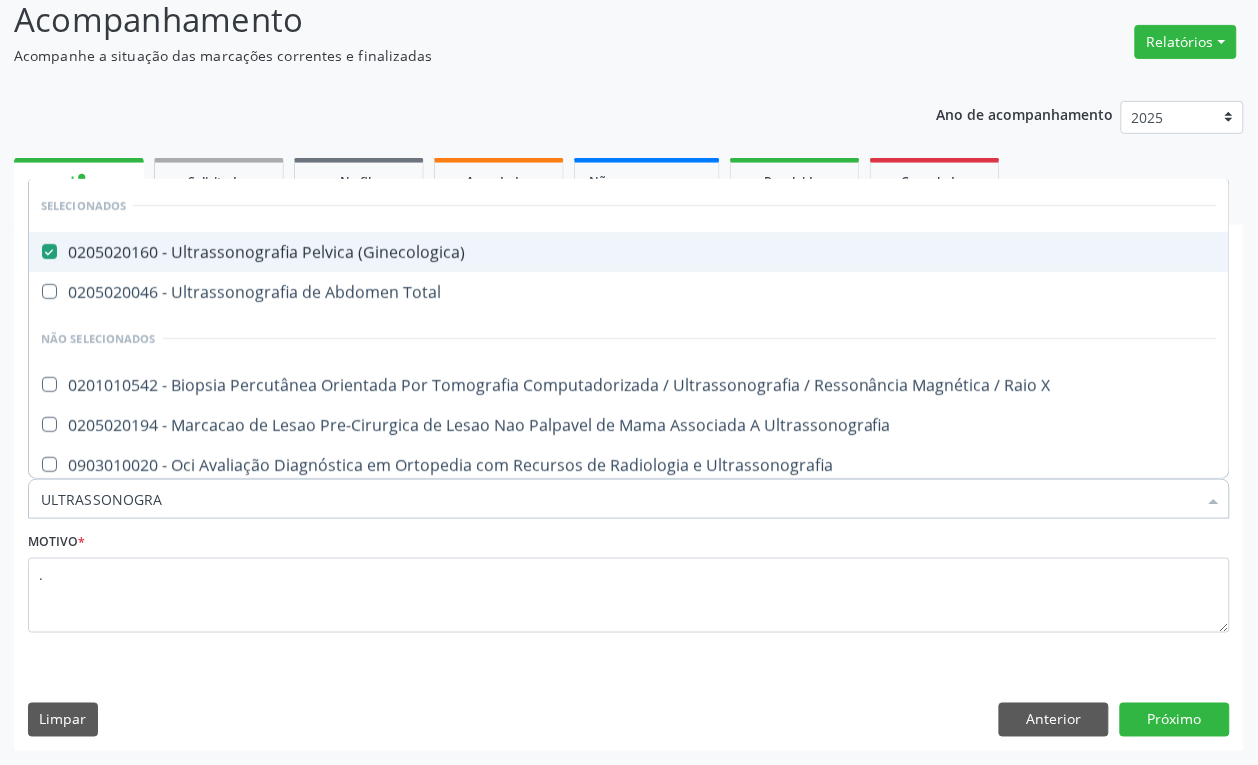 type on "ULTRASSONOGRAF" 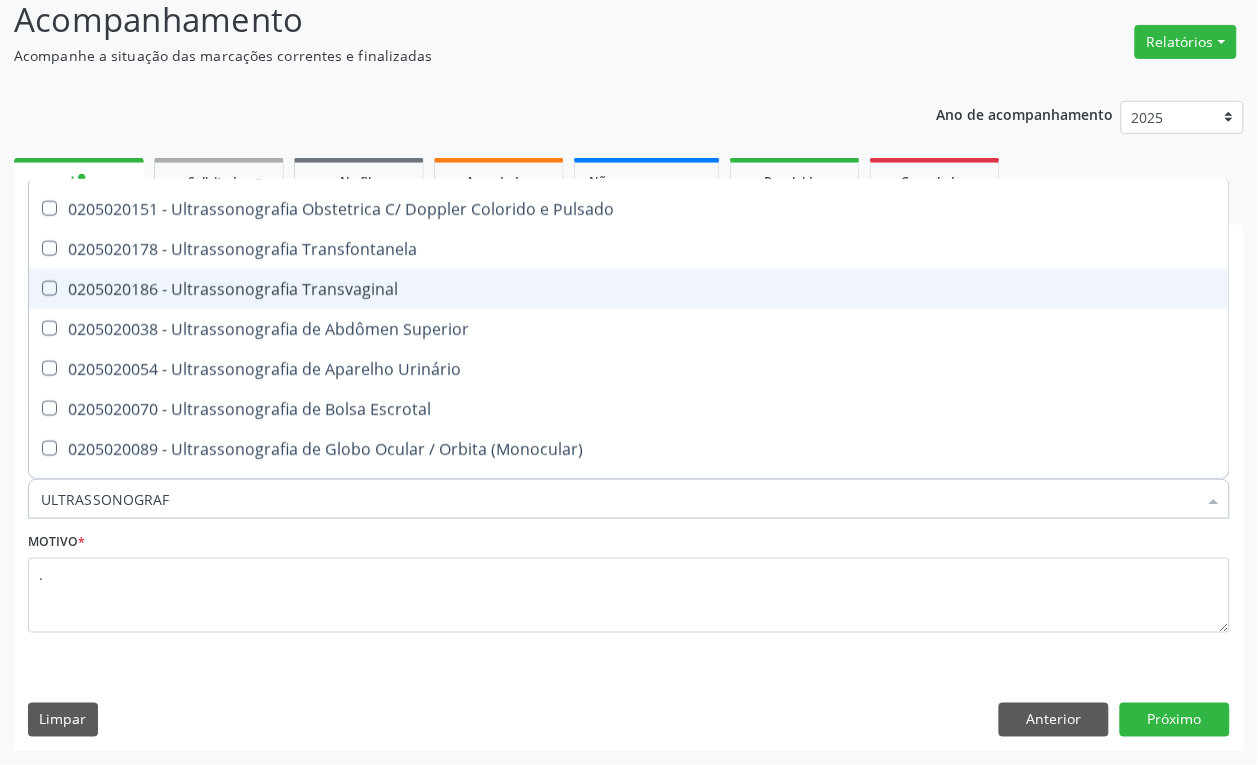 scroll, scrollTop: 500, scrollLeft: 0, axis: vertical 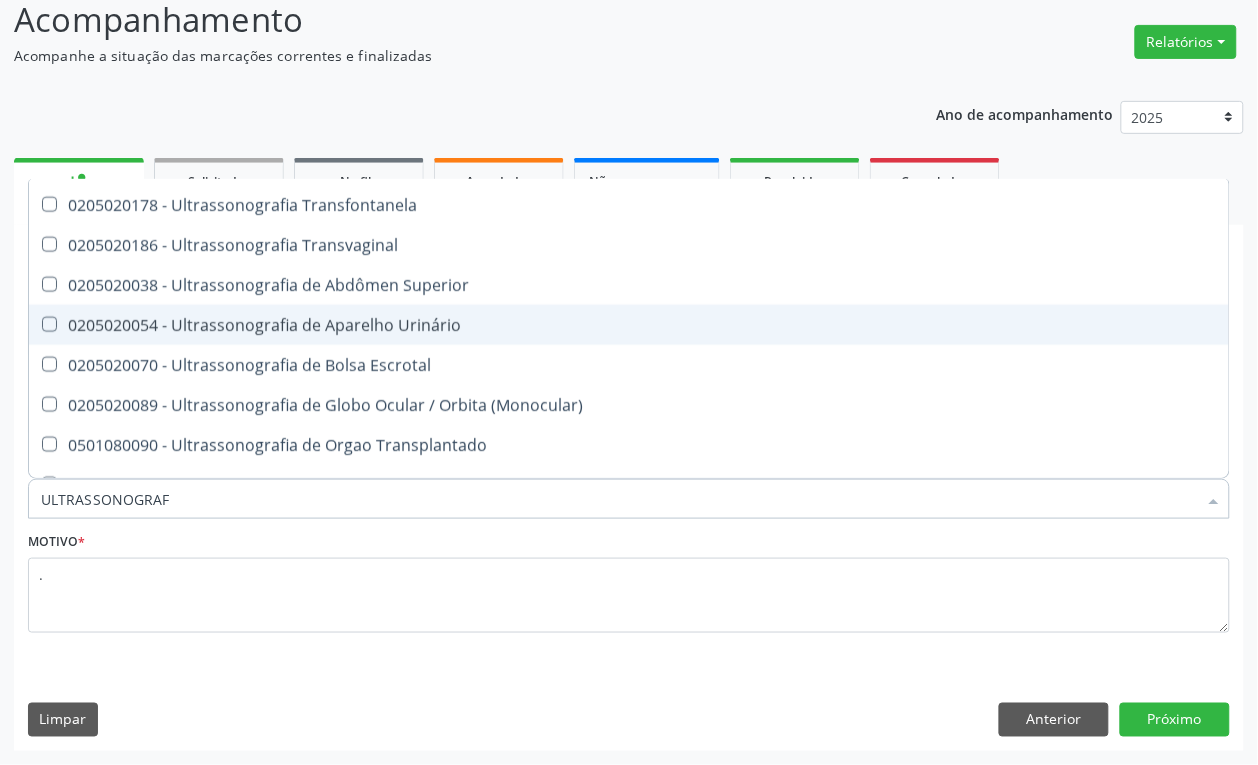 click on "0205020054 - Ultrassonografia de Aparelho Urinário" at bounding box center (629, 325) 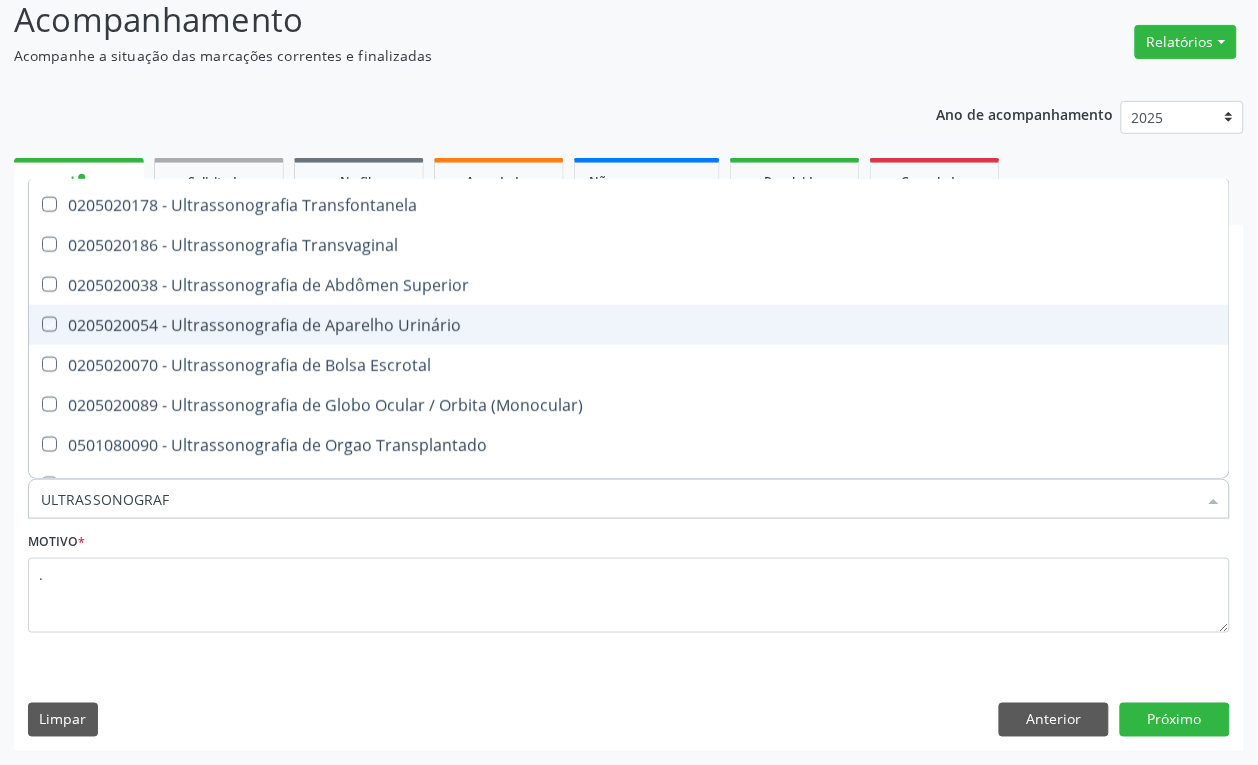 checkbox on "true" 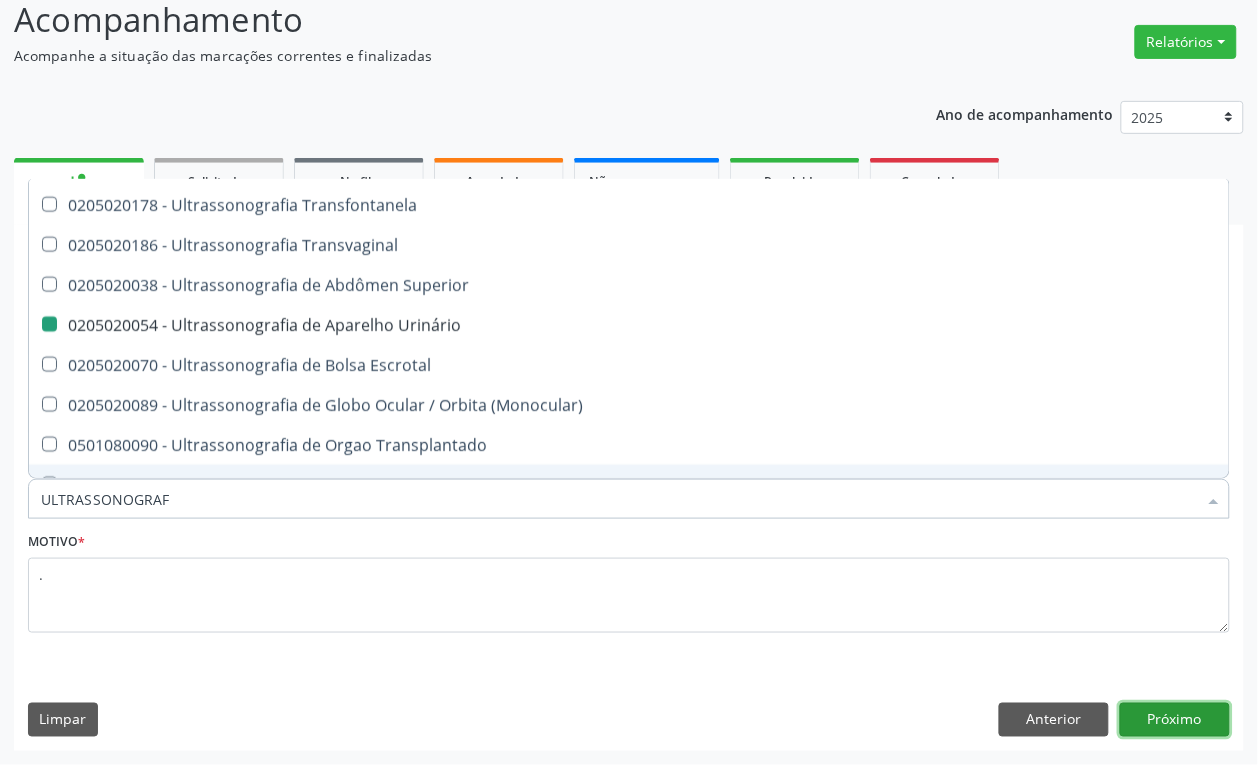 click on "Próximo" at bounding box center [1175, 720] 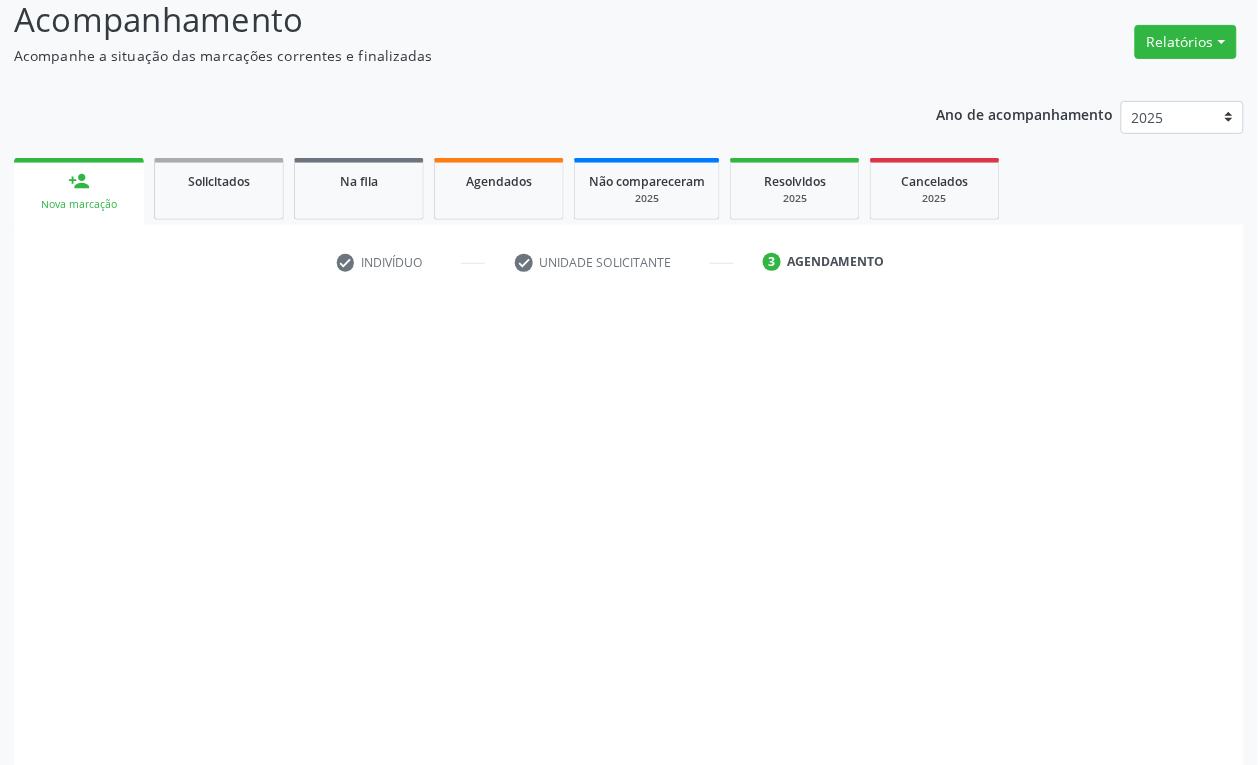 scroll, scrollTop: 0, scrollLeft: 0, axis: both 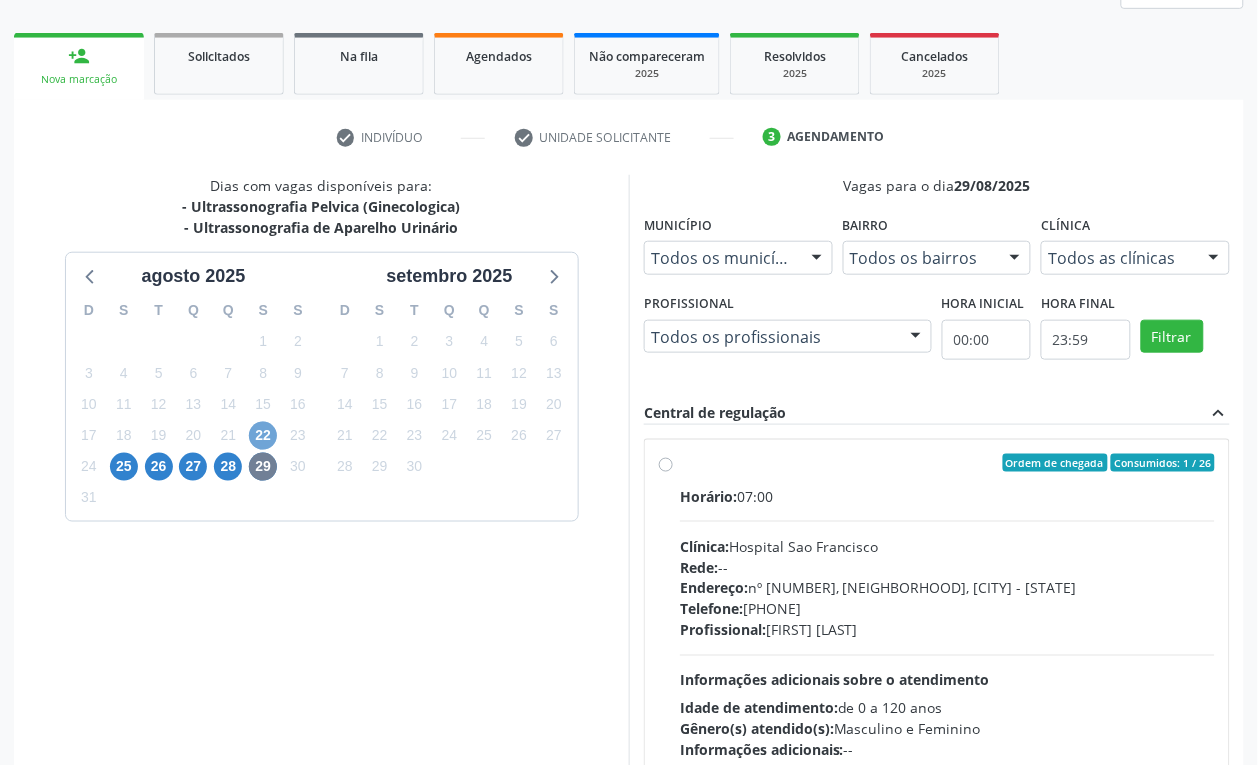 click on "22" at bounding box center [263, 436] 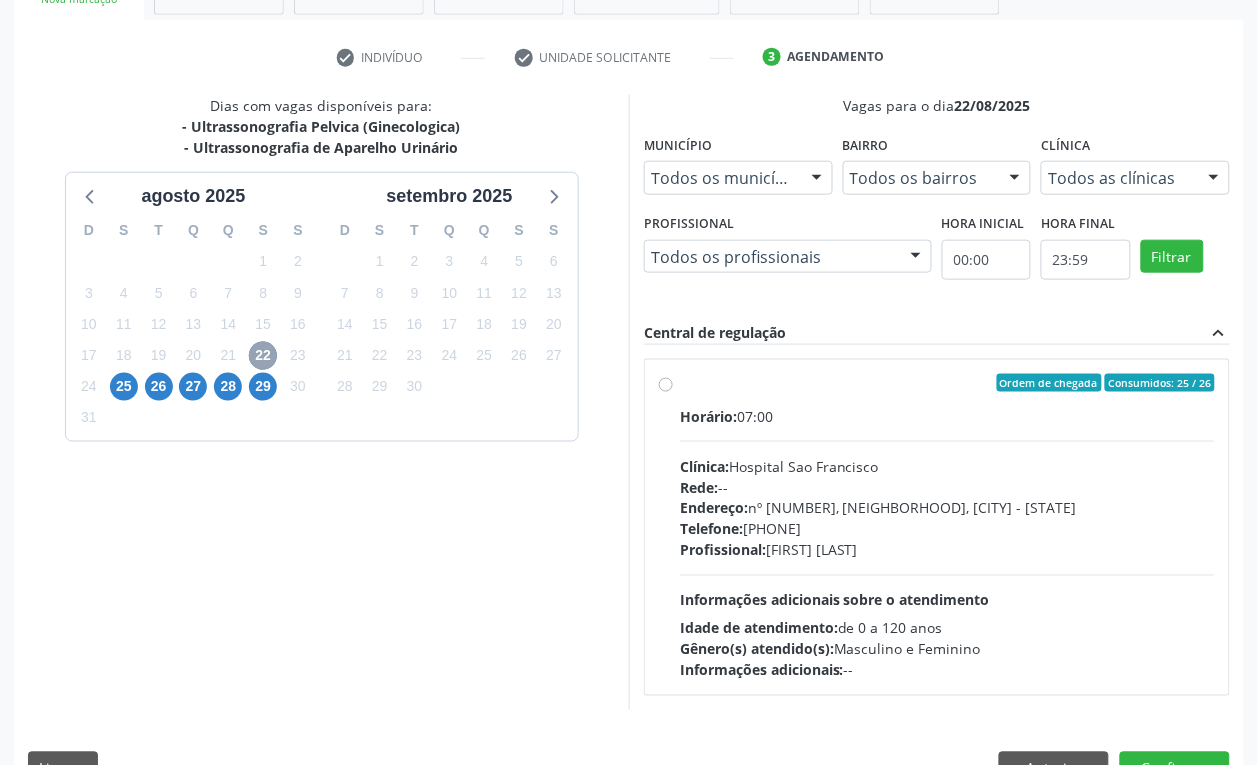scroll, scrollTop: 395, scrollLeft: 0, axis: vertical 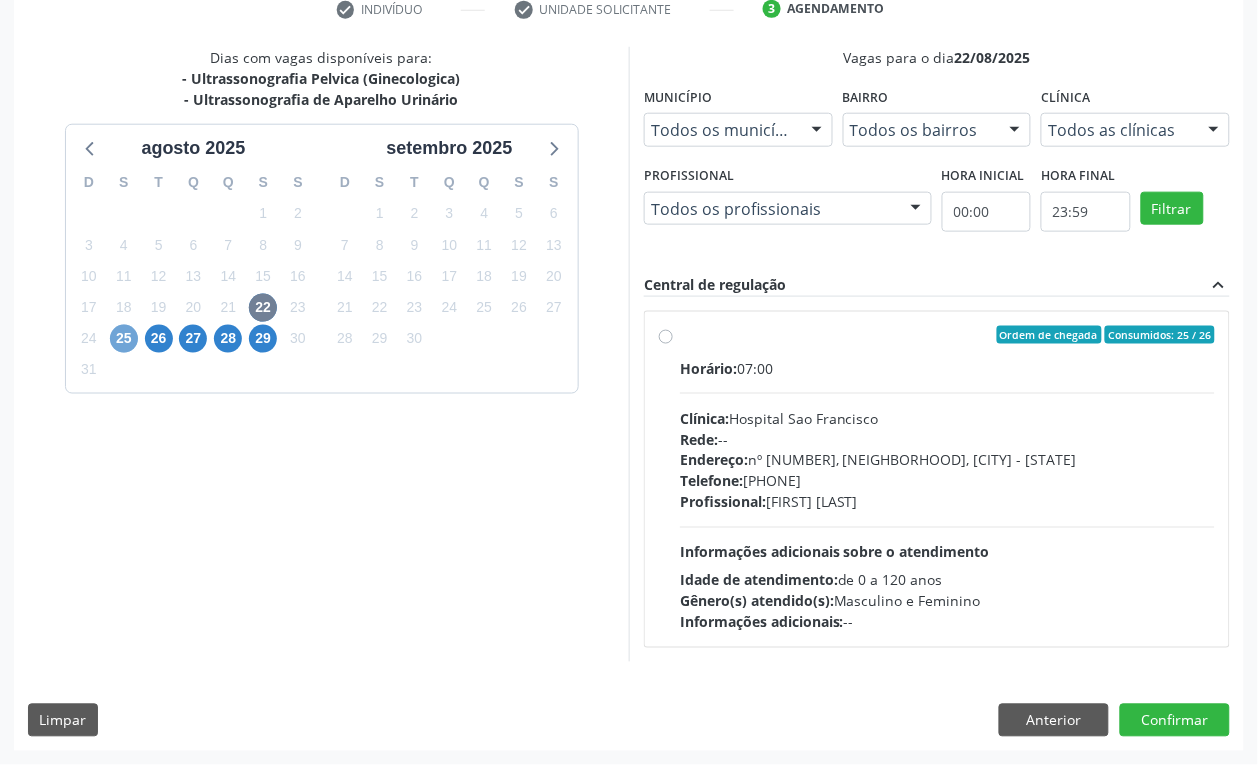 click on "25" at bounding box center [124, 339] 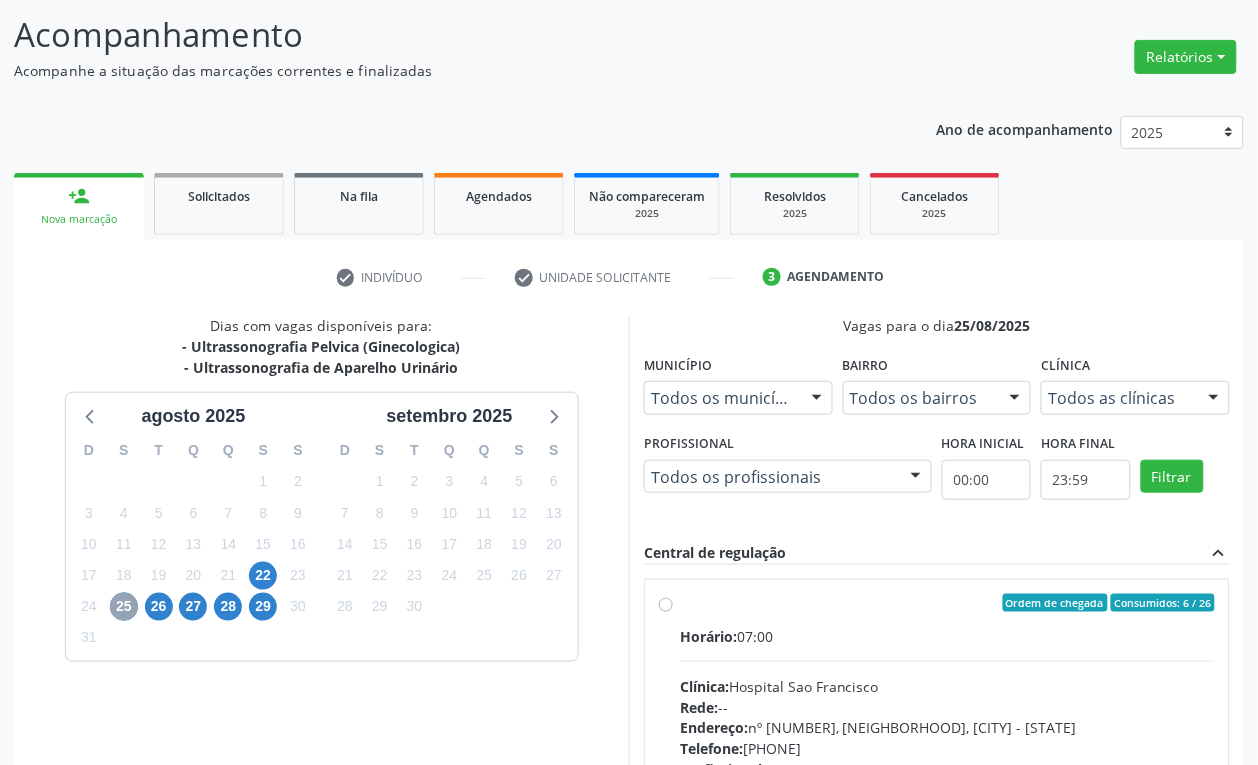 scroll, scrollTop: 395, scrollLeft: 0, axis: vertical 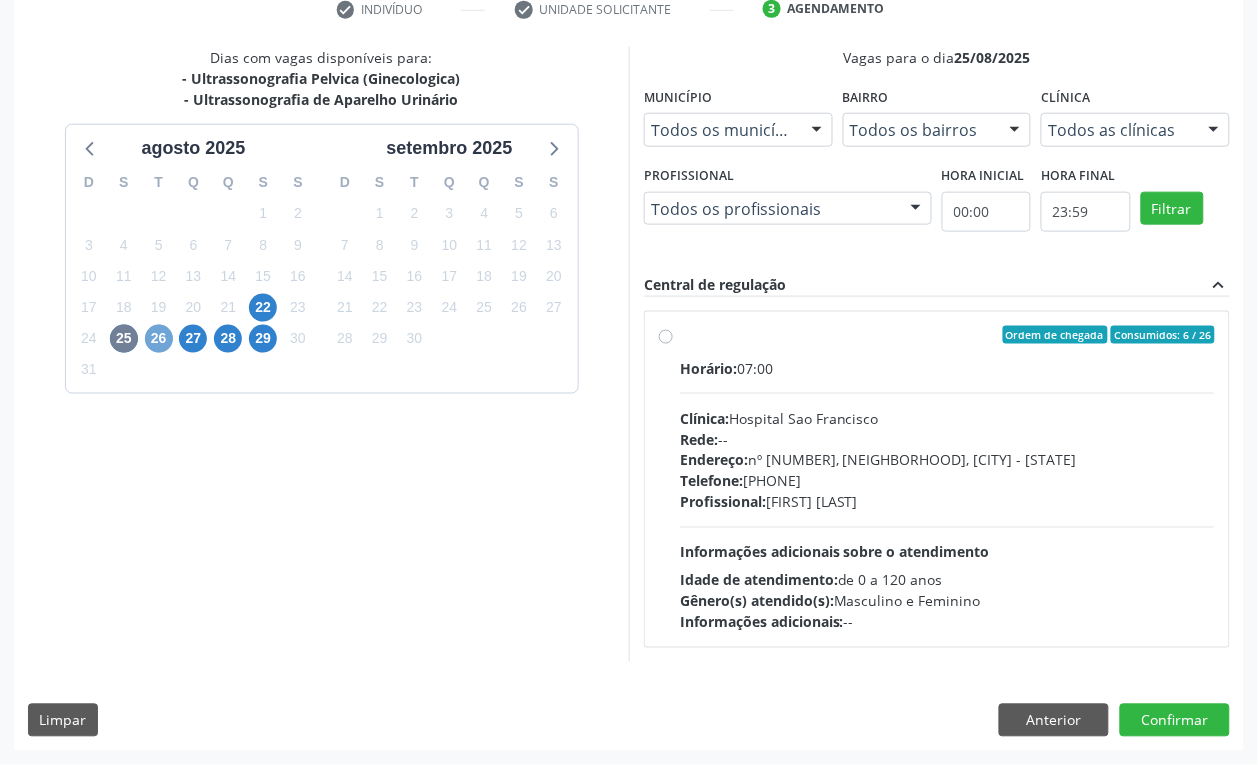 click on "26" at bounding box center [159, 339] 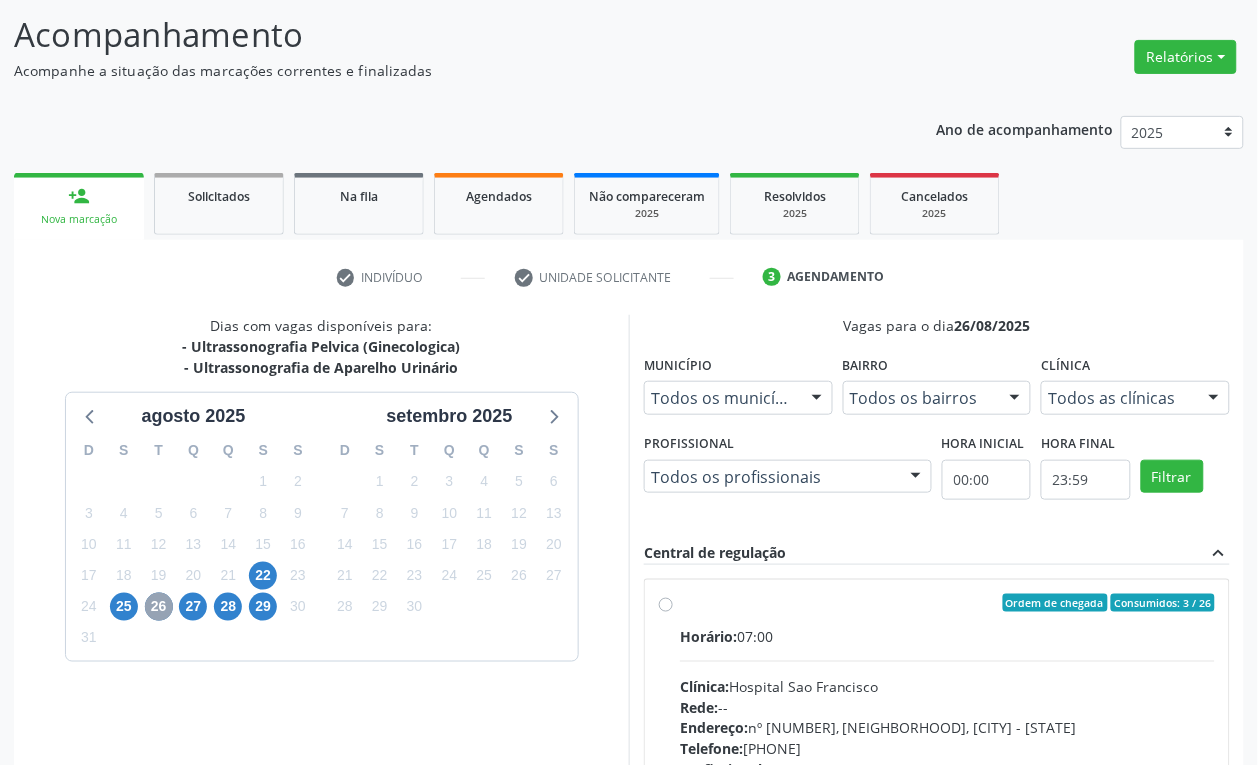 scroll, scrollTop: 395, scrollLeft: 0, axis: vertical 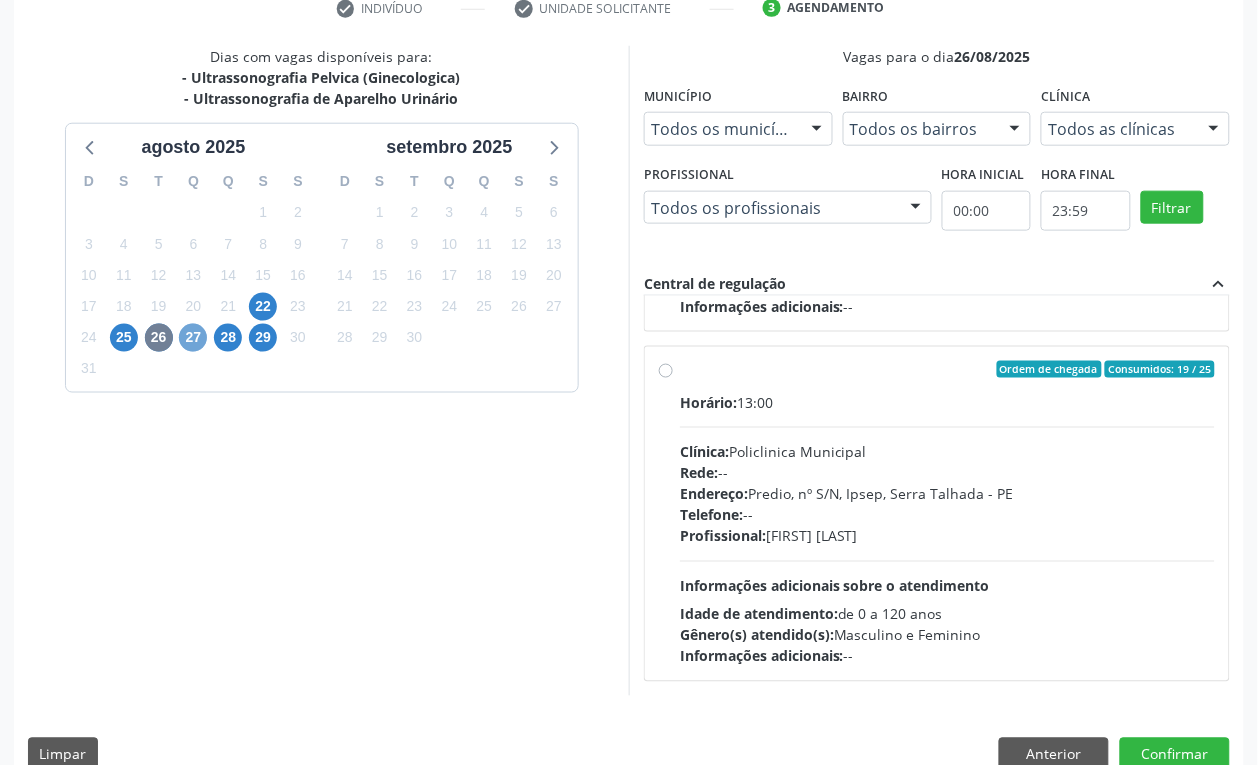click on "27" at bounding box center (193, 338) 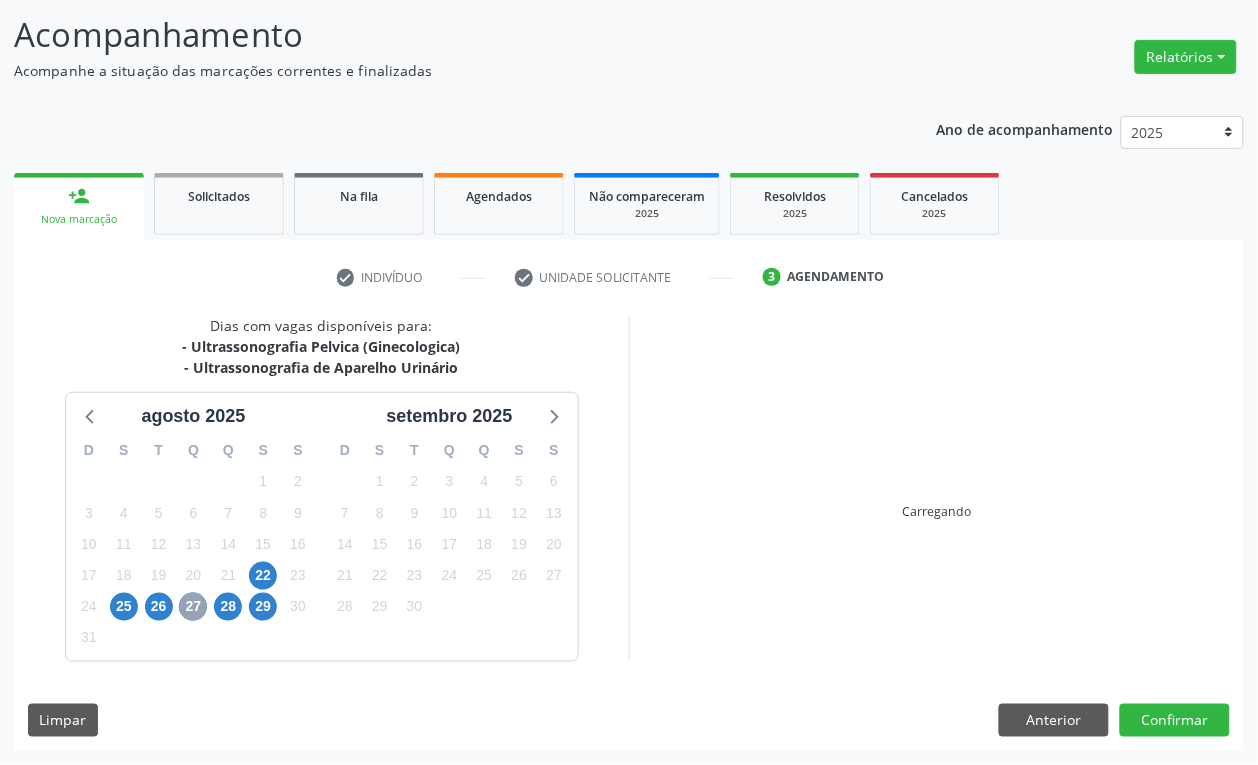 scroll, scrollTop: 395, scrollLeft: 0, axis: vertical 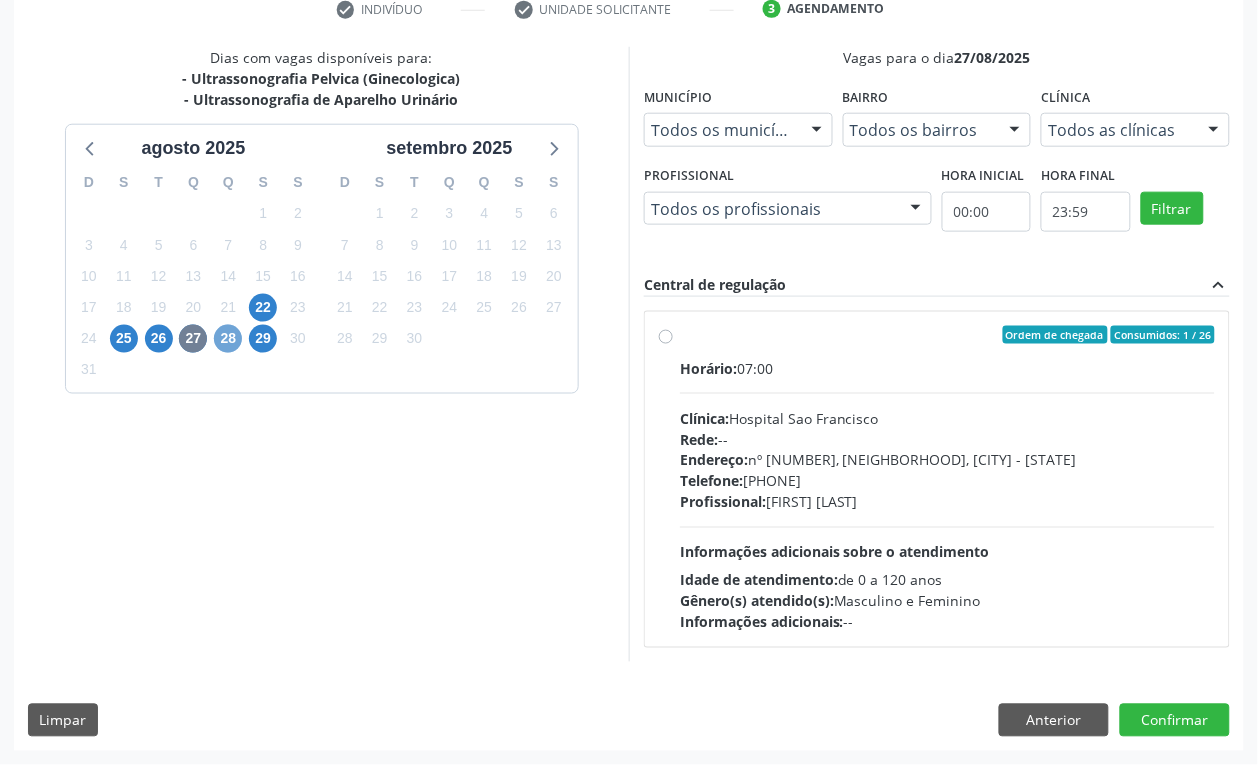 click on "28" at bounding box center [228, 339] 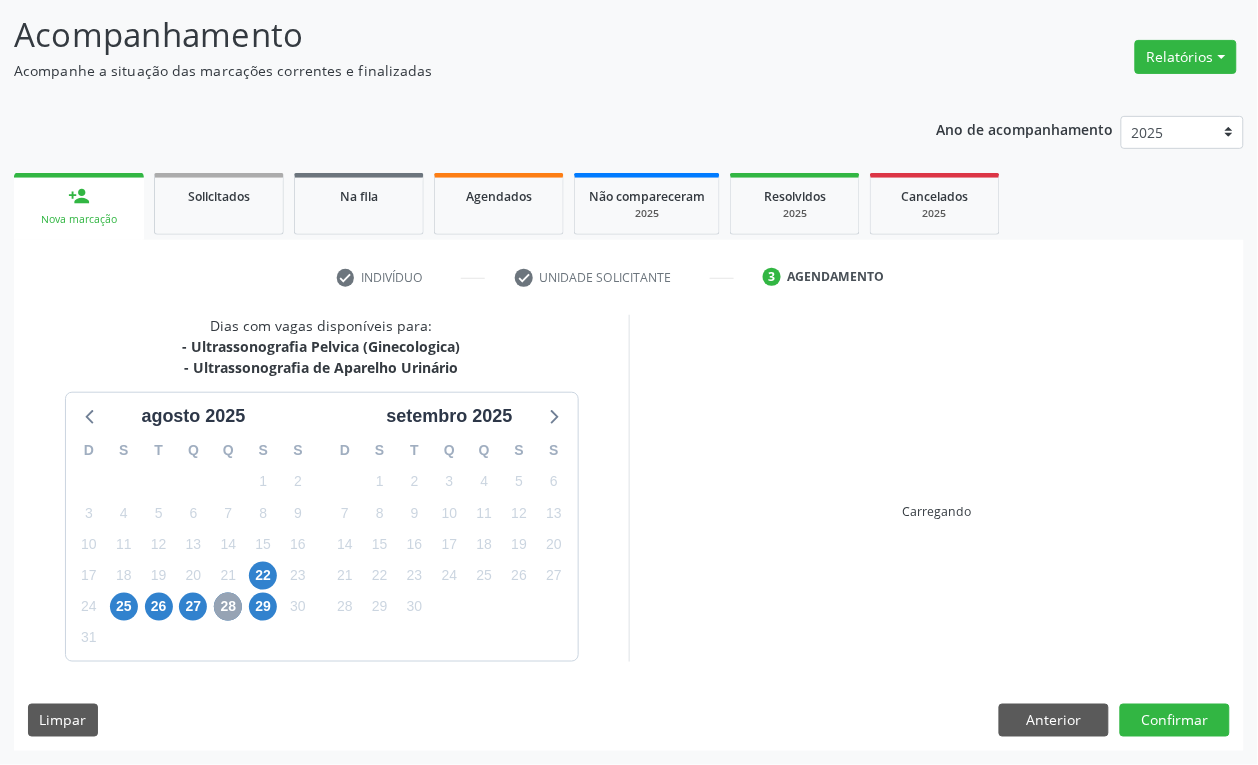 scroll, scrollTop: 395, scrollLeft: 0, axis: vertical 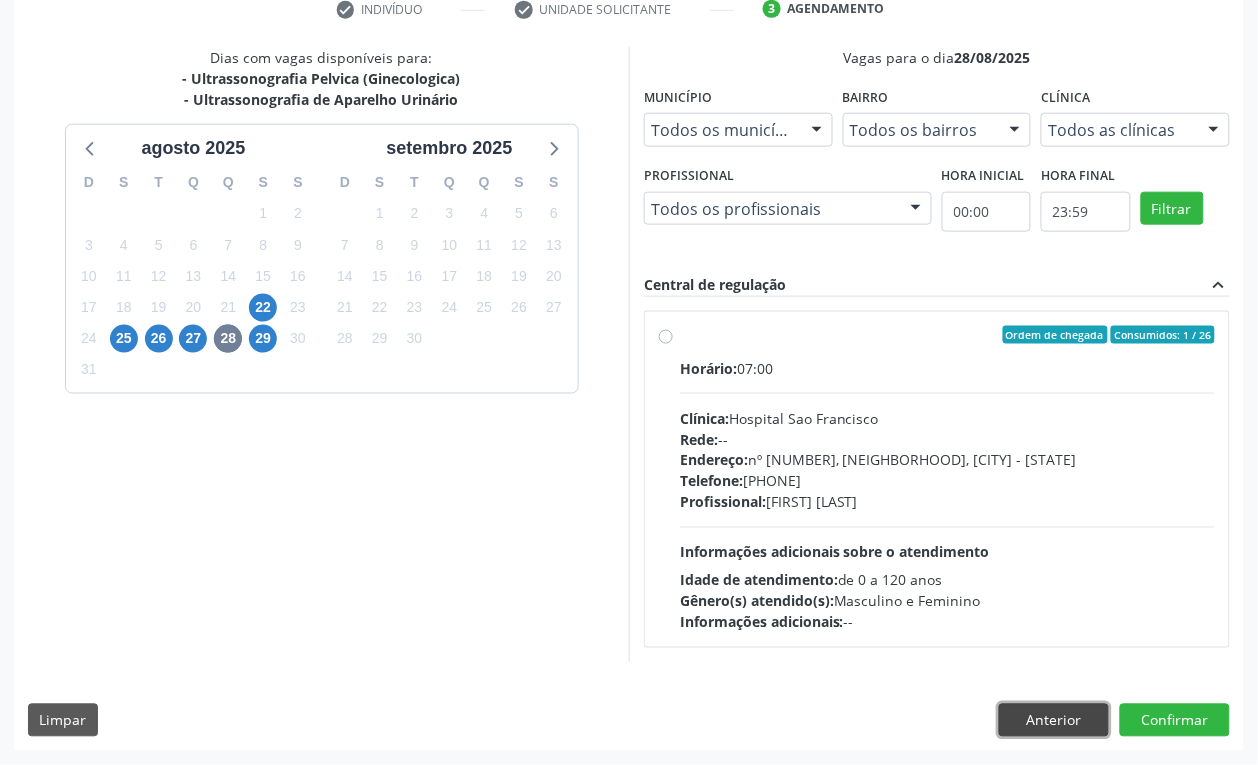 click on "Anterior" at bounding box center [1054, 721] 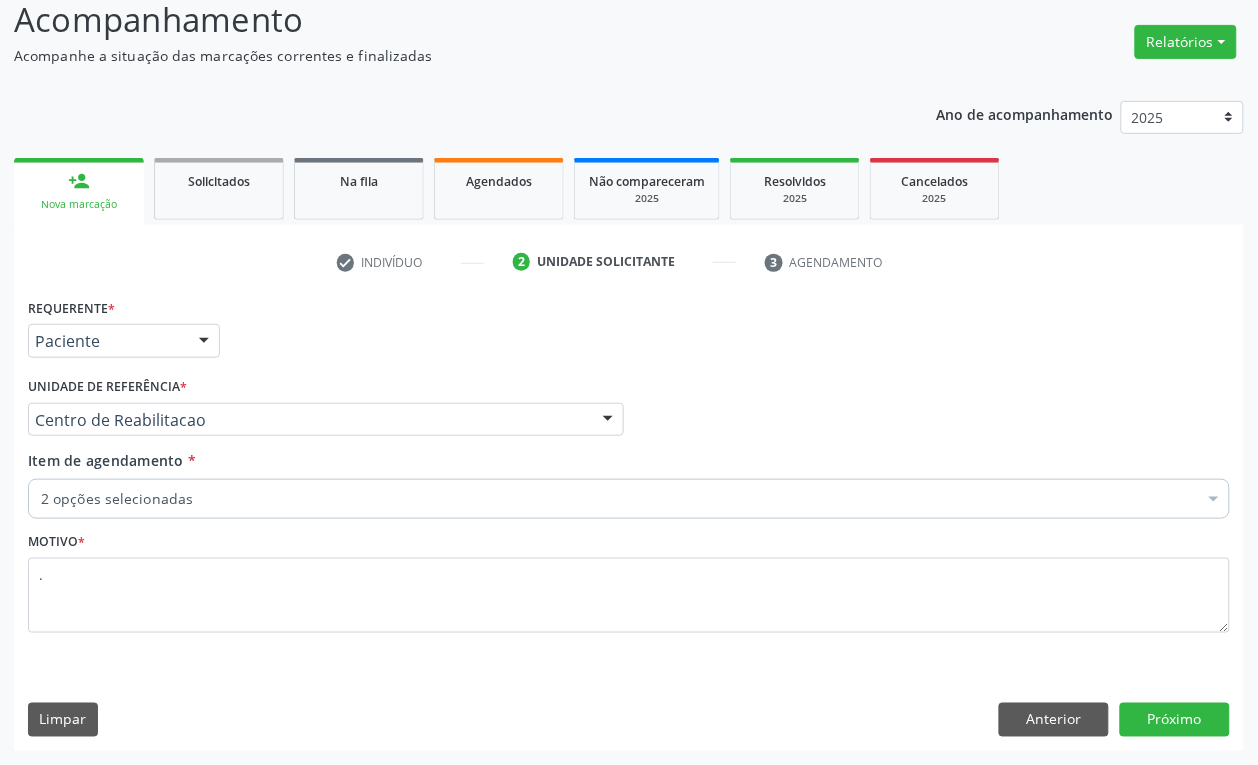 scroll, scrollTop: 141, scrollLeft: 0, axis: vertical 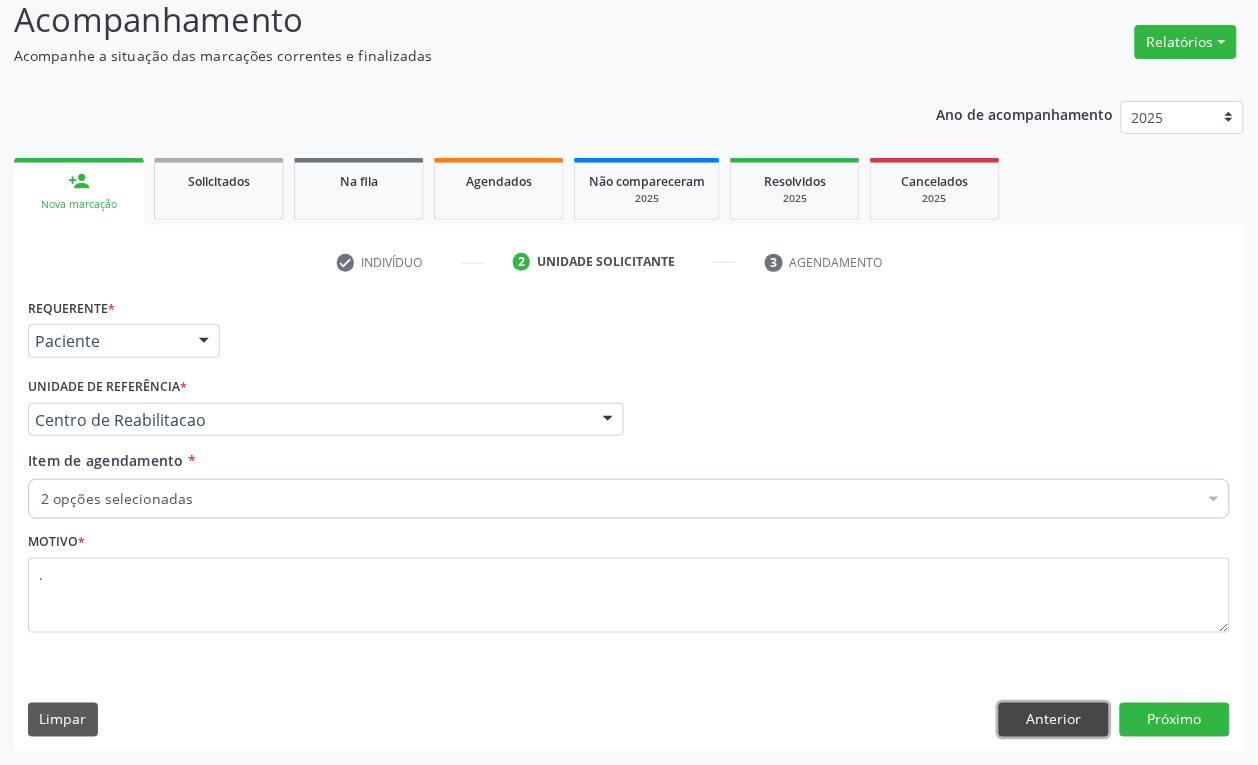 click on "Anterior" at bounding box center [1054, 720] 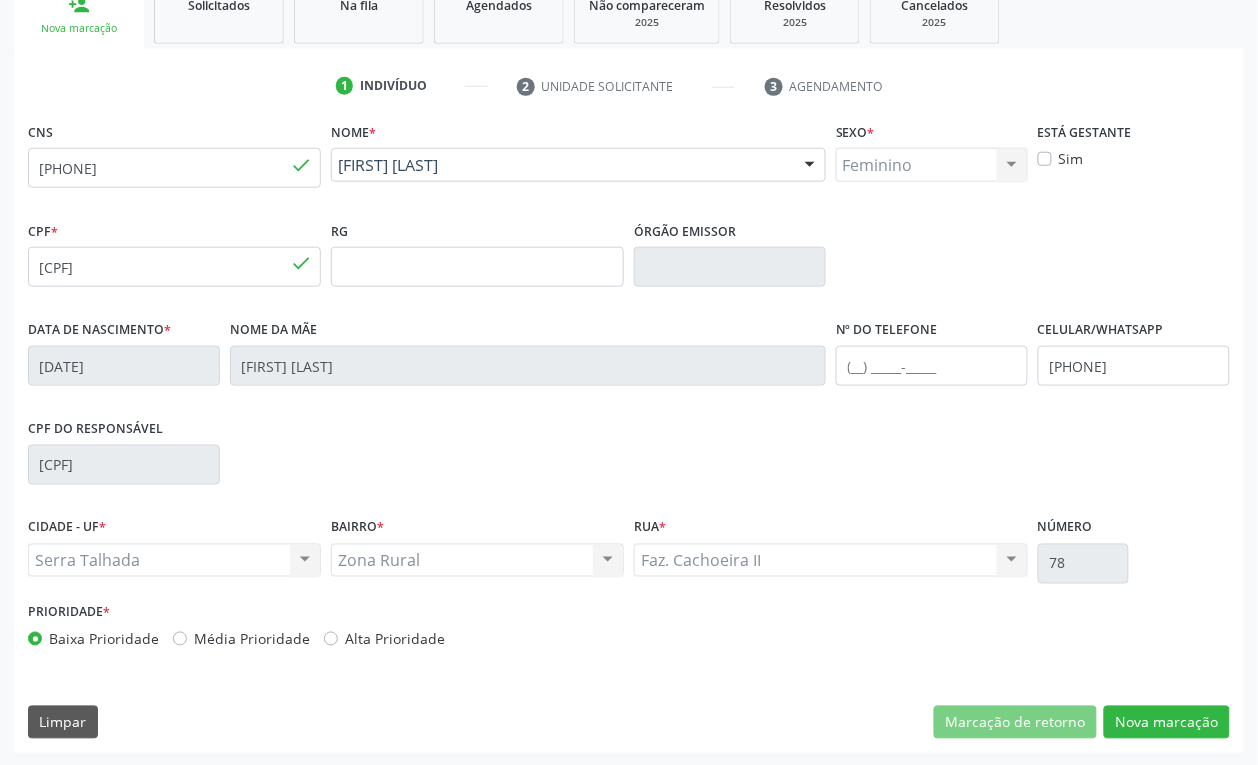 scroll, scrollTop: 320, scrollLeft: 0, axis: vertical 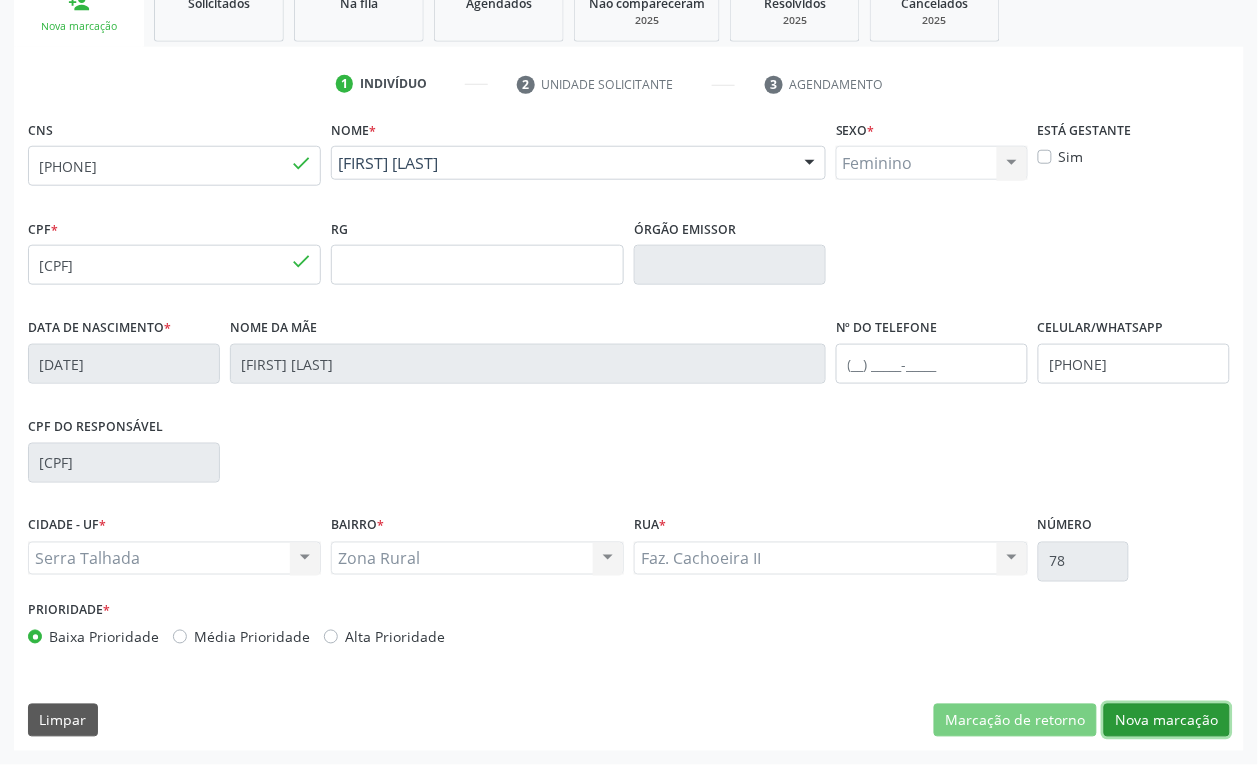 click on "Nova marcação" at bounding box center (1167, 721) 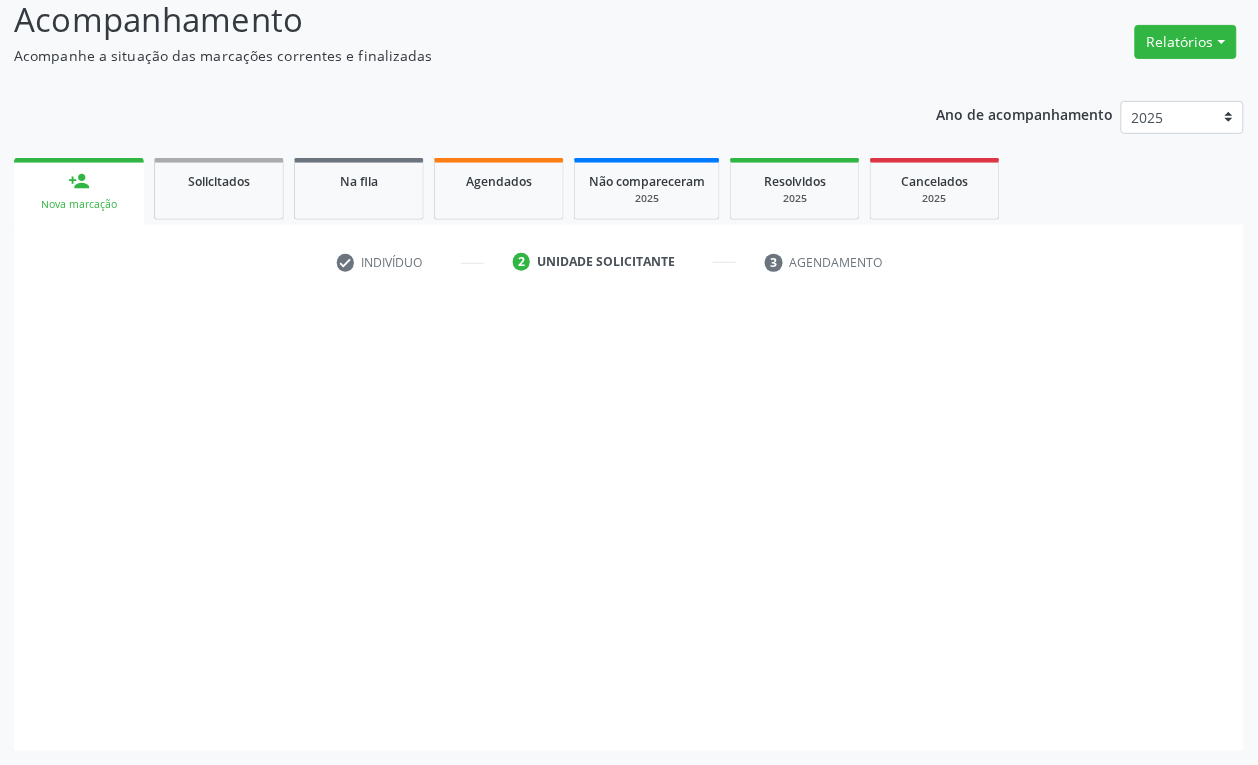 scroll, scrollTop: 141, scrollLeft: 0, axis: vertical 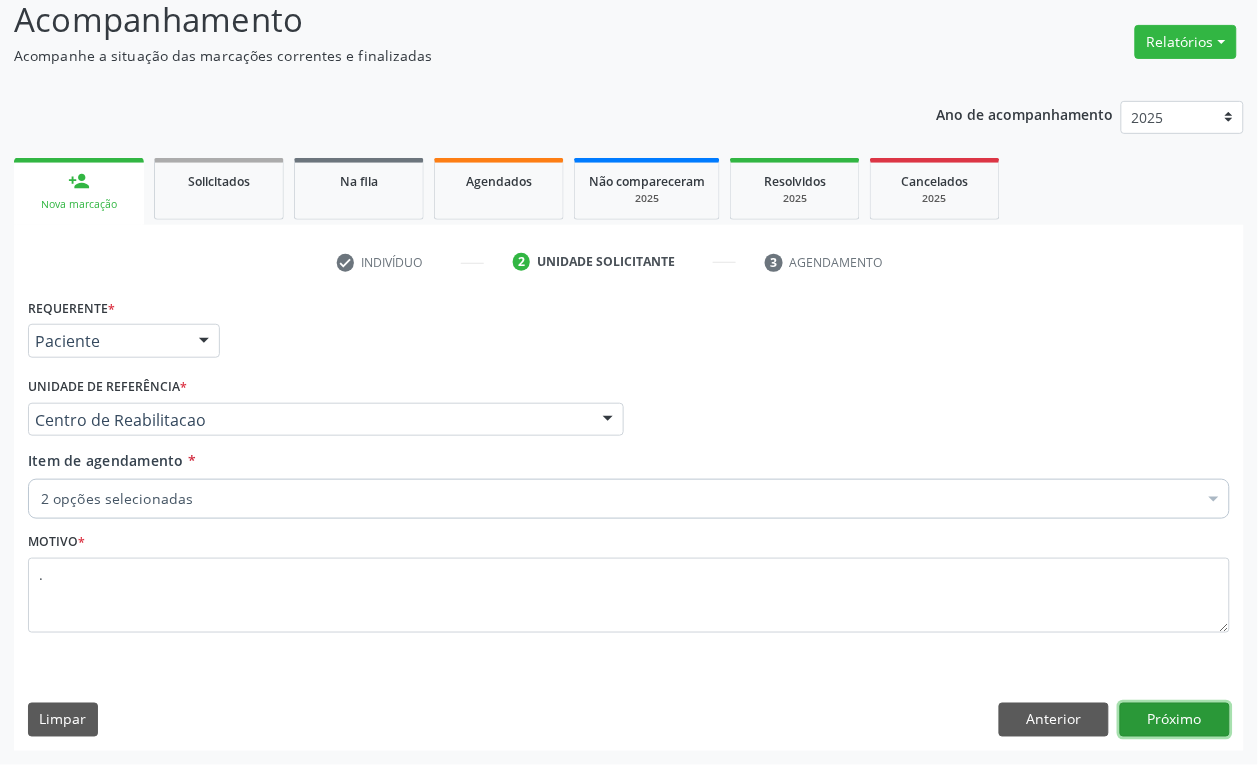 click on "Próximo" at bounding box center (1175, 720) 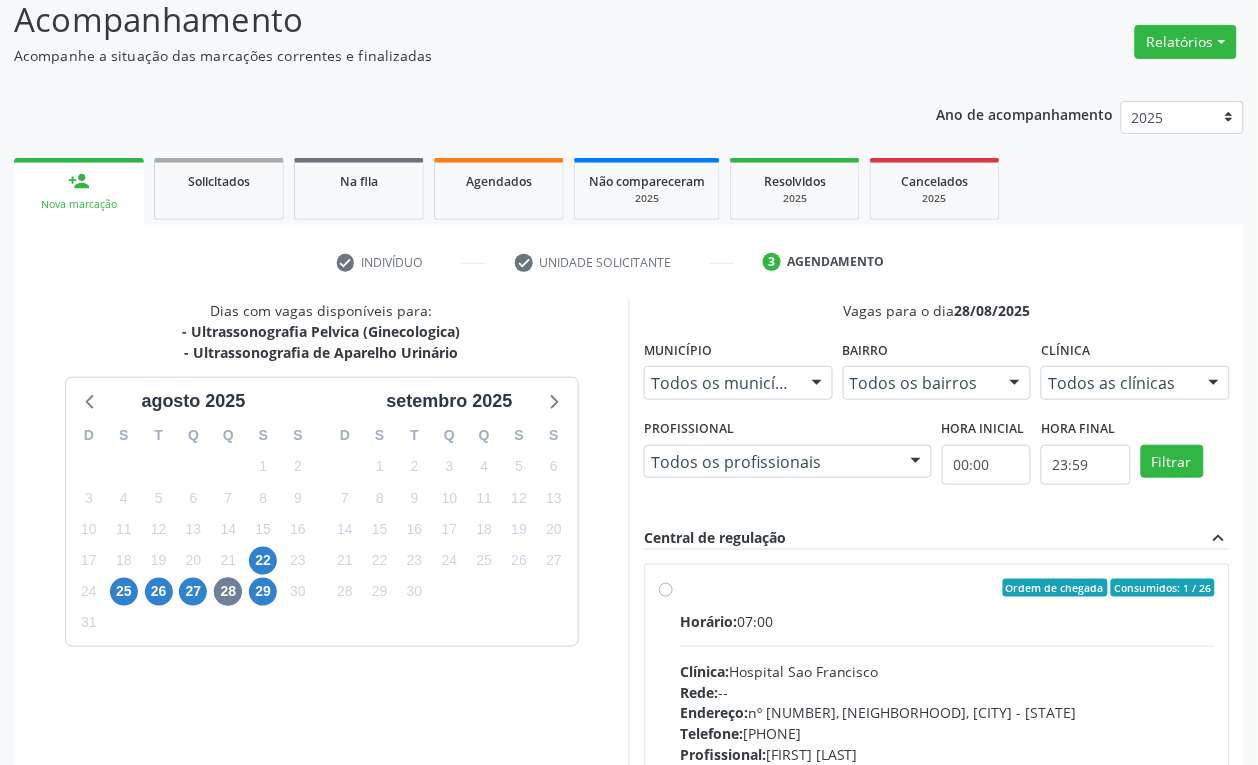 click on "25" at bounding box center [124, 591] 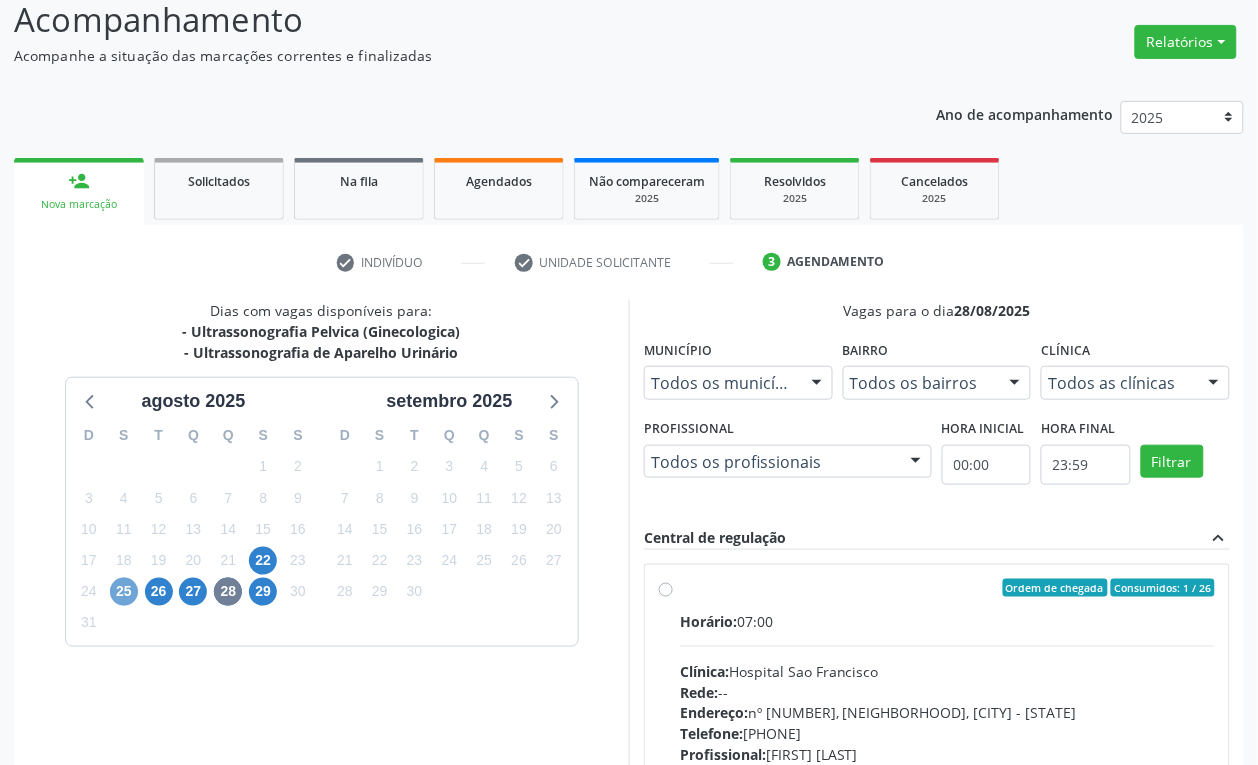 click on "25" at bounding box center [124, 592] 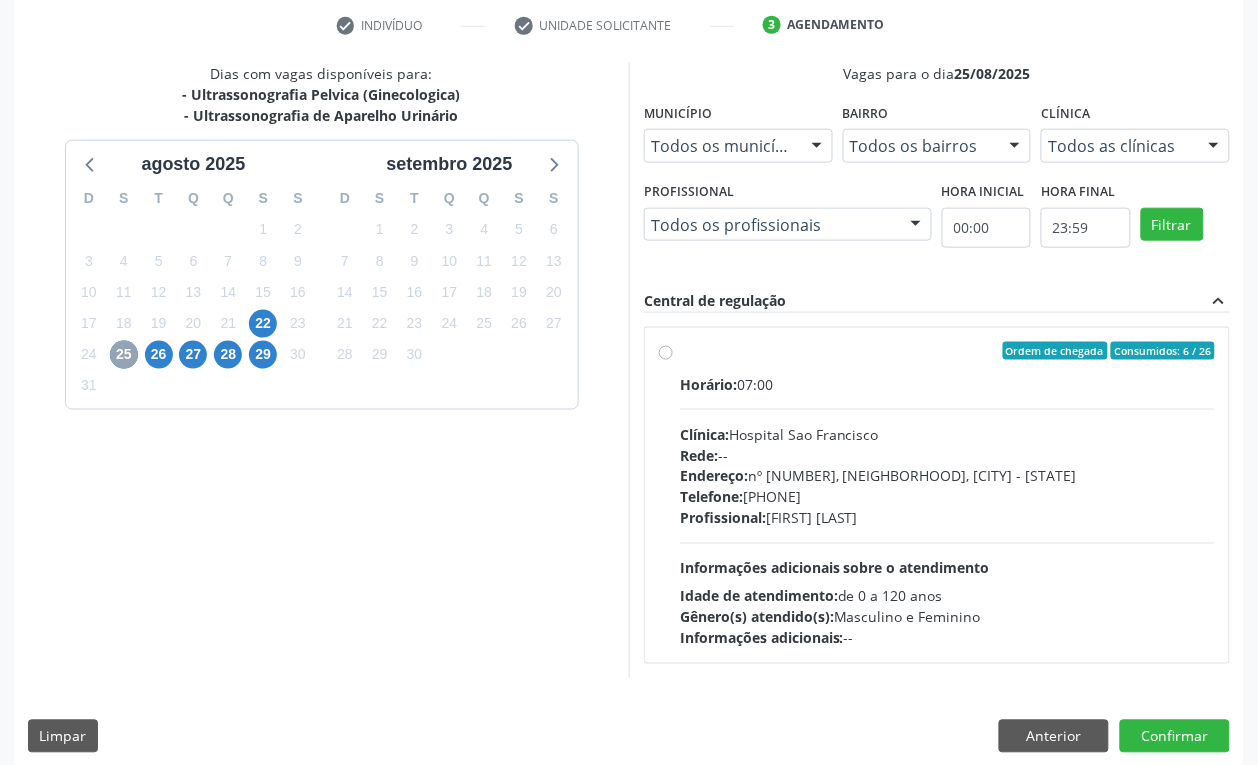 scroll, scrollTop: 395, scrollLeft: 0, axis: vertical 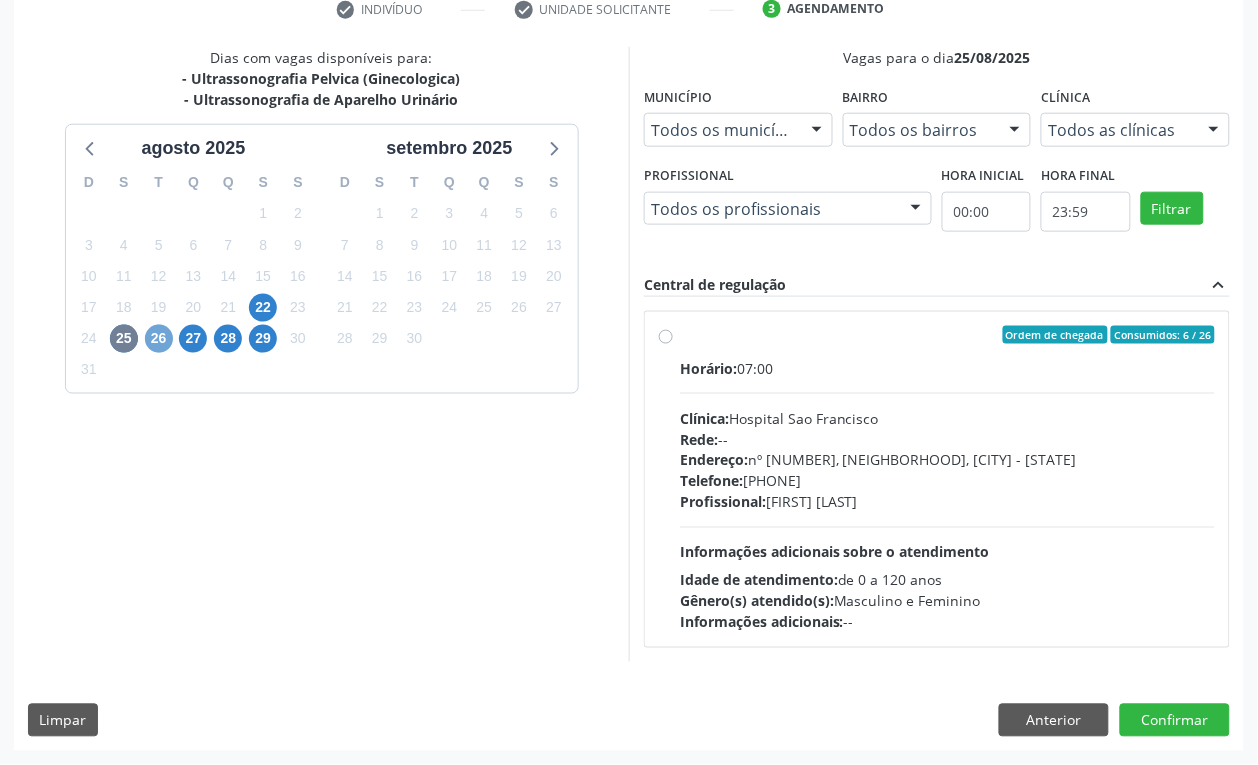 click on "26" at bounding box center [159, 339] 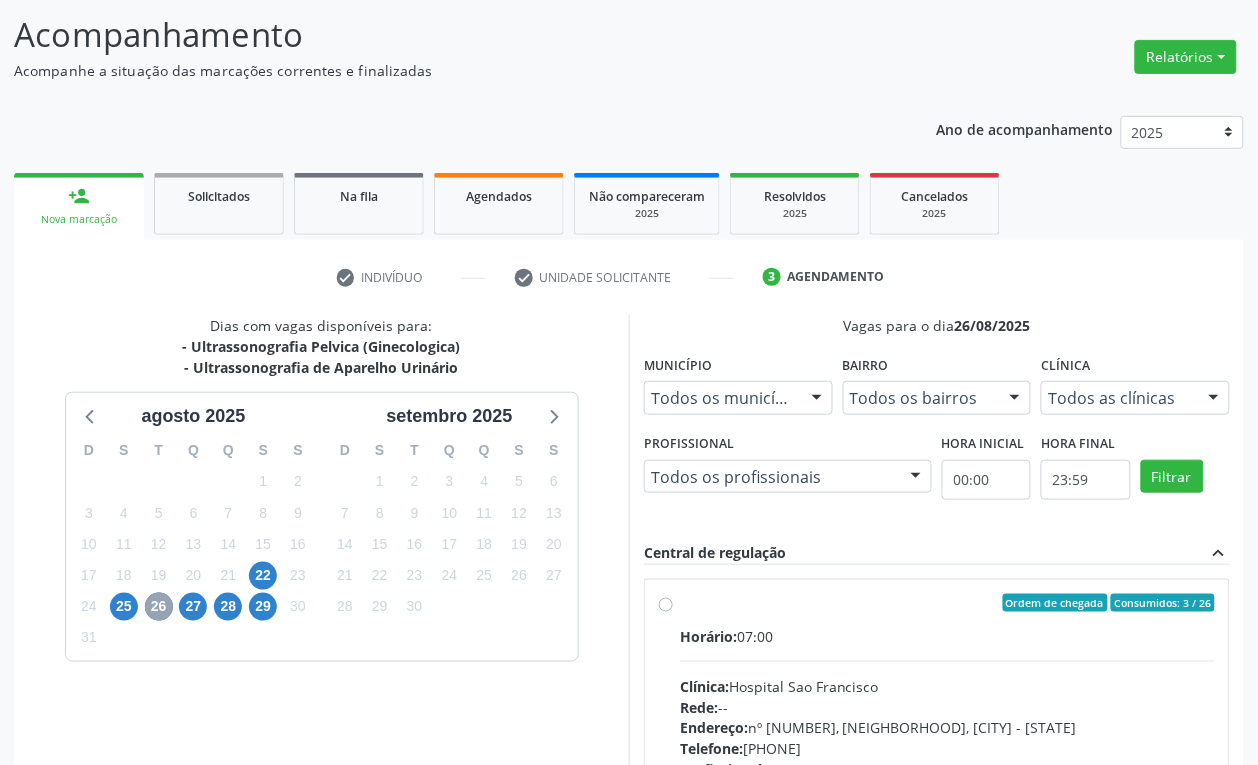 scroll, scrollTop: 395, scrollLeft: 0, axis: vertical 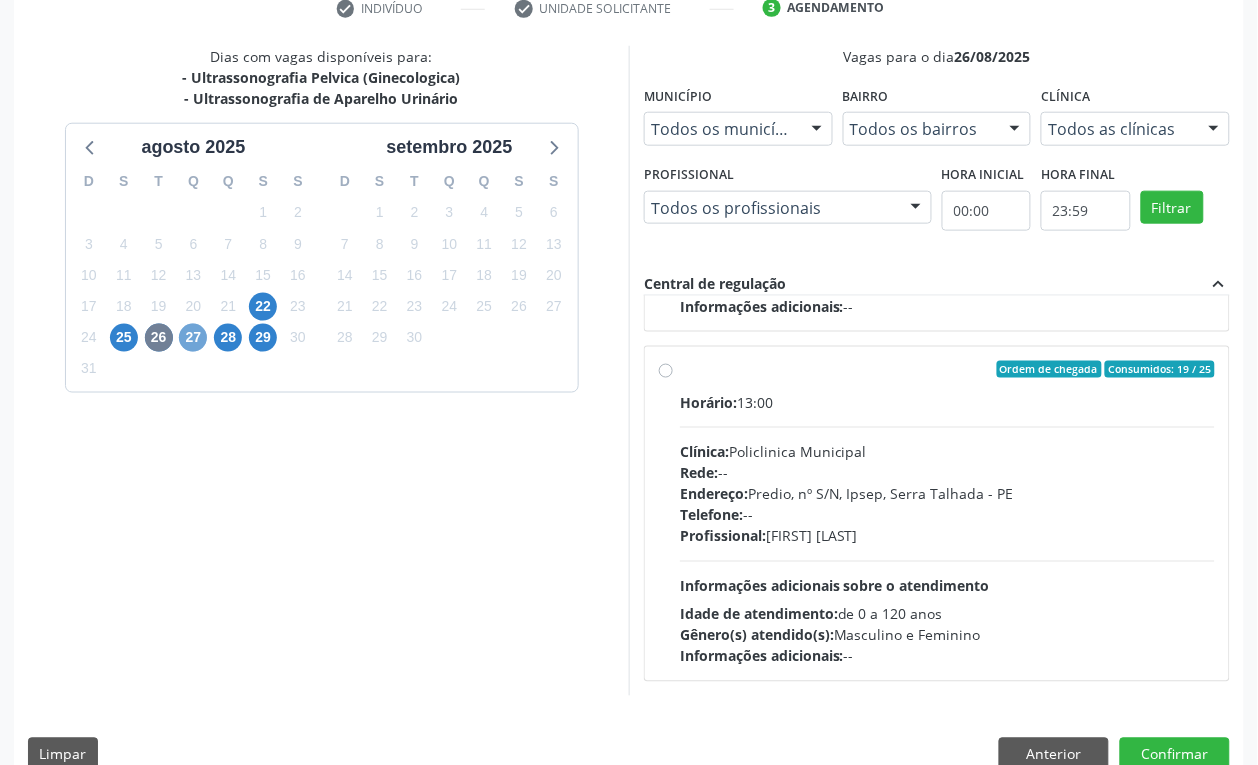 click on "27" at bounding box center (193, 338) 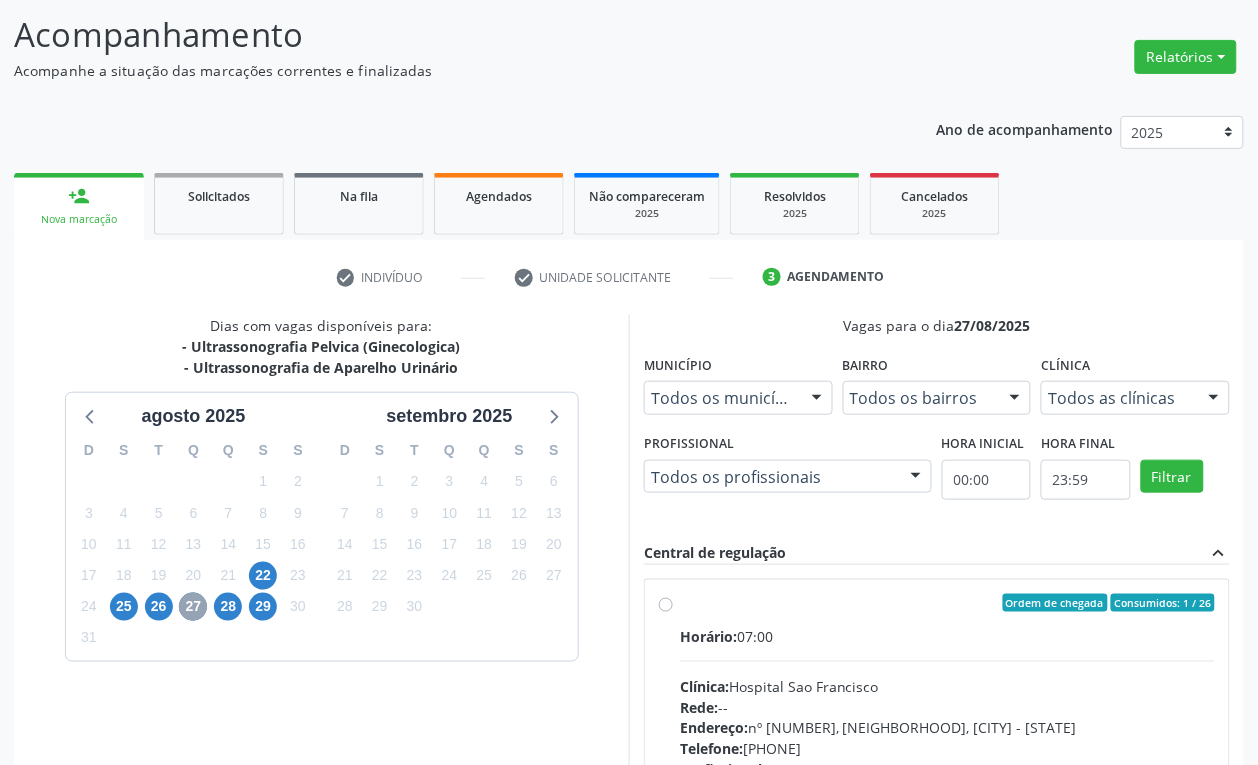 scroll, scrollTop: 395, scrollLeft: 0, axis: vertical 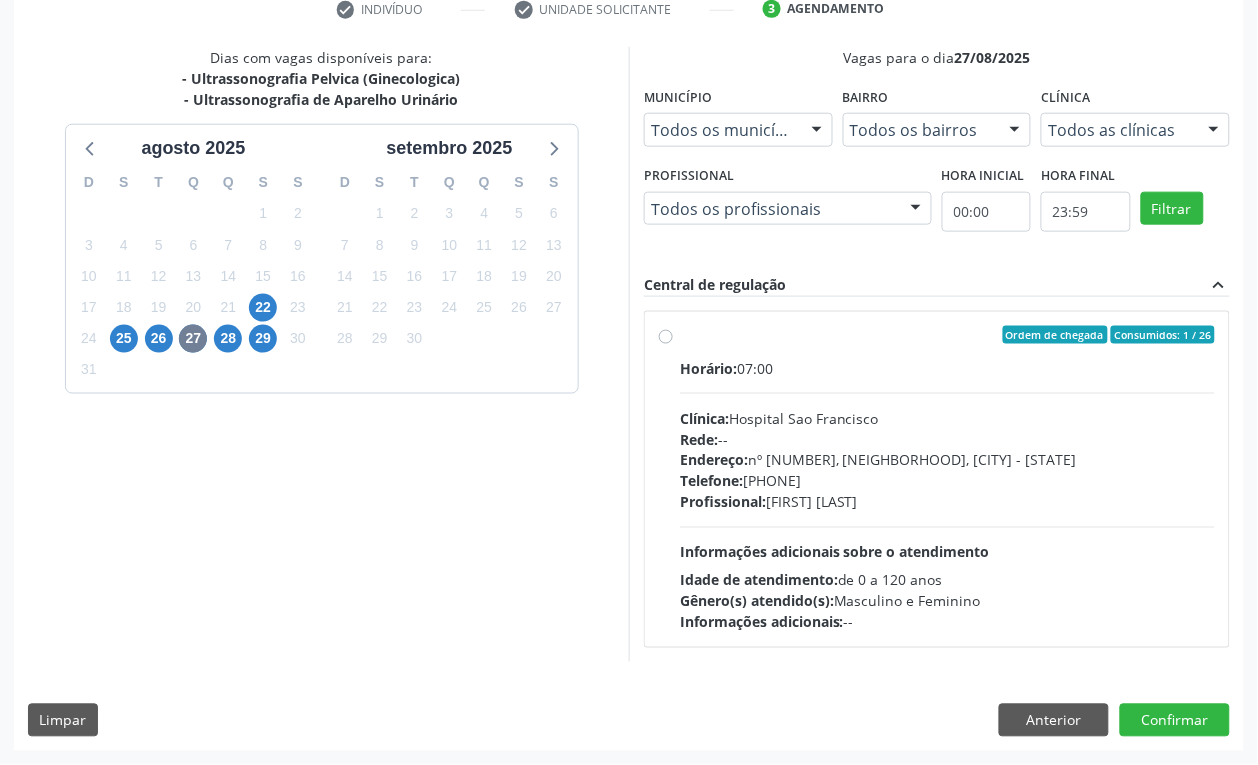 click on "28" at bounding box center (228, 338) 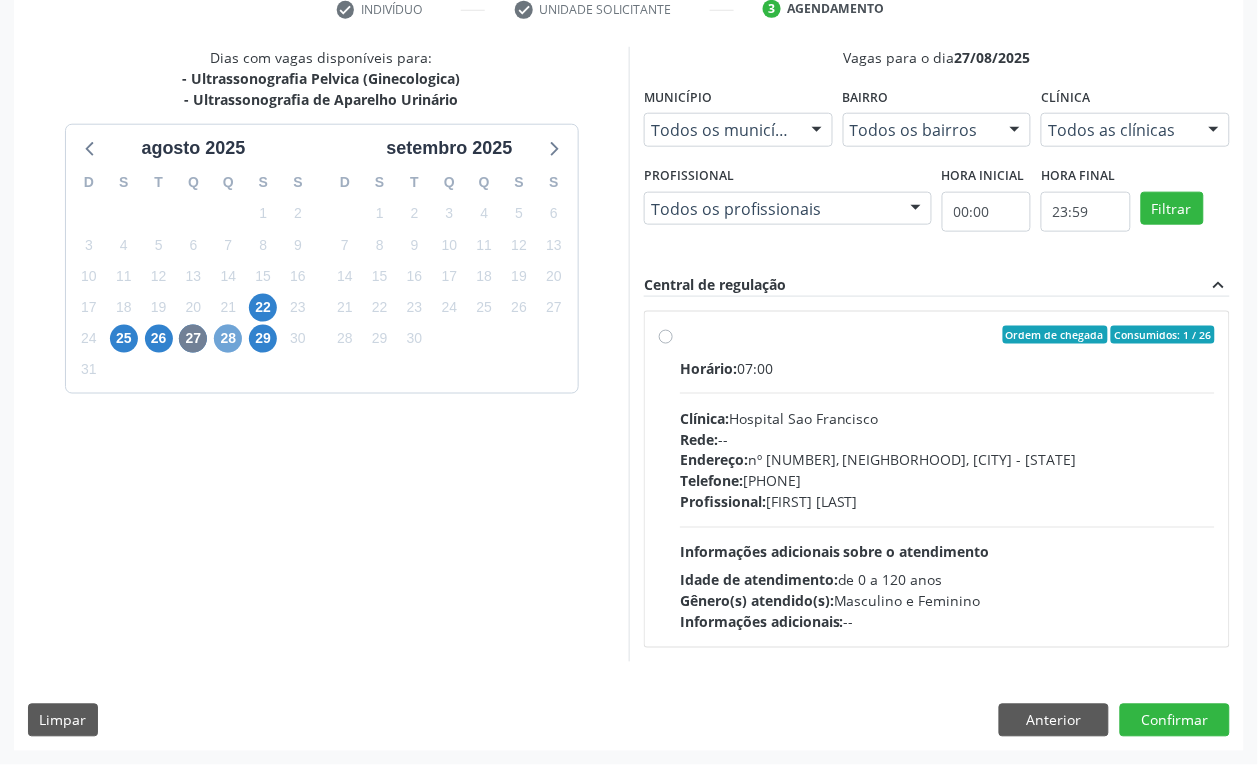 click on "28" at bounding box center (228, 339) 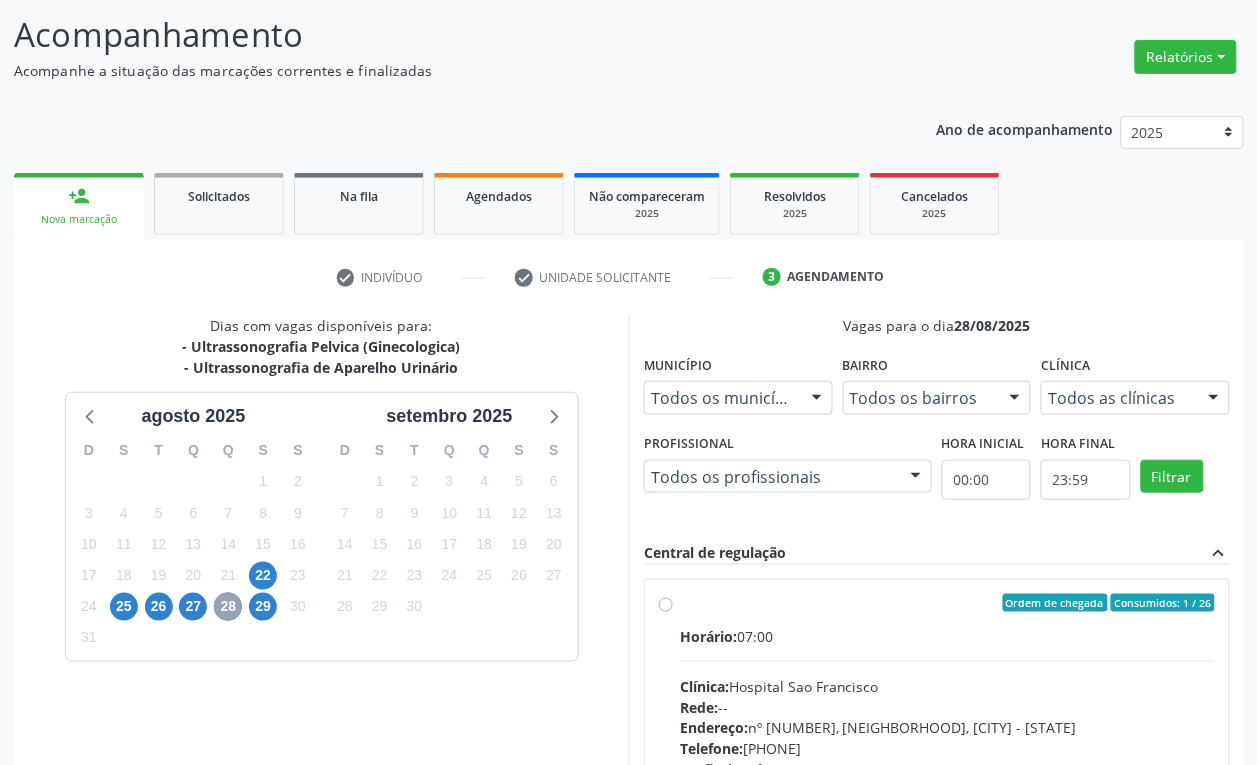scroll, scrollTop: 395, scrollLeft: 0, axis: vertical 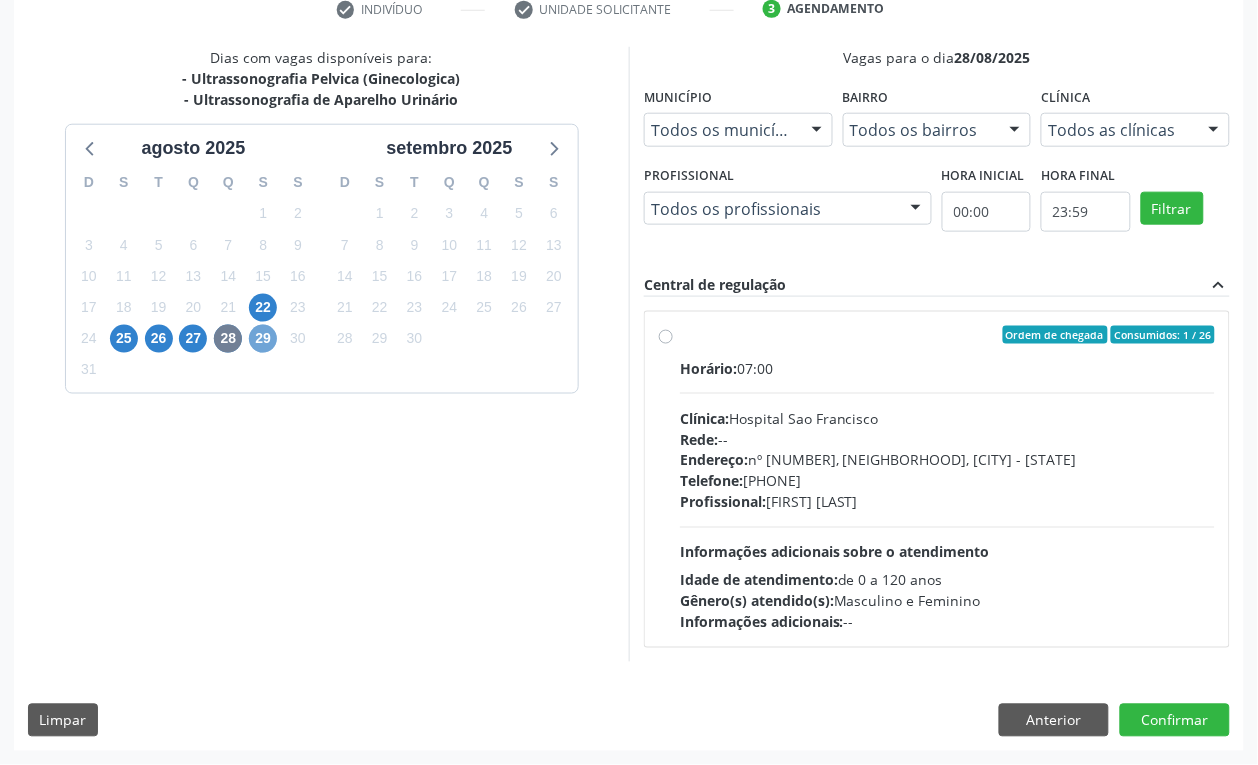 click on "29" at bounding box center (263, 339) 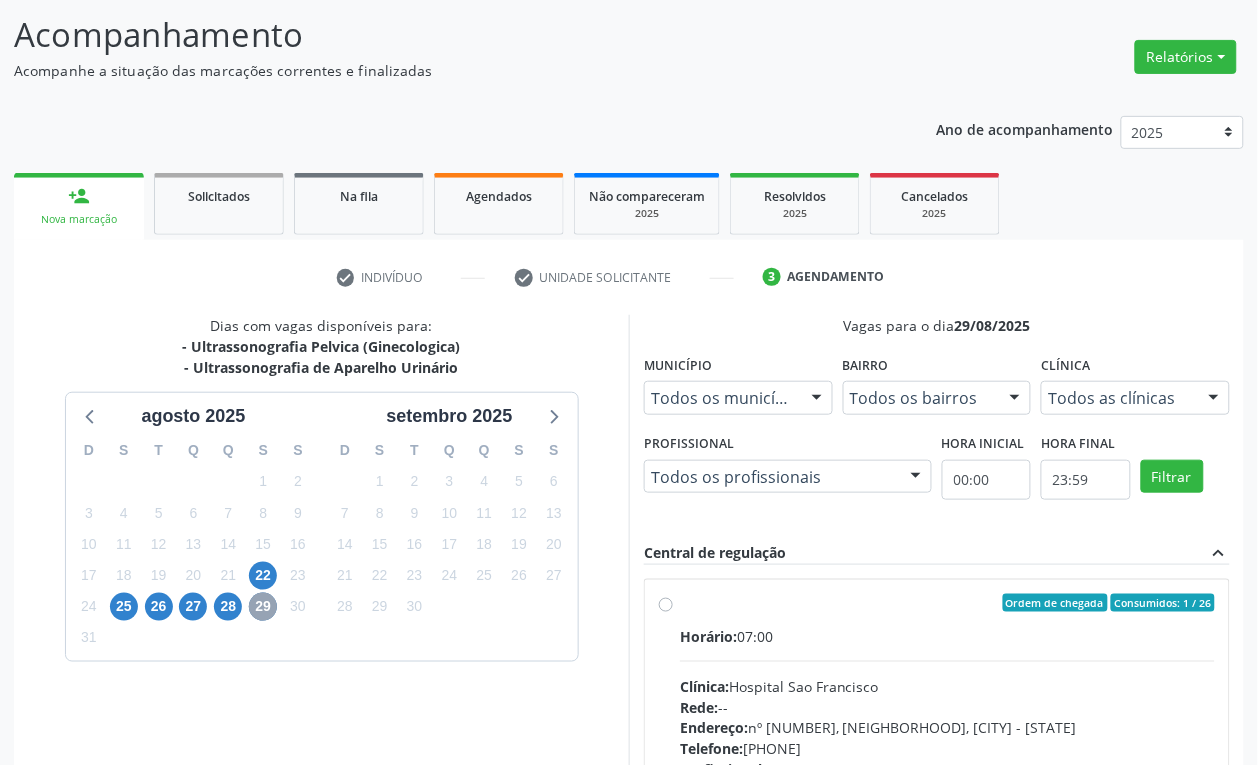 scroll, scrollTop: 395, scrollLeft: 0, axis: vertical 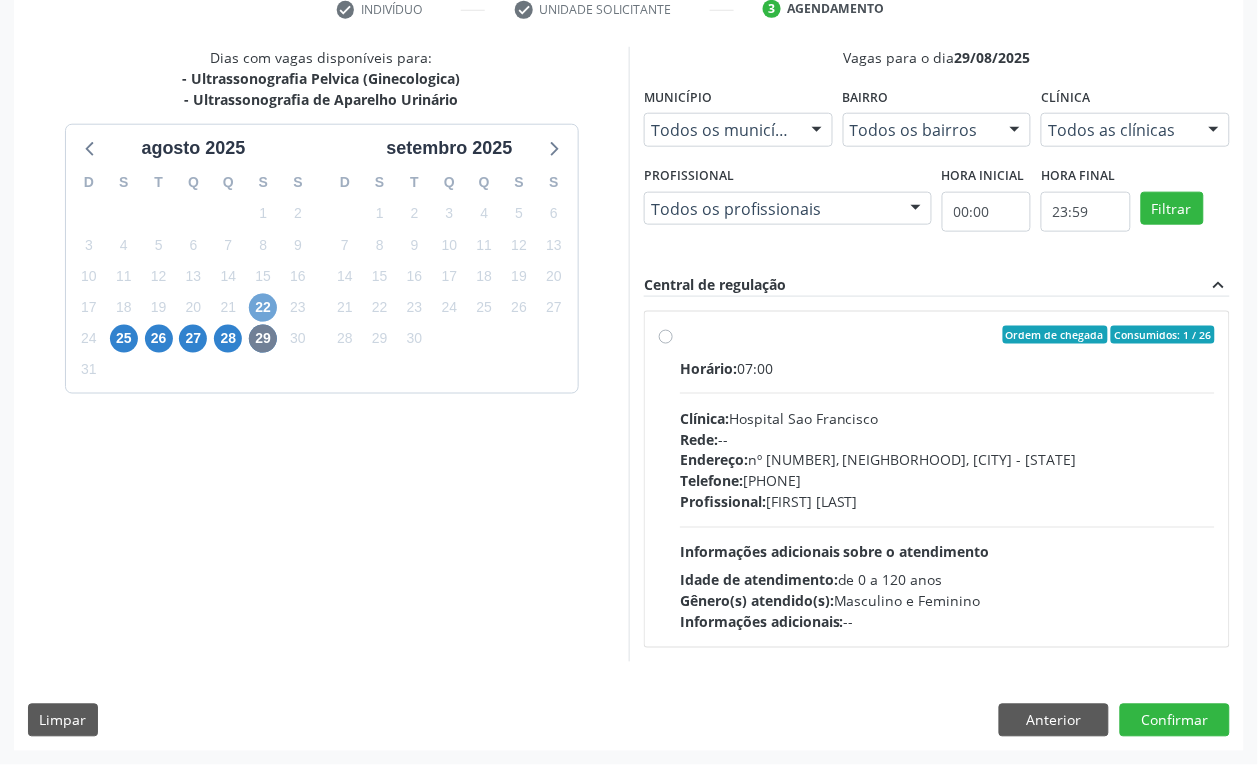 click on "22" at bounding box center [263, 308] 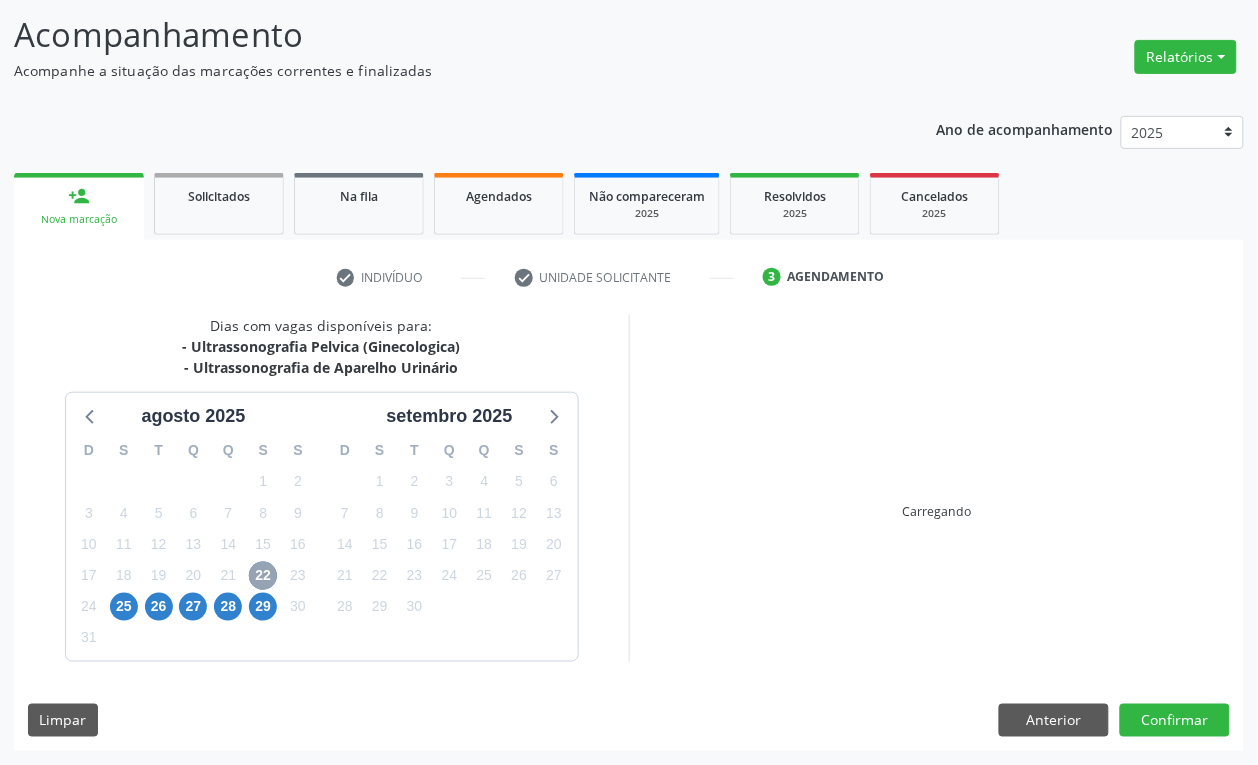 scroll, scrollTop: 395, scrollLeft: 0, axis: vertical 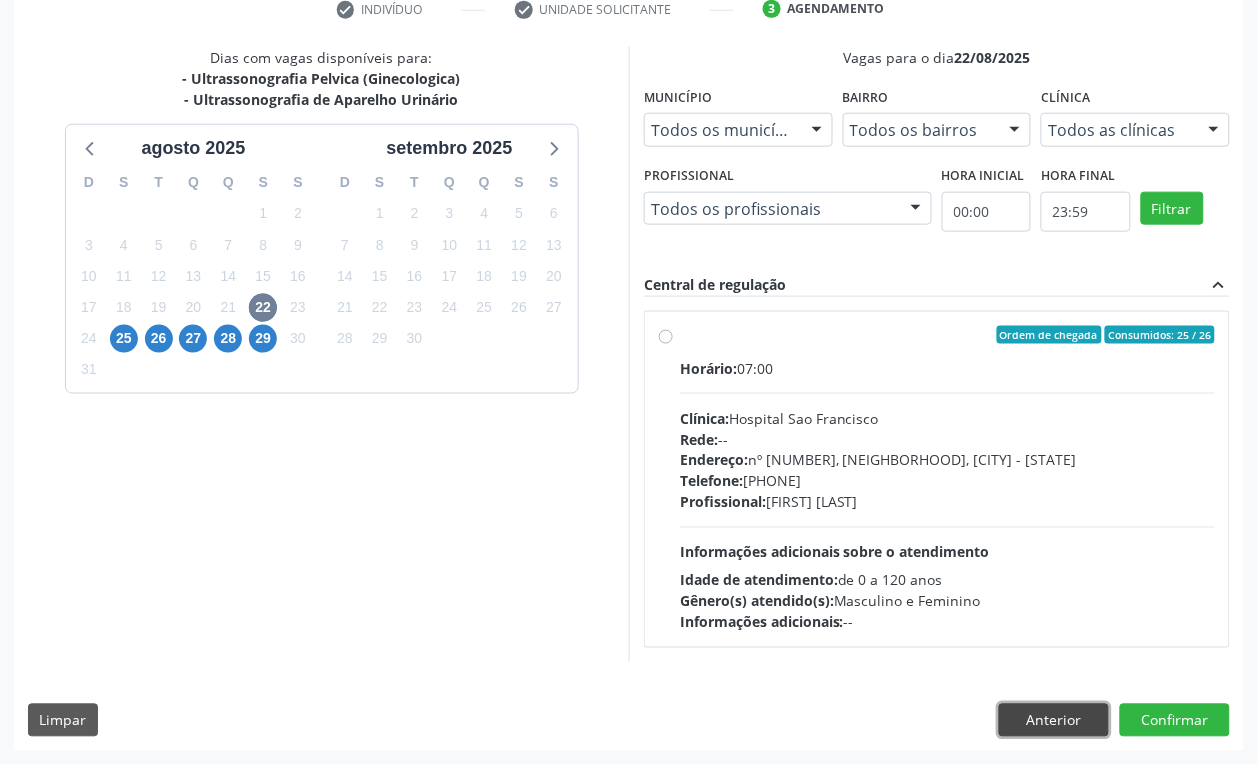 click on "Anterior" at bounding box center [1054, 721] 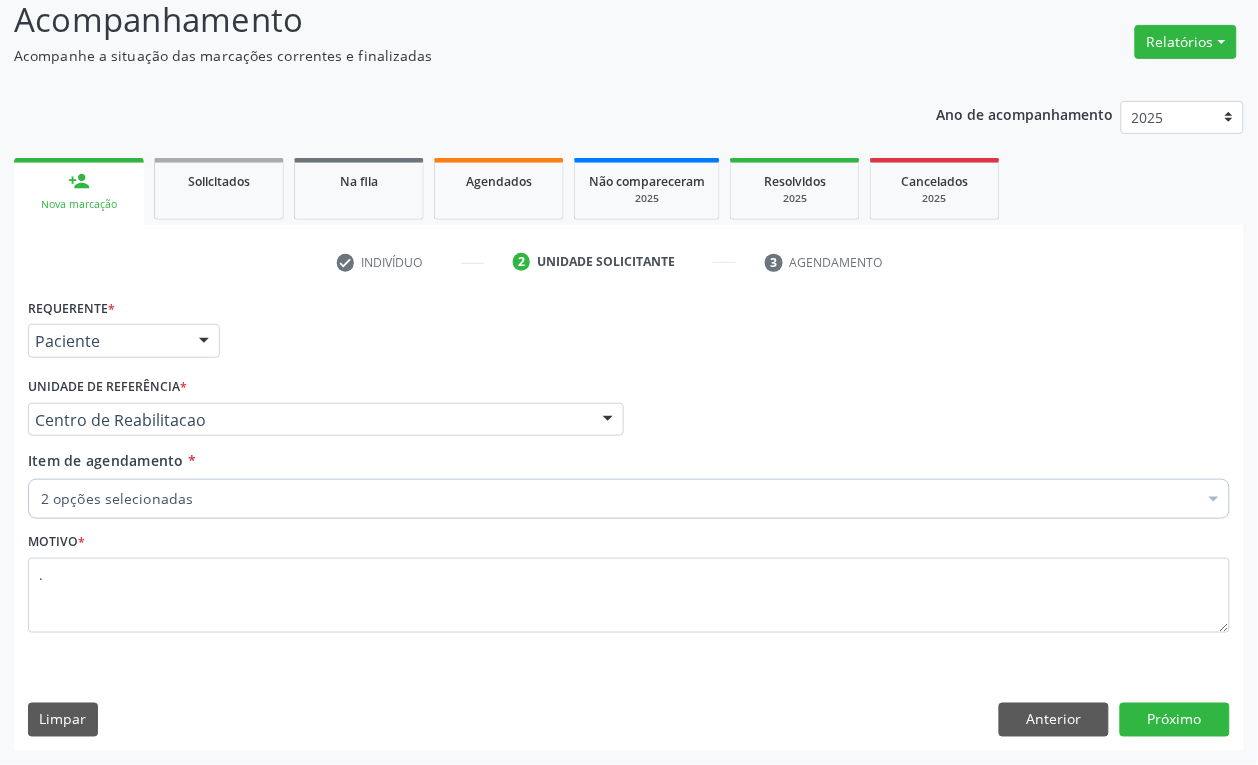 scroll, scrollTop: 141, scrollLeft: 0, axis: vertical 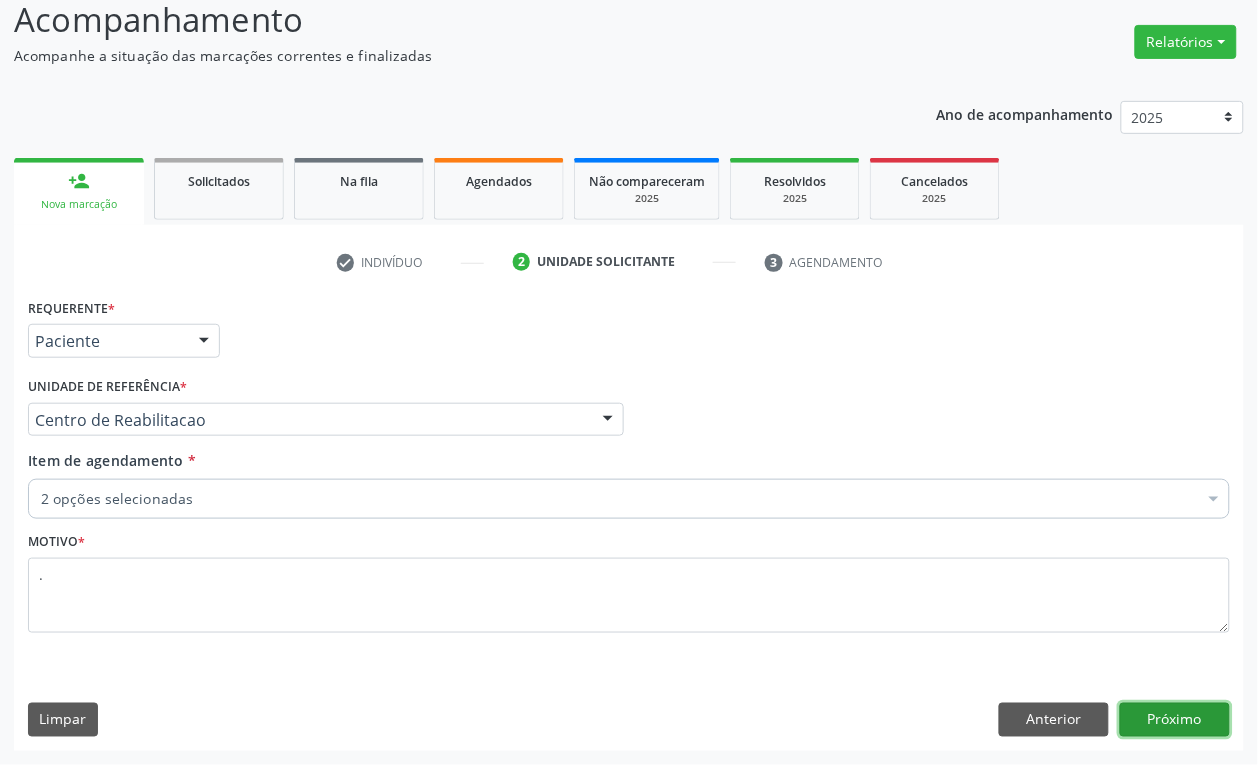 click on "Próximo" at bounding box center [1175, 720] 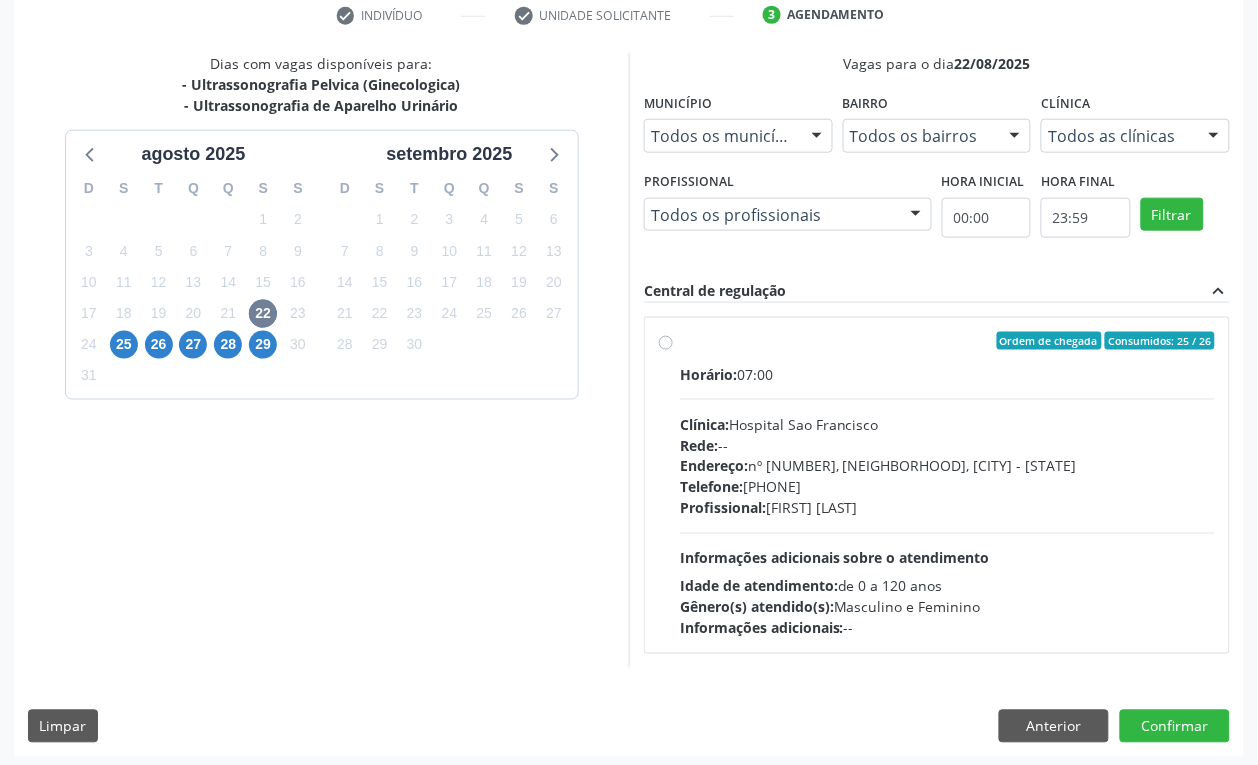 scroll, scrollTop: 391, scrollLeft: 0, axis: vertical 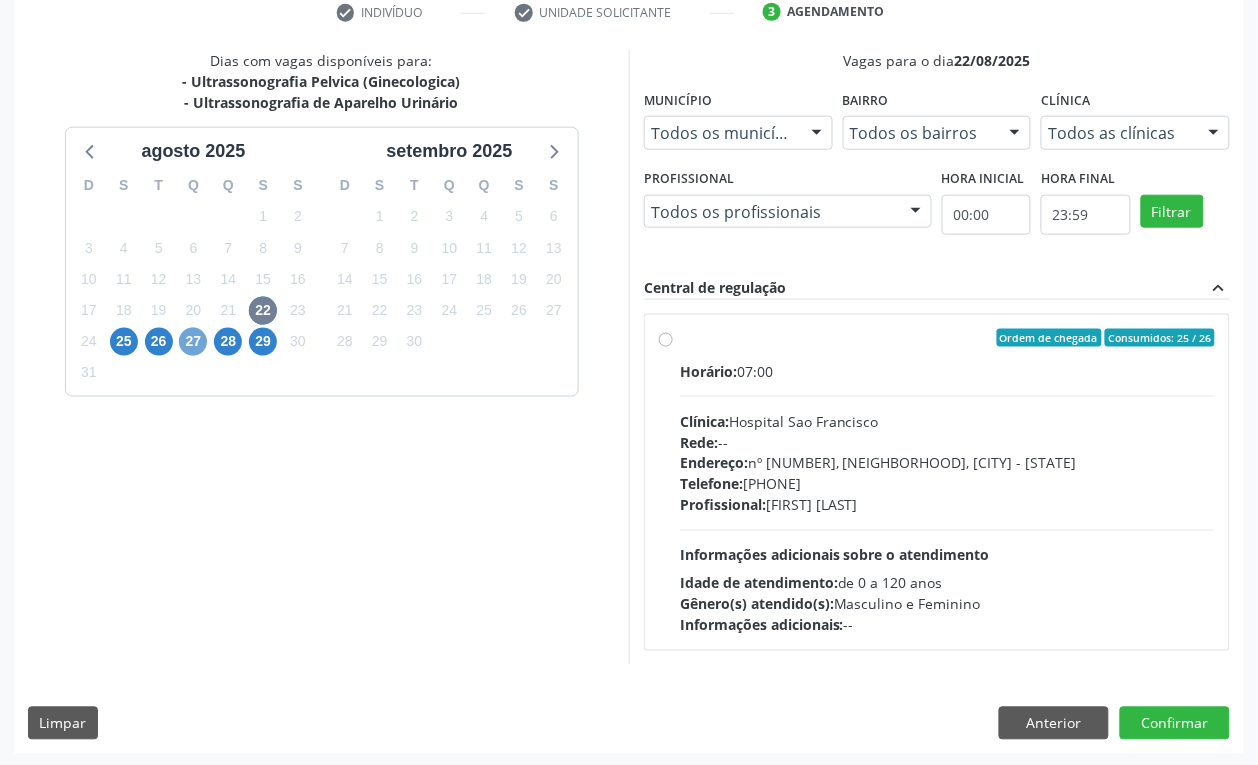 click on "27" at bounding box center [193, 342] 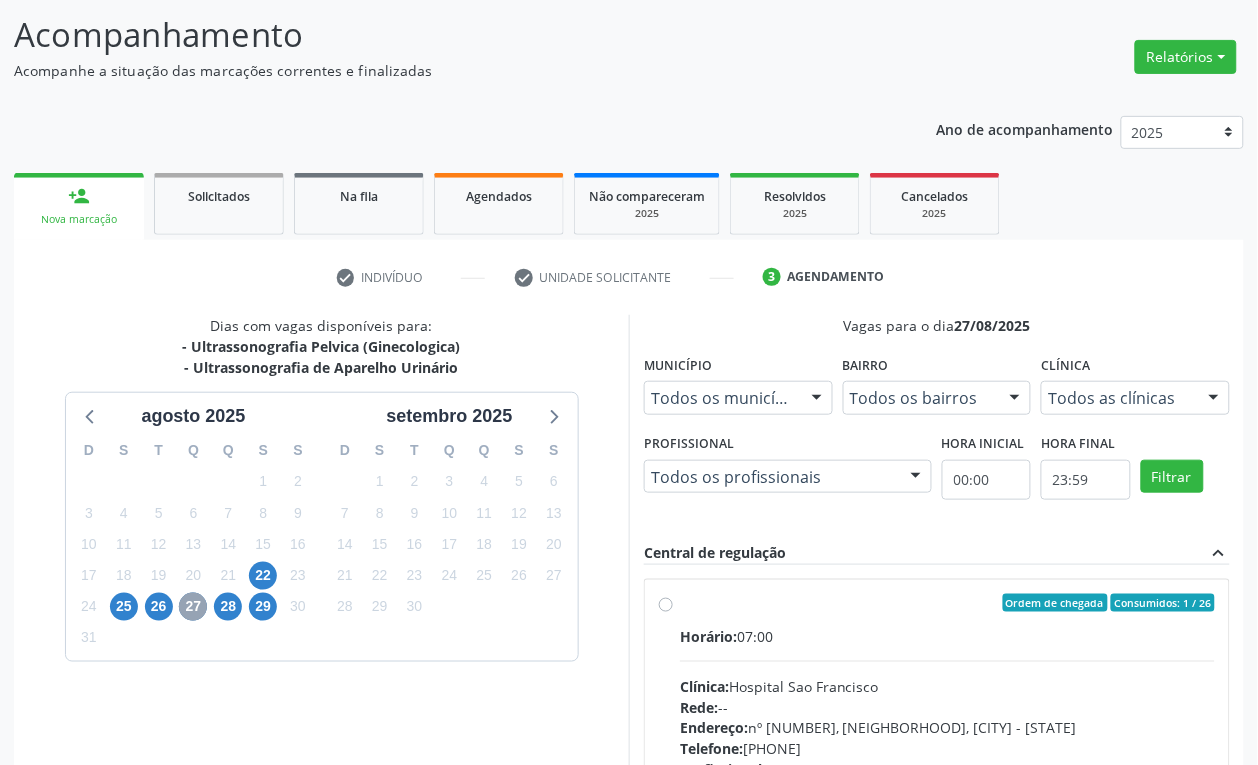 scroll, scrollTop: 391, scrollLeft: 0, axis: vertical 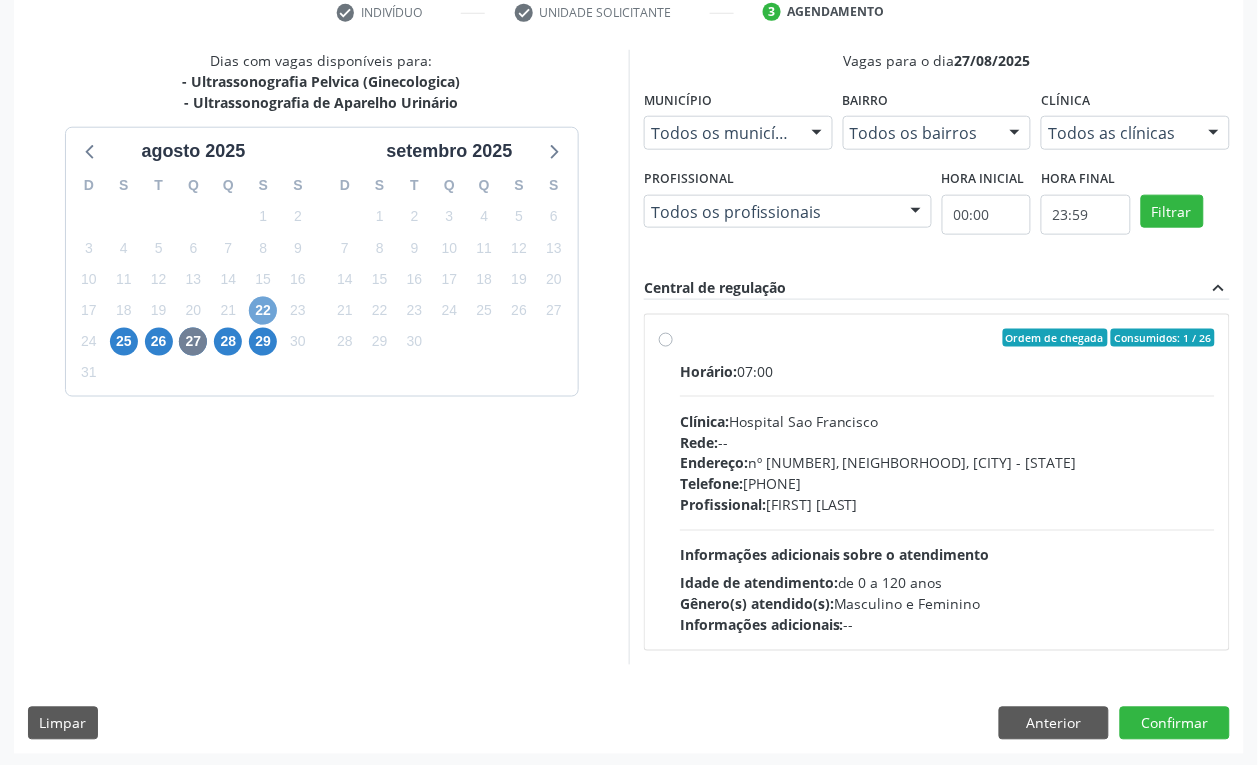 click on "22" at bounding box center [263, 311] 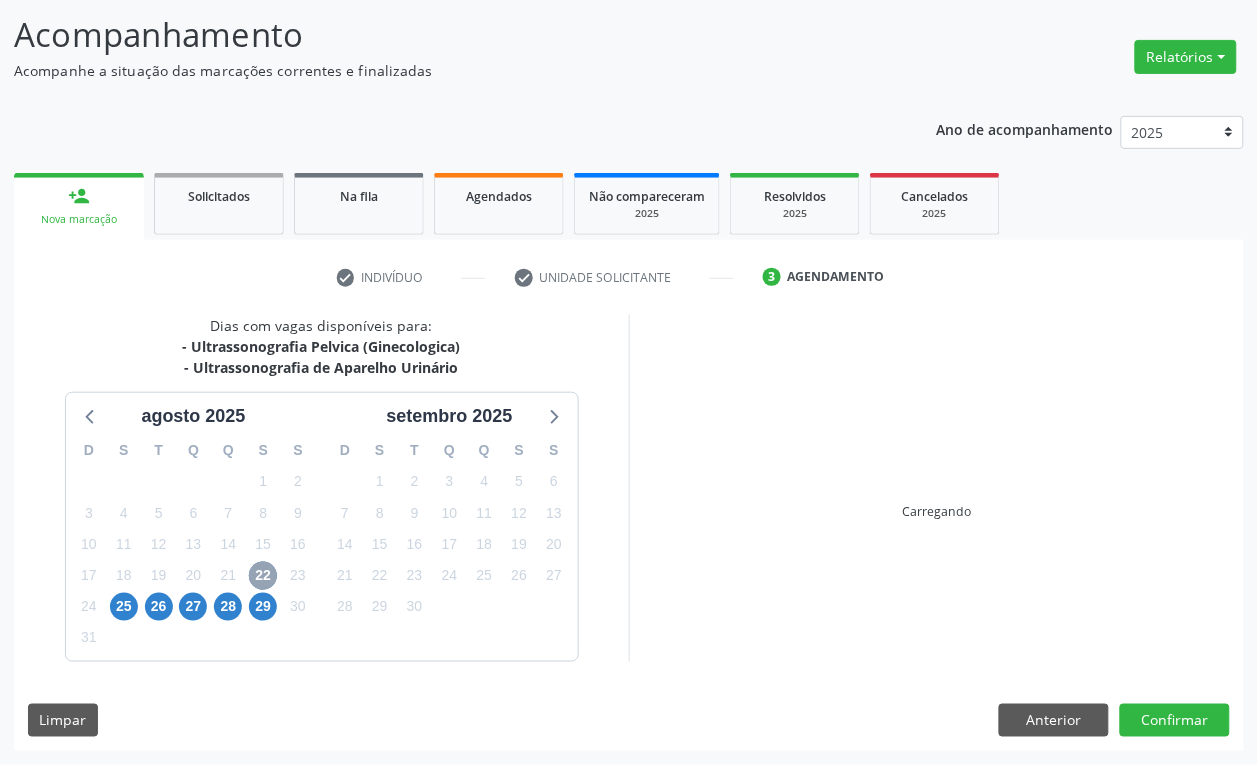 scroll, scrollTop: 391, scrollLeft: 0, axis: vertical 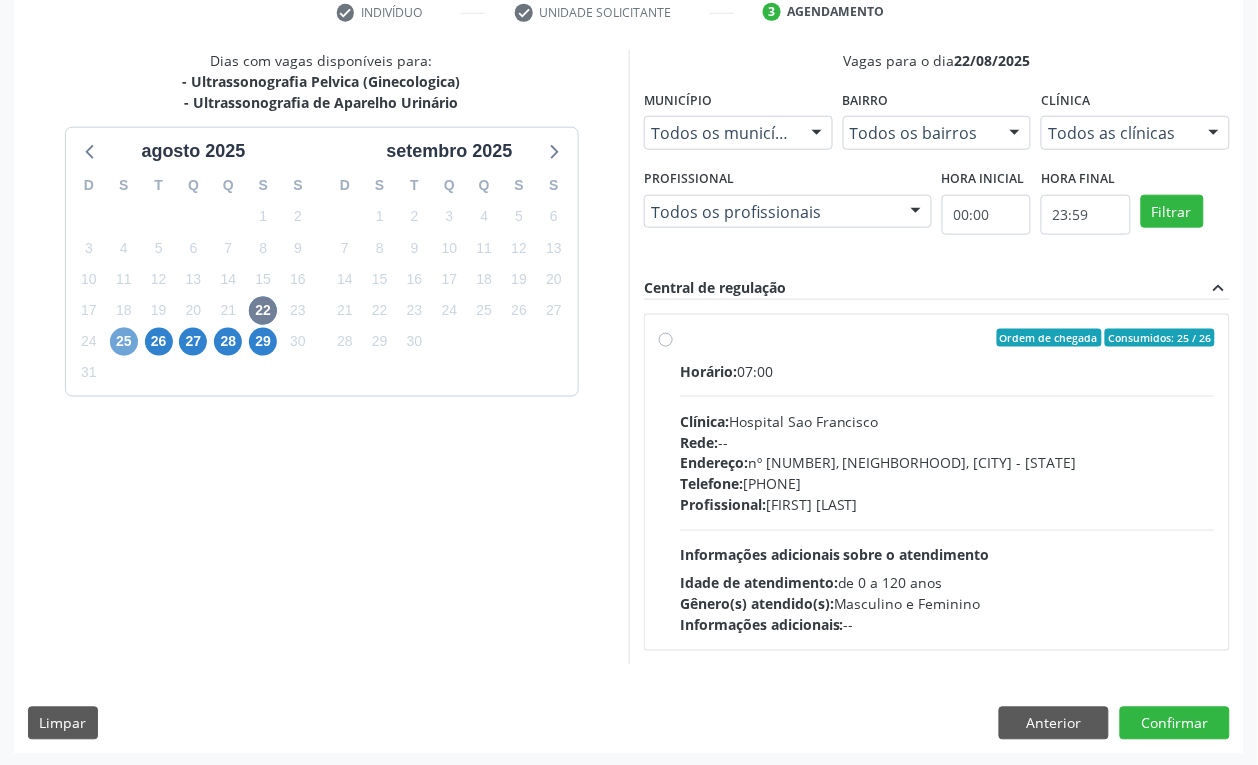 click on "25" at bounding box center (124, 342) 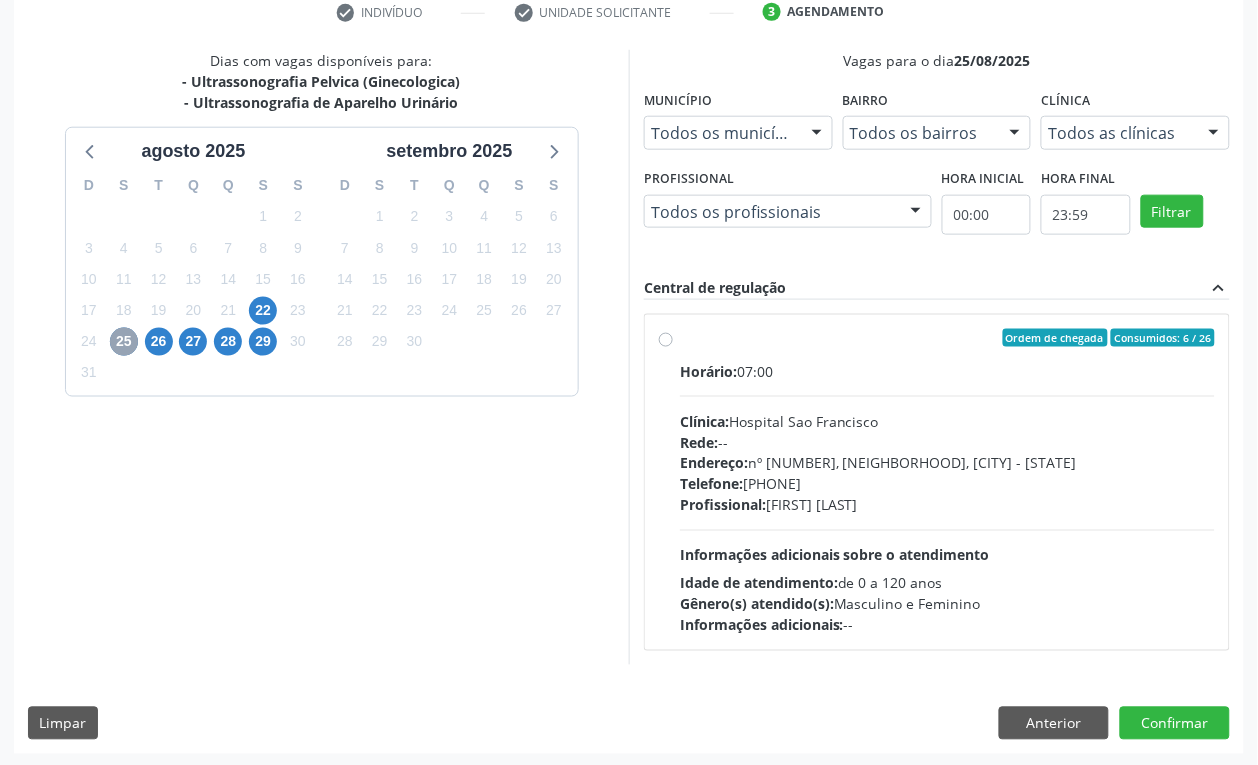 scroll, scrollTop: 395, scrollLeft: 0, axis: vertical 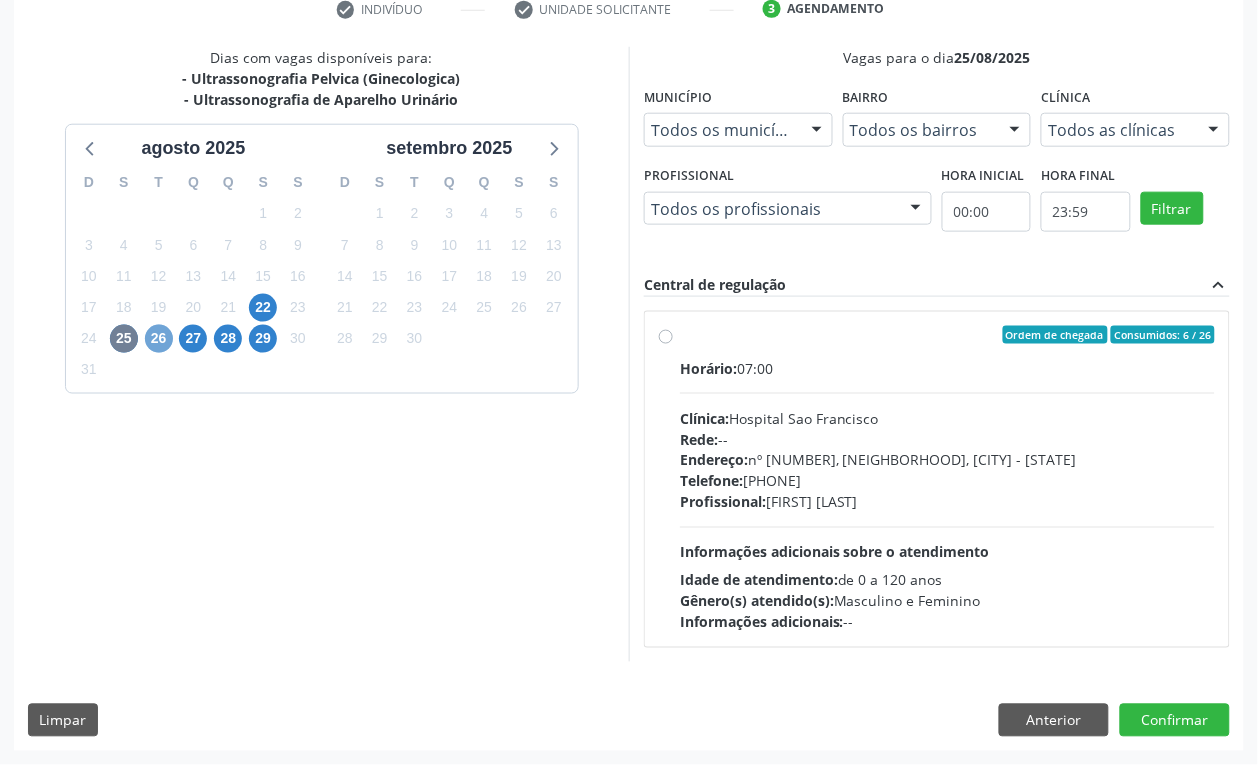 click on "26" at bounding box center [159, 339] 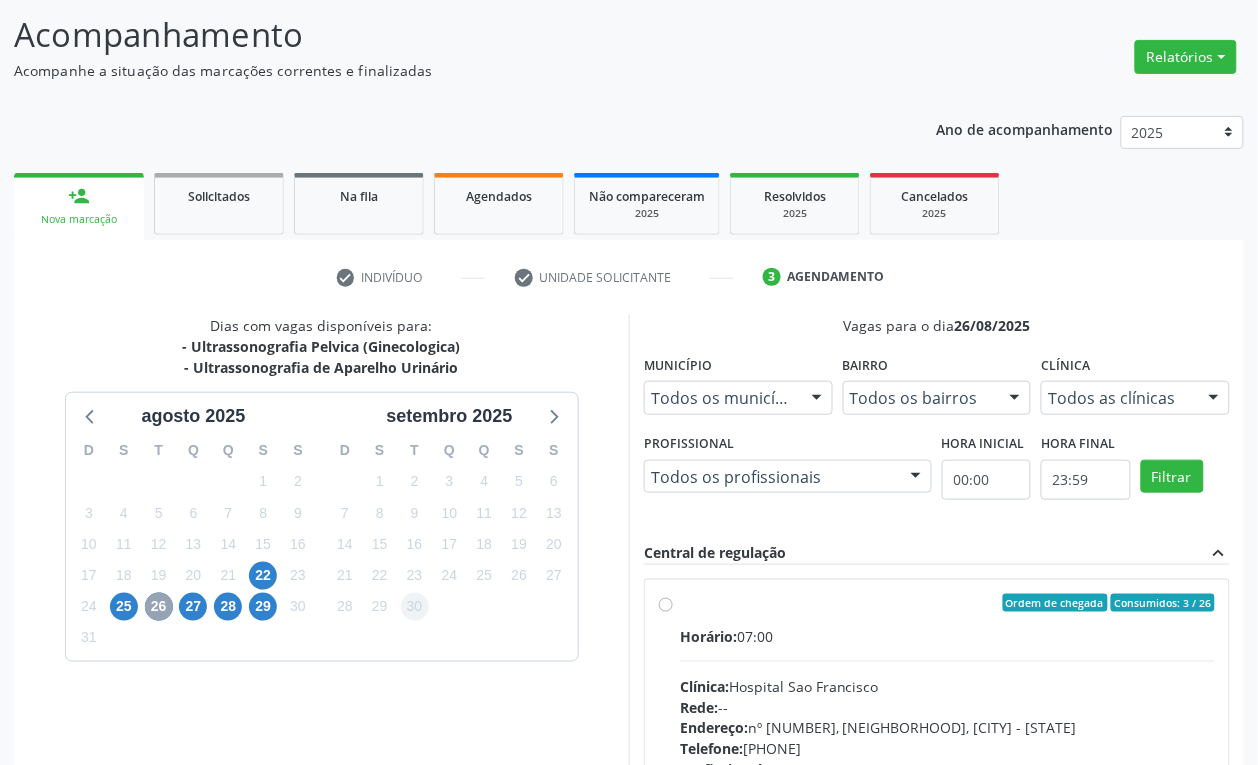 scroll, scrollTop: 395, scrollLeft: 0, axis: vertical 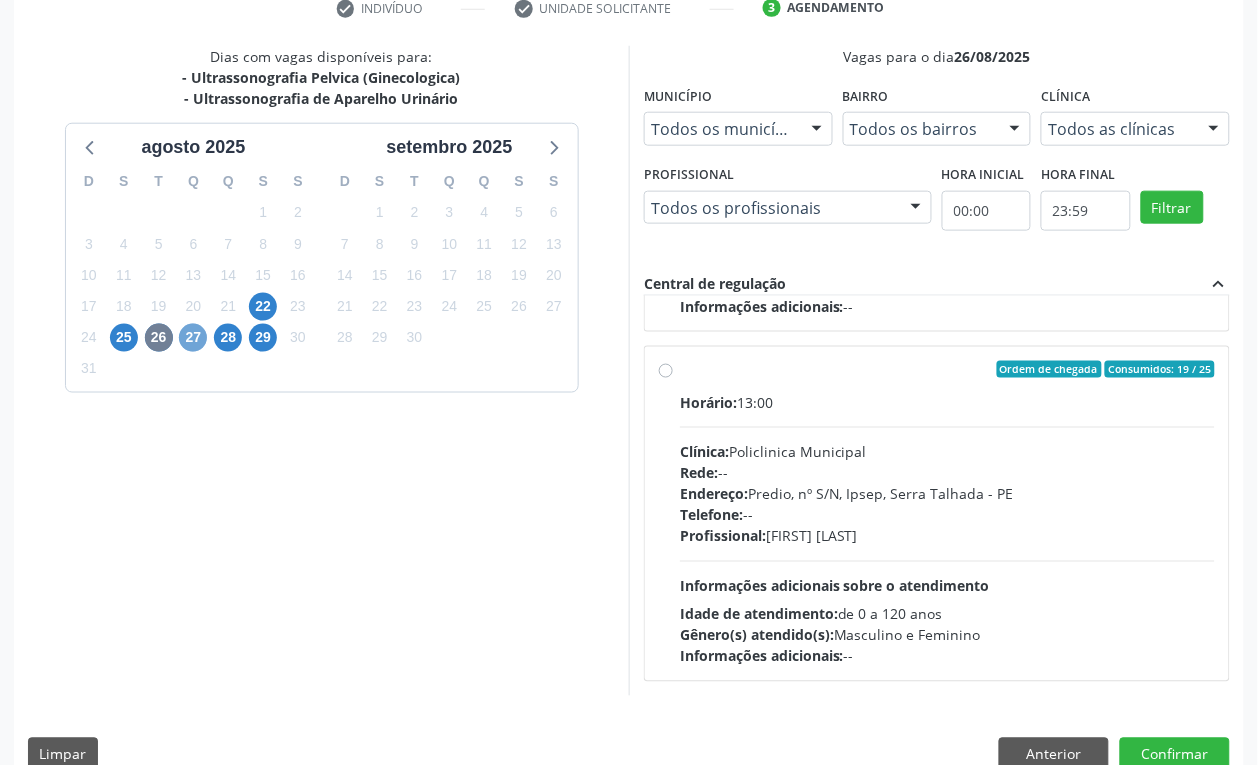 click on "27" at bounding box center [193, 338] 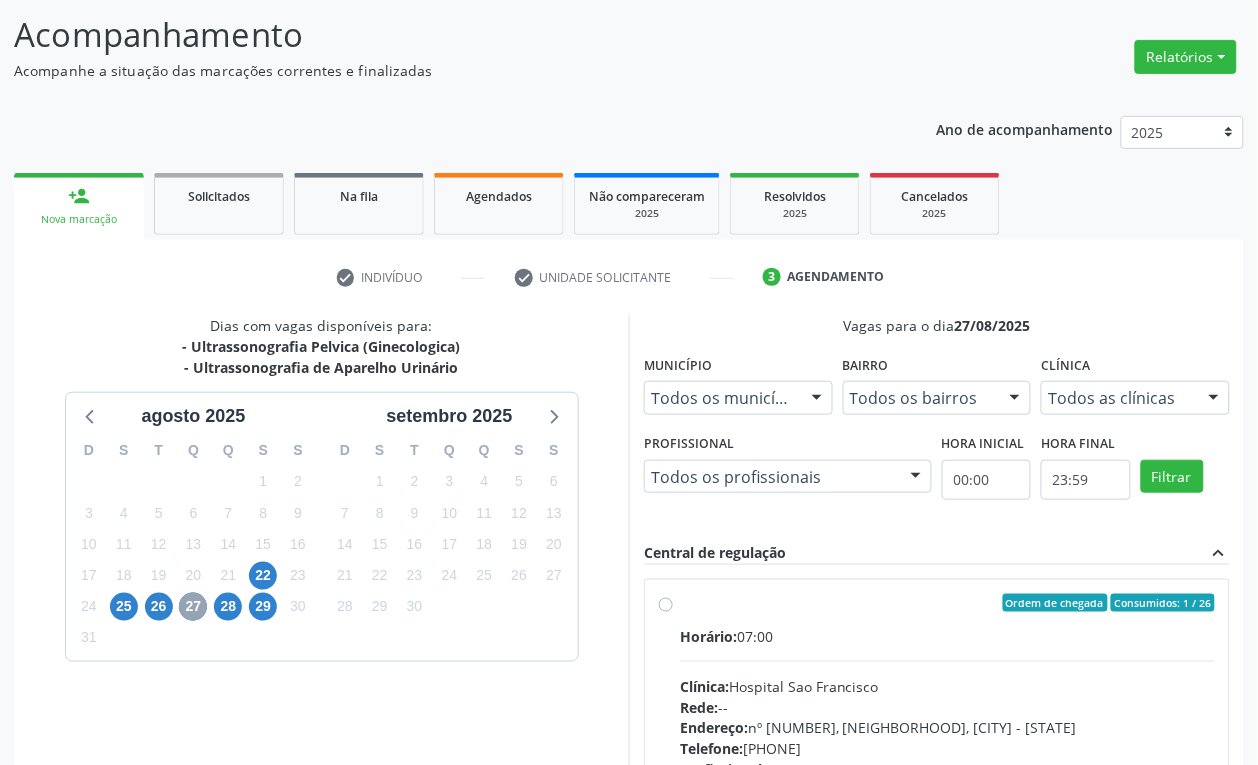 scroll, scrollTop: 395, scrollLeft: 0, axis: vertical 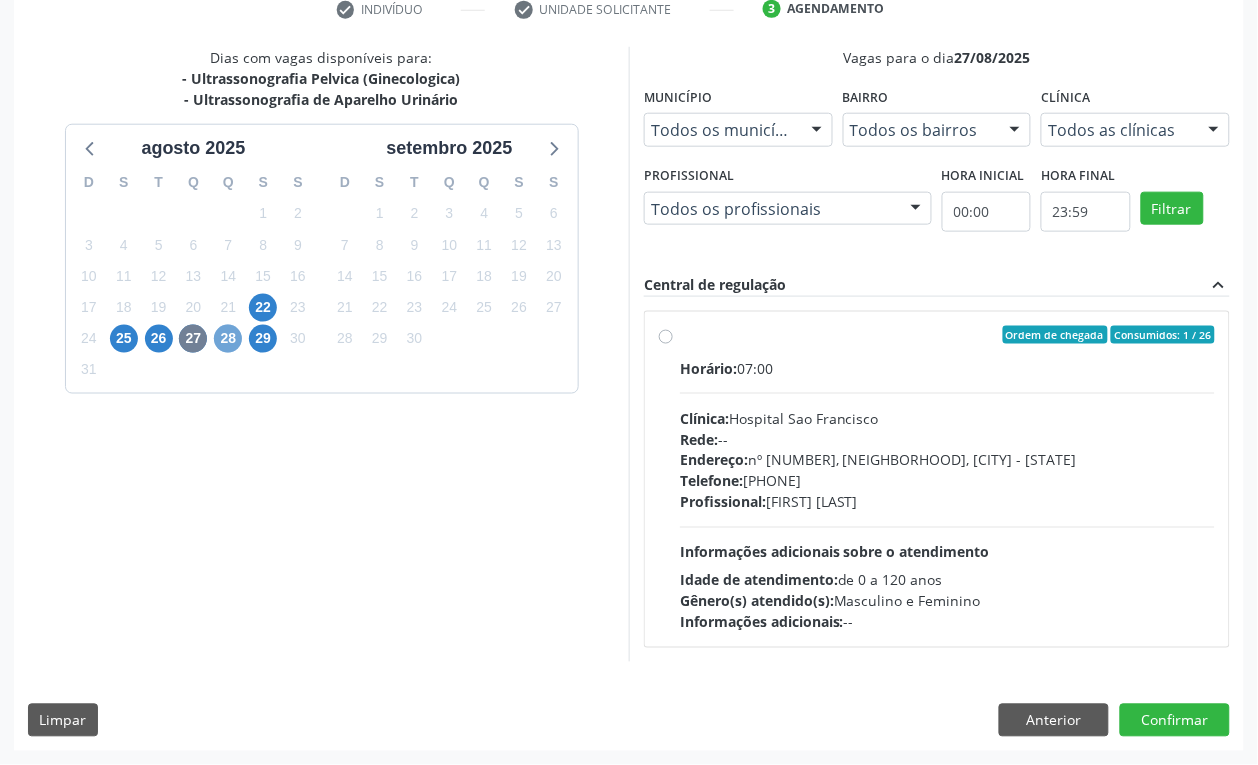 click on "28" at bounding box center (228, 339) 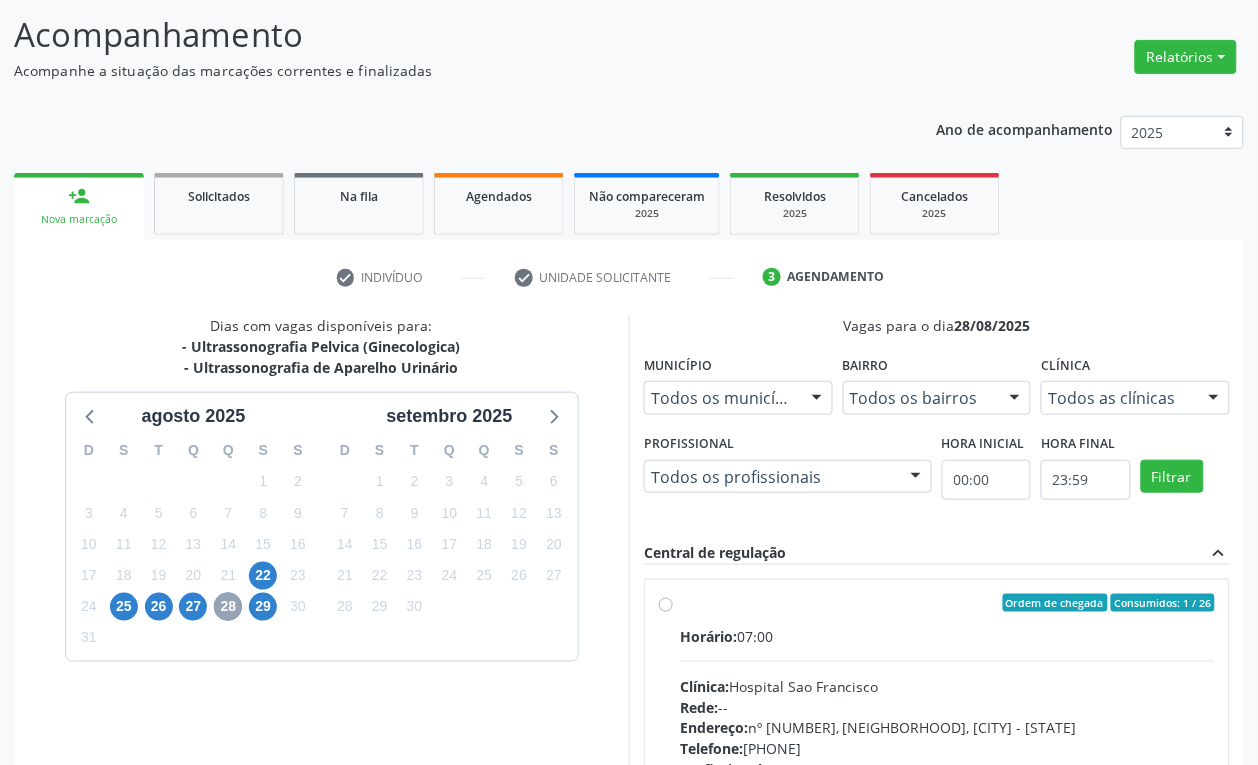 scroll, scrollTop: 395, scrollLeft: 0, axis: vertical 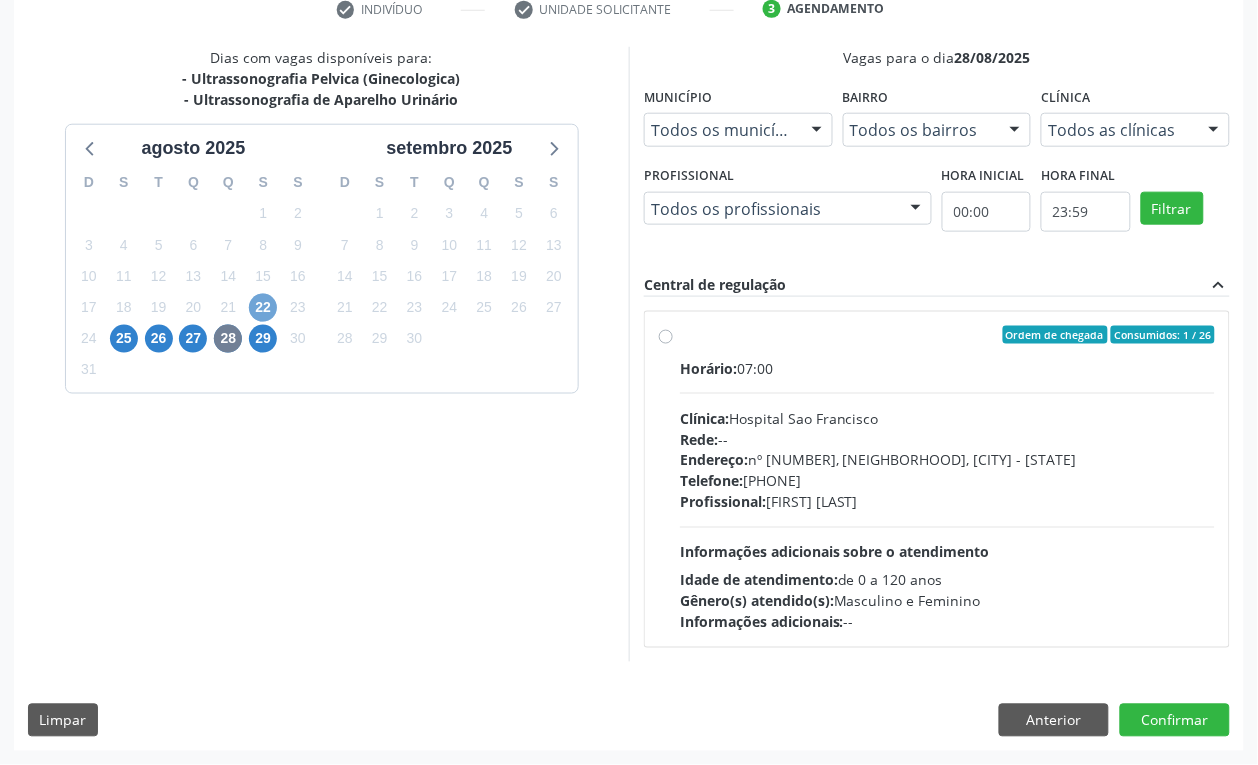 click on "22" at bounding box center [263, 308] 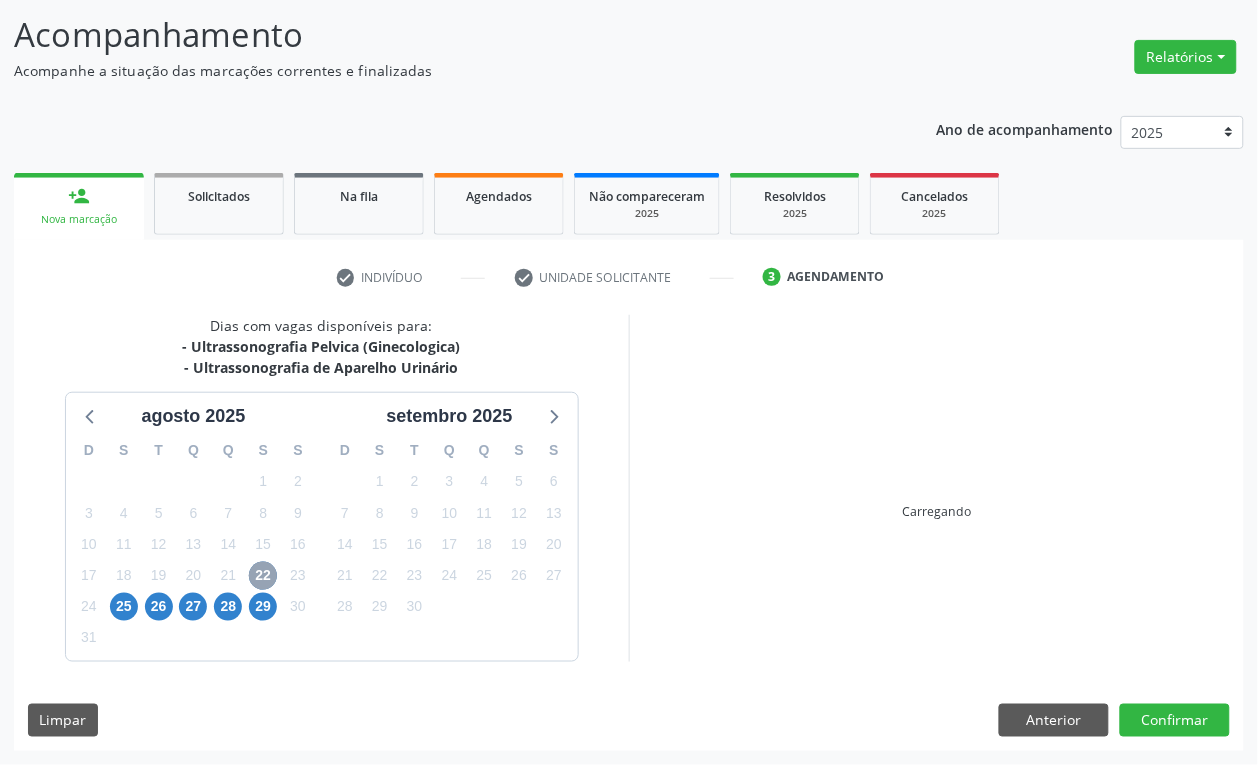 scroll, scrollTop: 395, scrollLeft: 0, axis: vertical 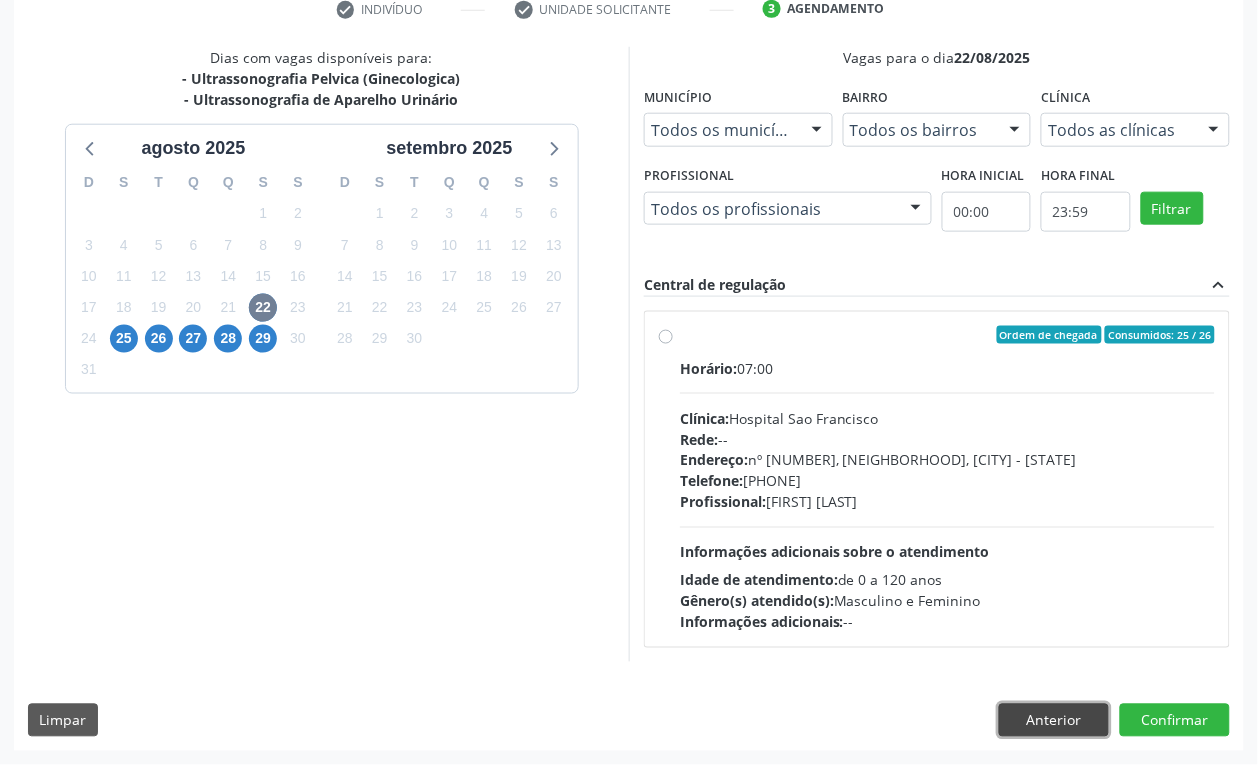 click on "Anterior" at bounding box center [1054, 721] 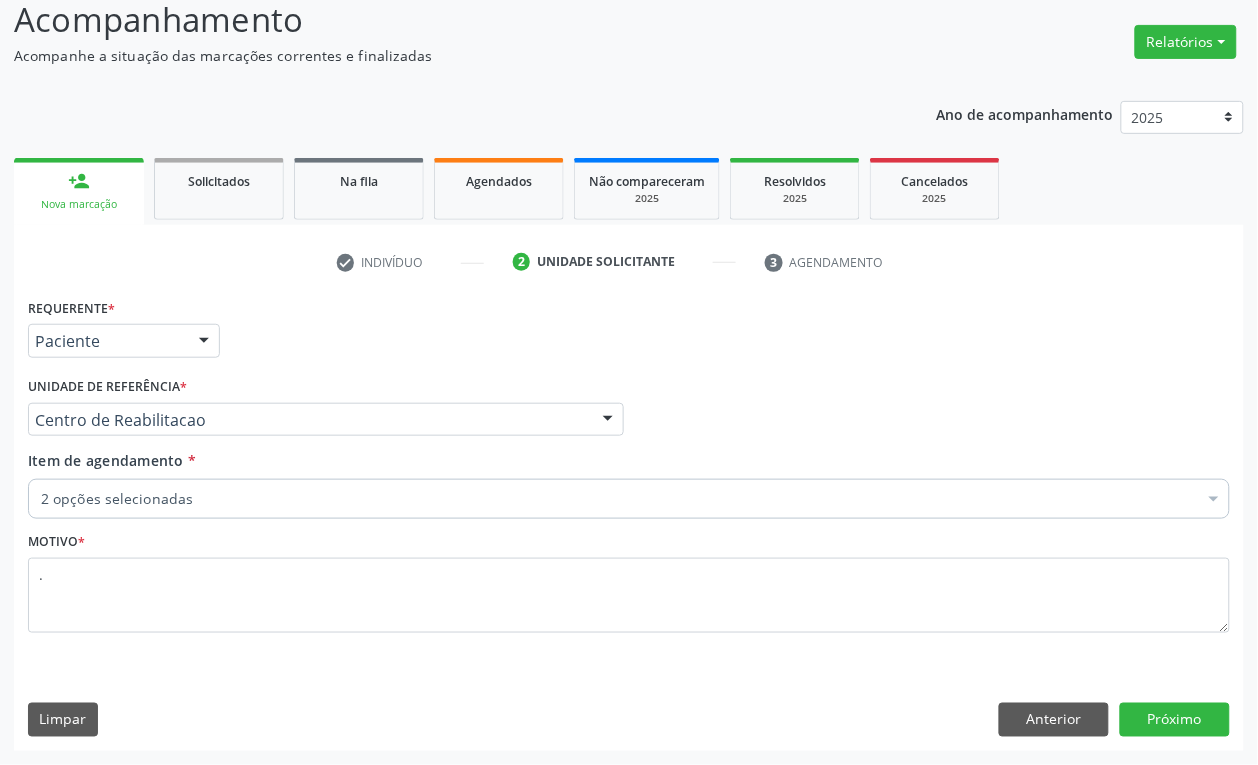 scroll, scrollTop: 141, scrollLeft: 0, axis: vertical 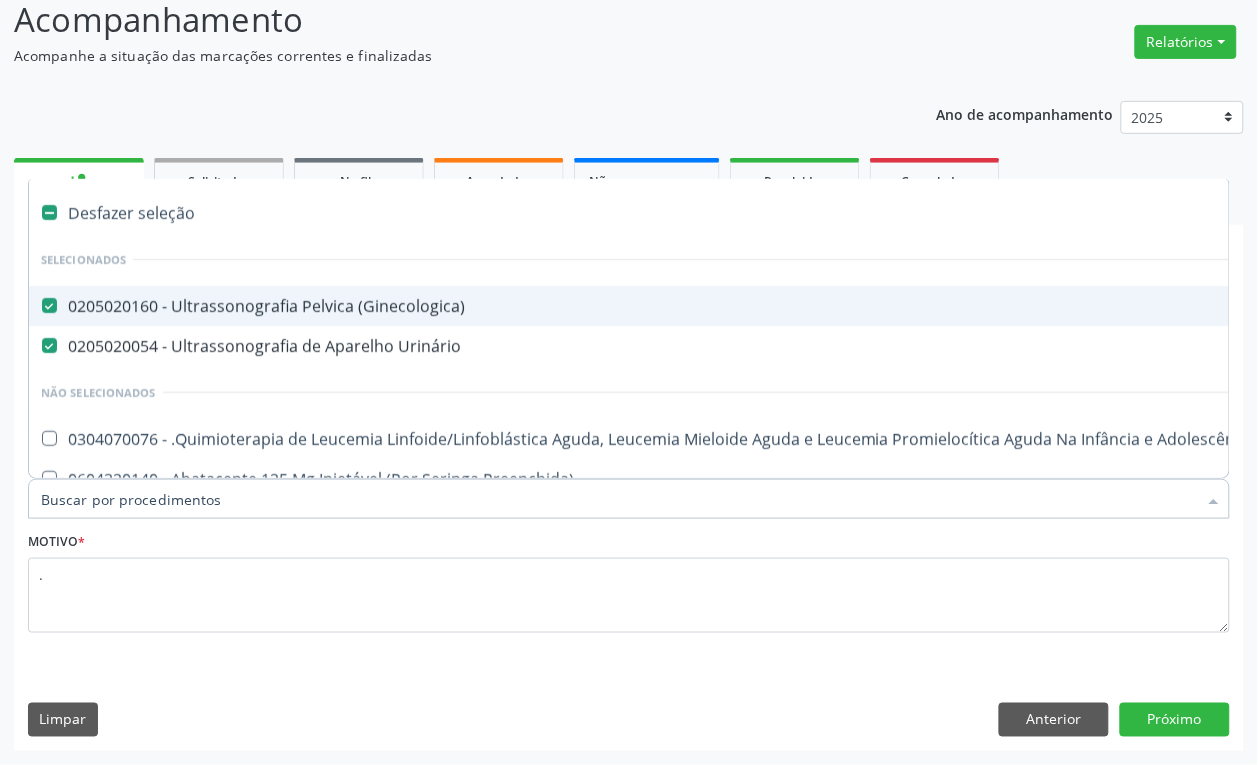 click at bounding box center [49, 305] 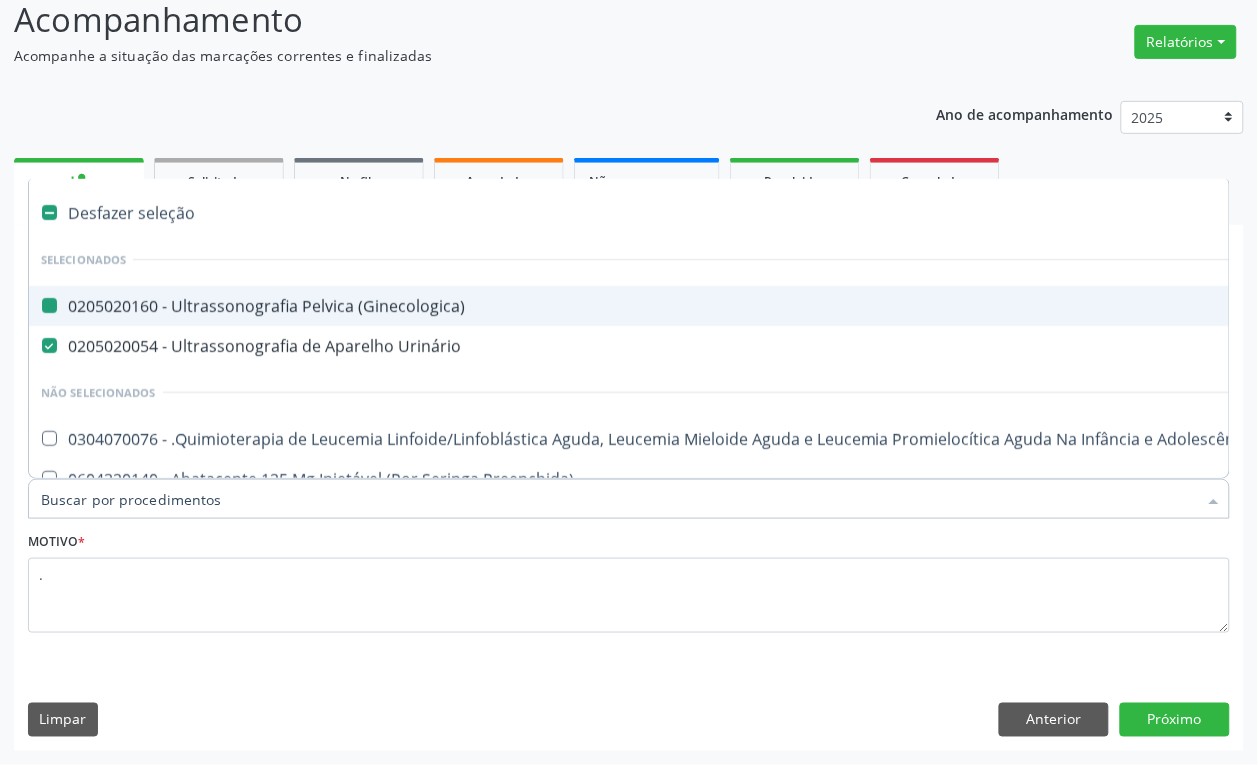 checkbox on "false" 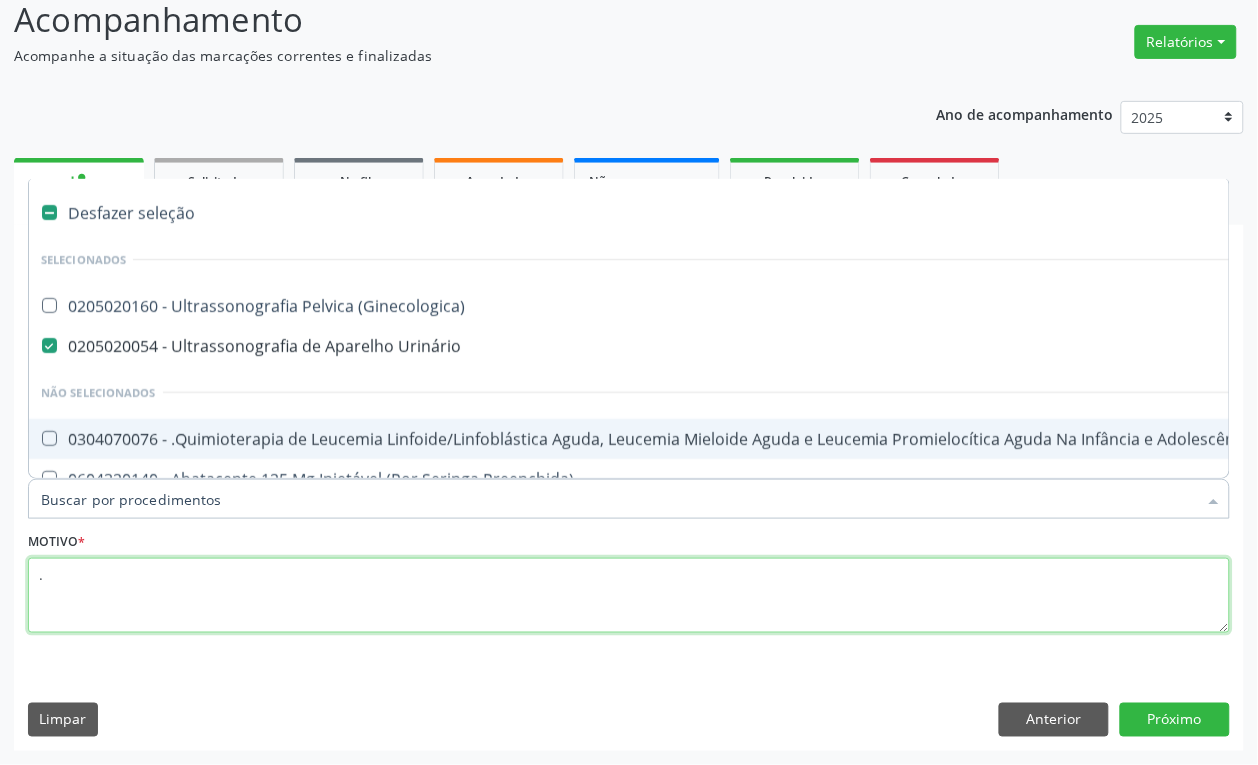 click on "." at bounding box center (629, 596) 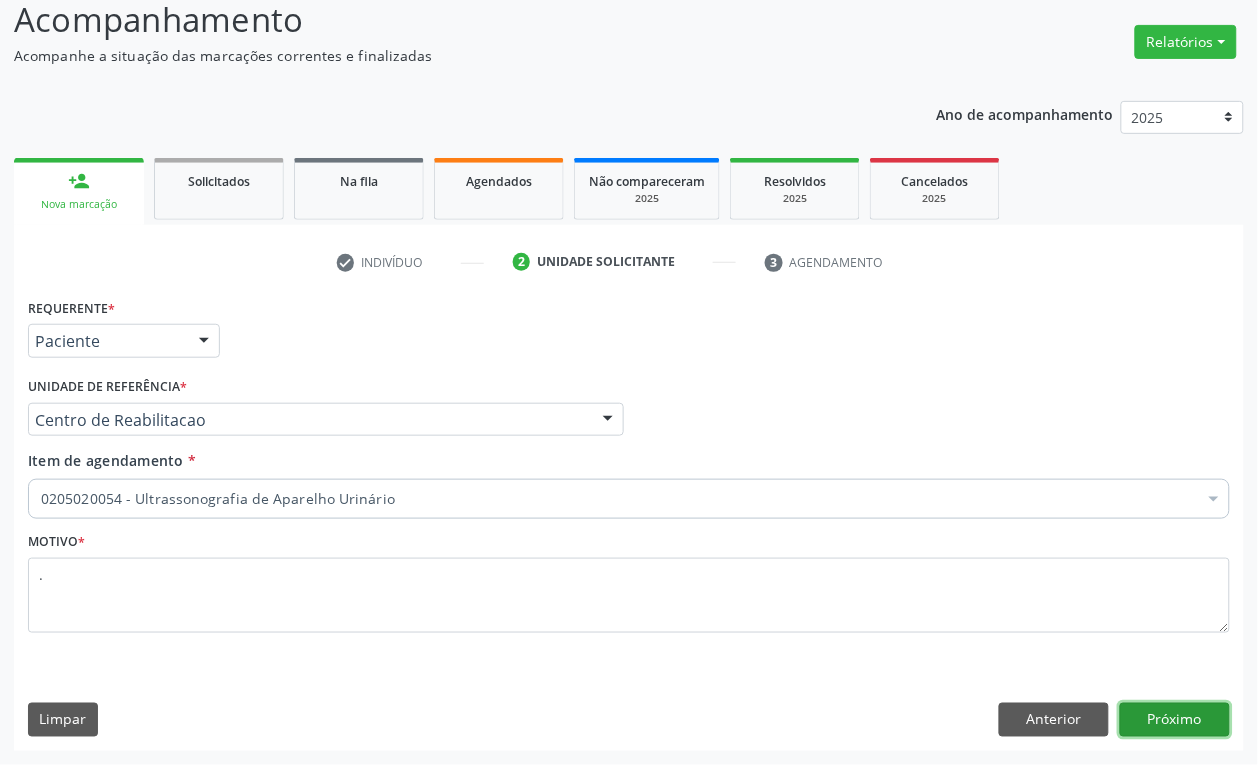 click on "Próximo" at bounding box center (1175, 720) 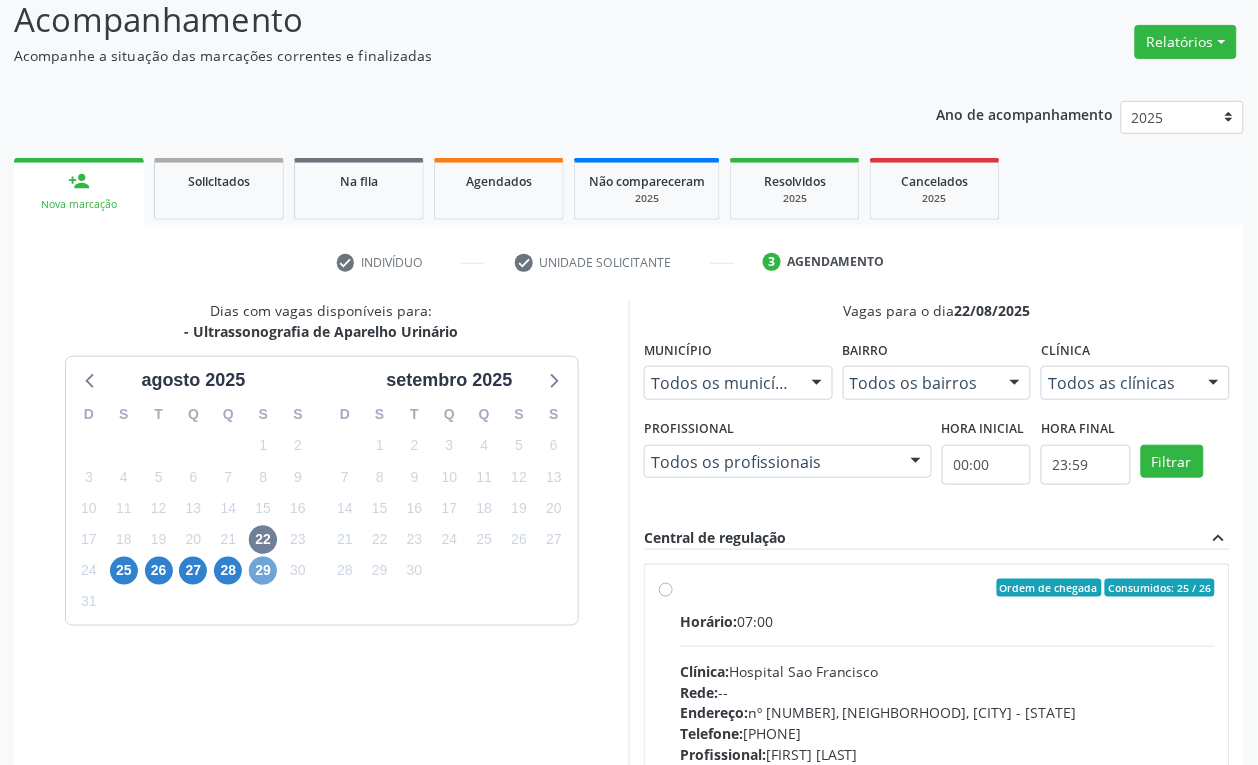 click on "29" at bounding box center (263, 571) 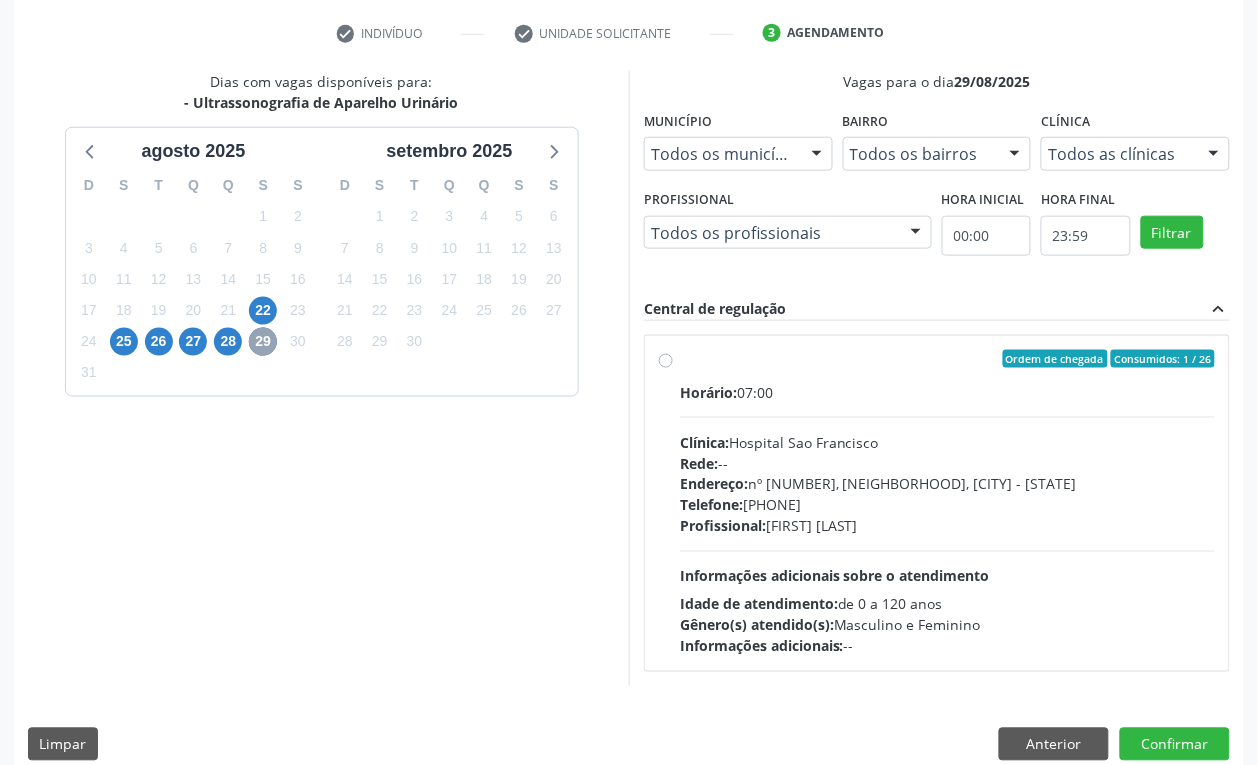 scroll, scrollTop: 395, scrollLeft: 0, axis: vertical 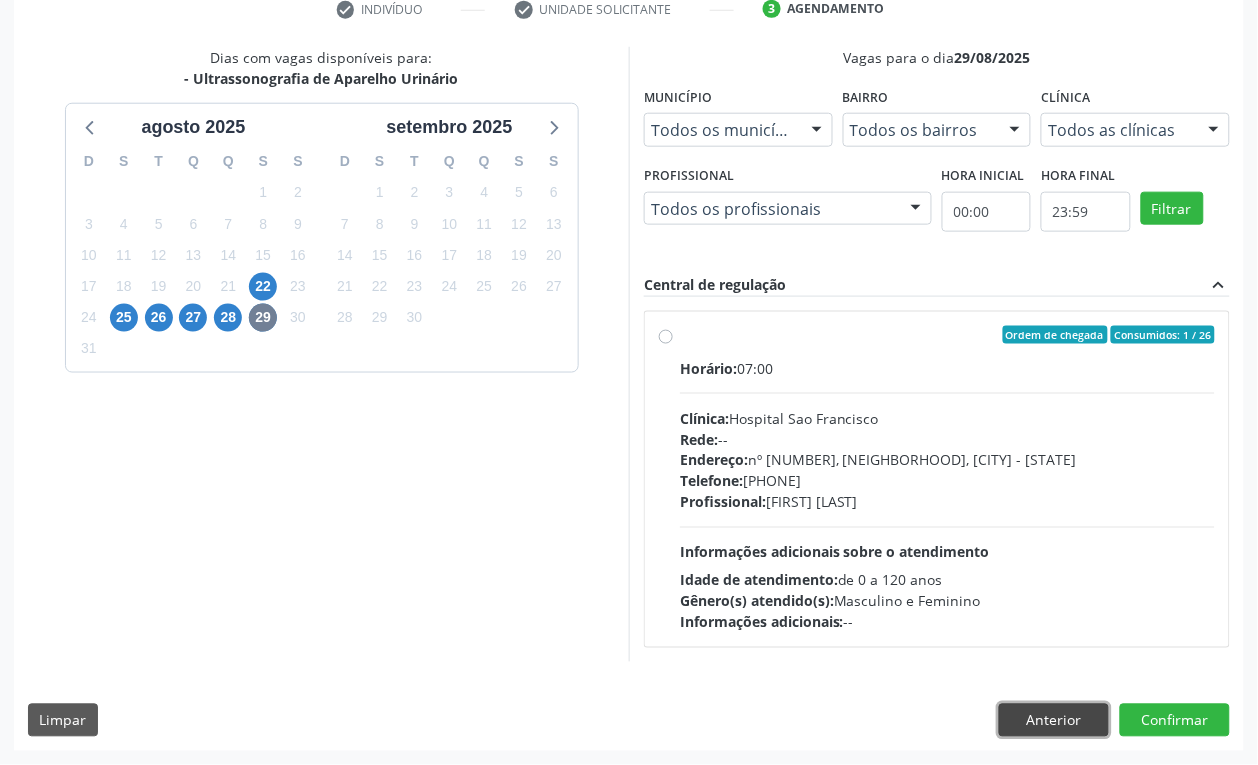 click on "Anterior" at bounding box center (1054, 721) 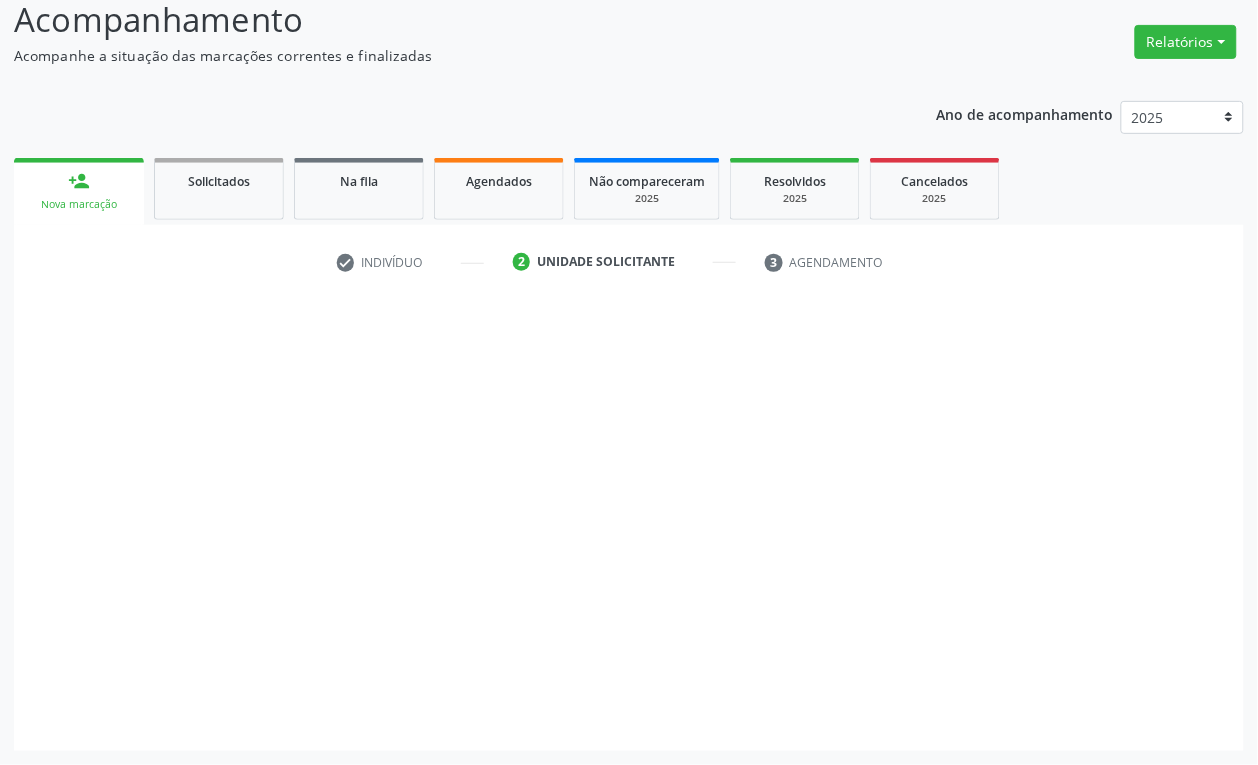 scroll, scrollTop: 141, scrollLeft: 0, axis: vertical 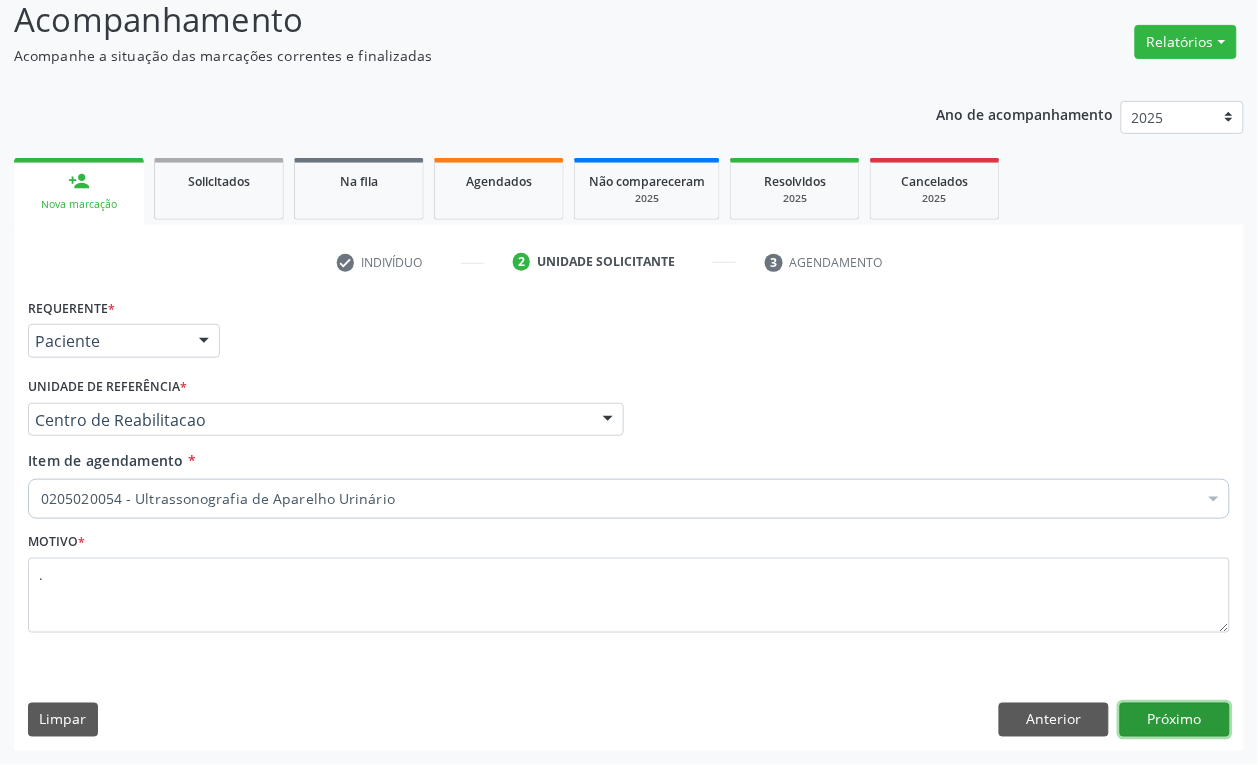 click on "Próximo" at bounding box center [1175, 720] 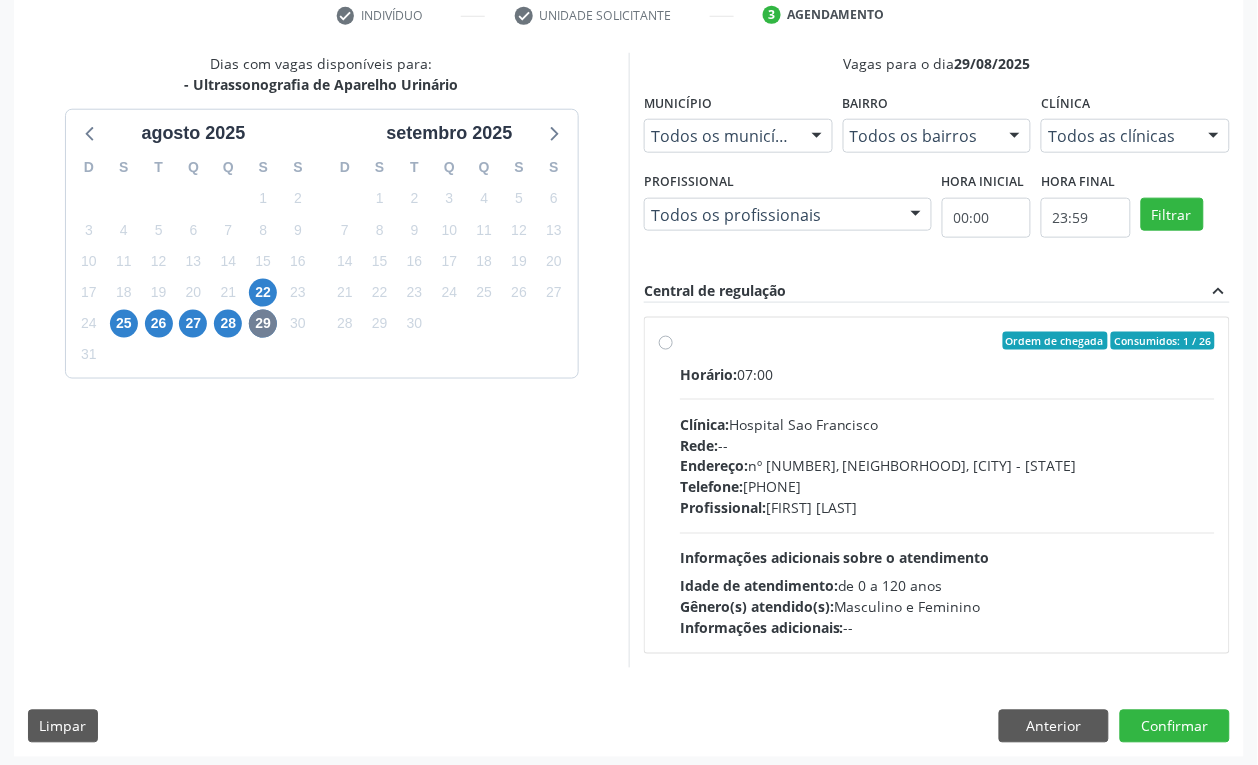 scroll, scrollTop: 391, scrollLeft: 0, axis: vertical 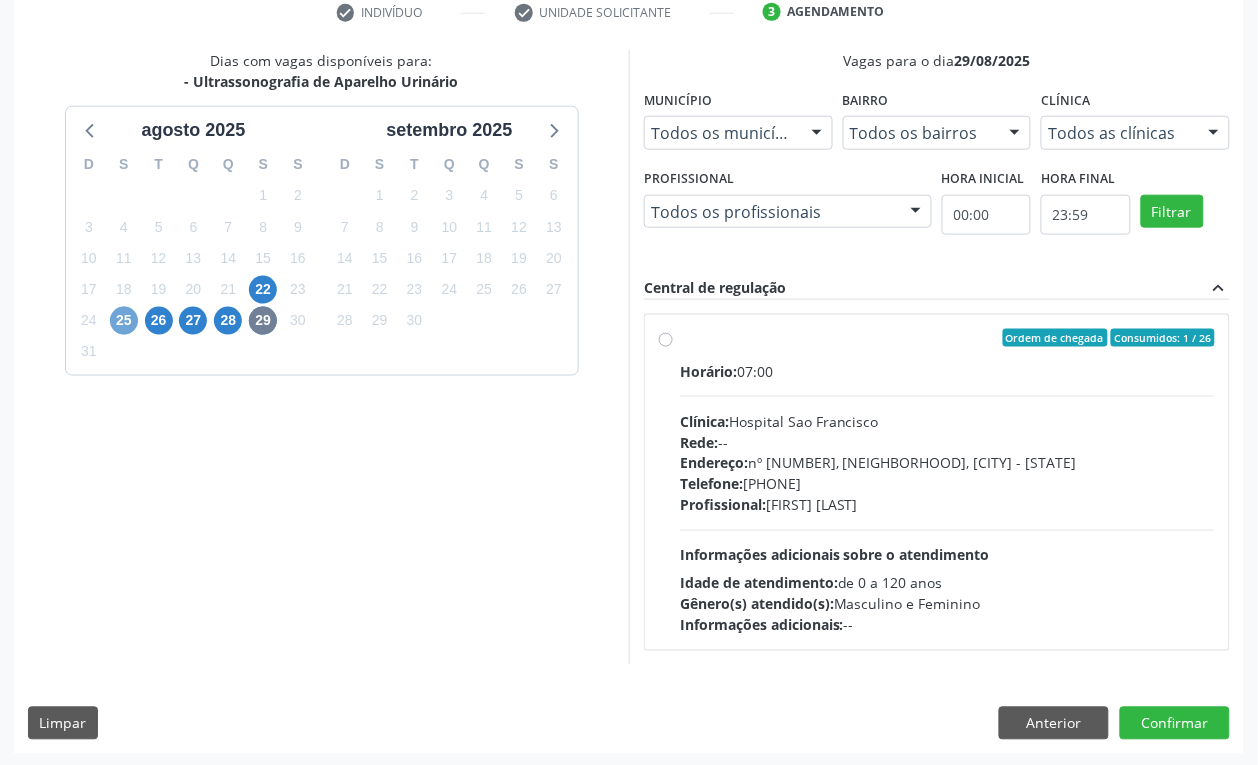 click on "25" at bounding box center (124, 321) 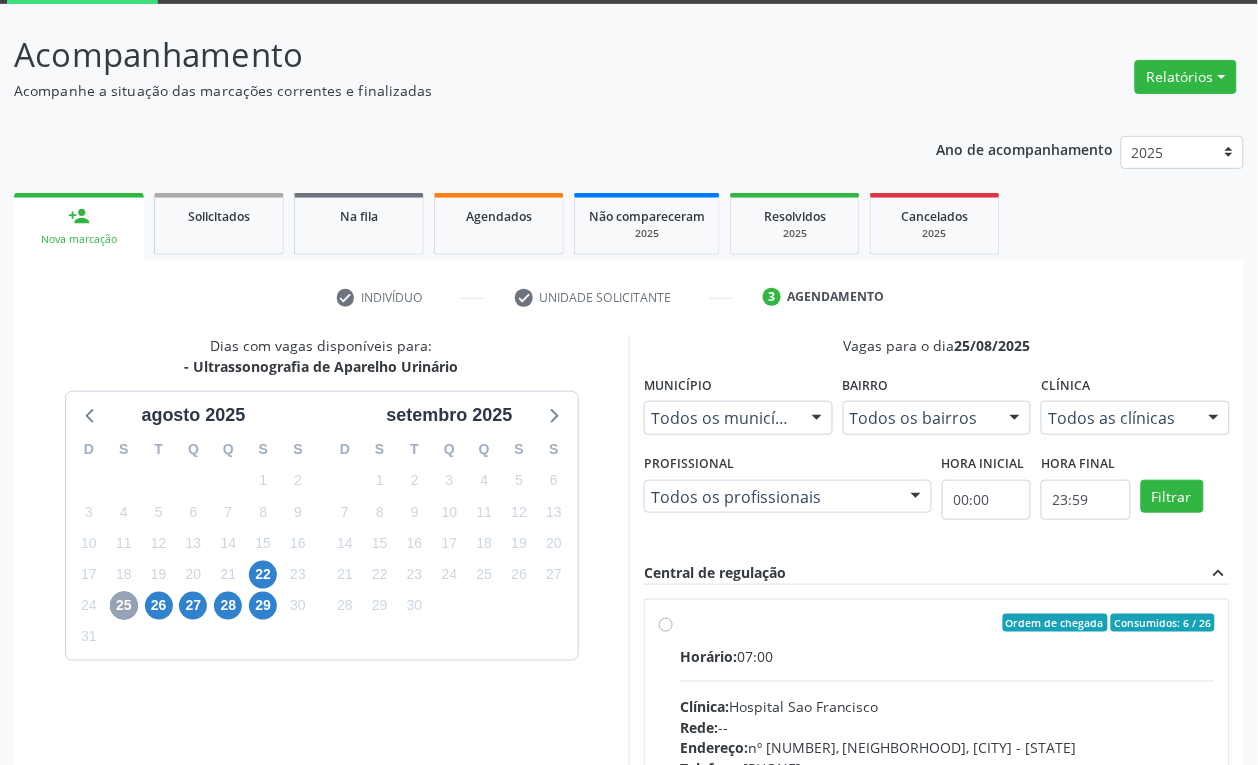 scroll, scrollTop: 391, scrollLeft: 0, axis: vertical 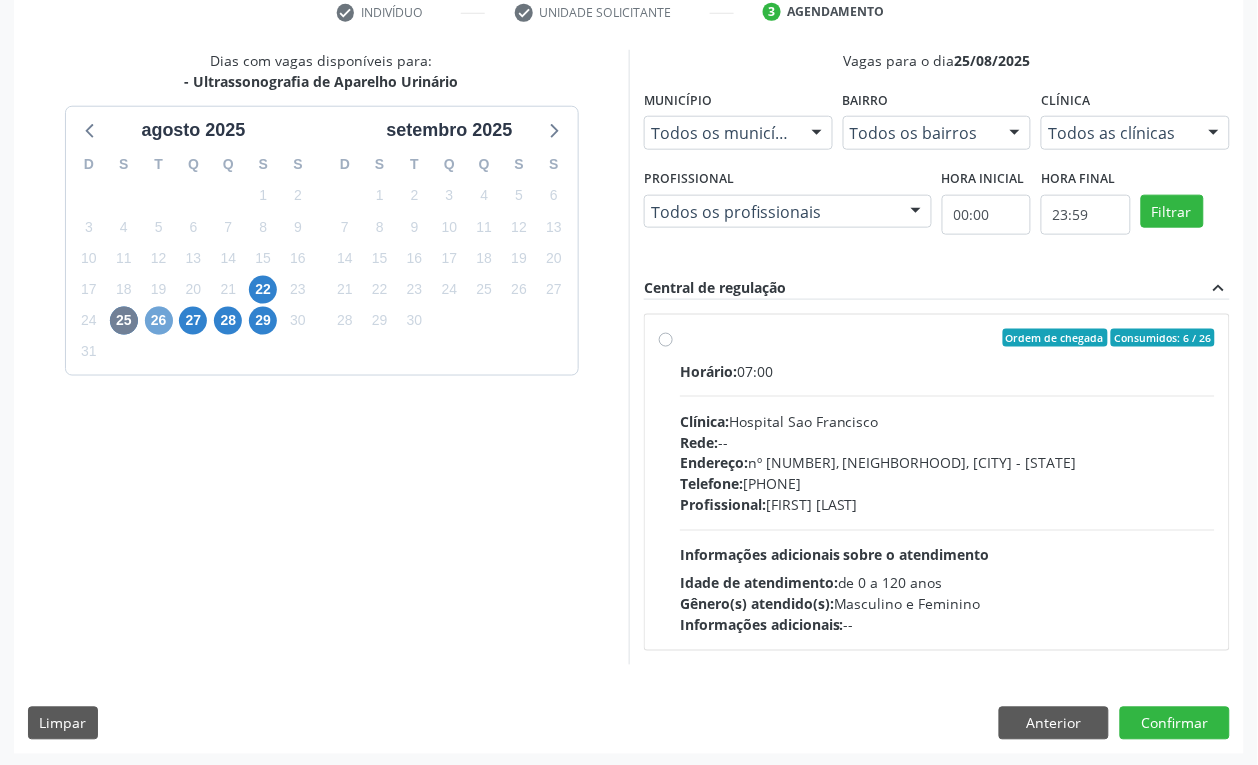 click on "26" at bounding box center (159, 321) 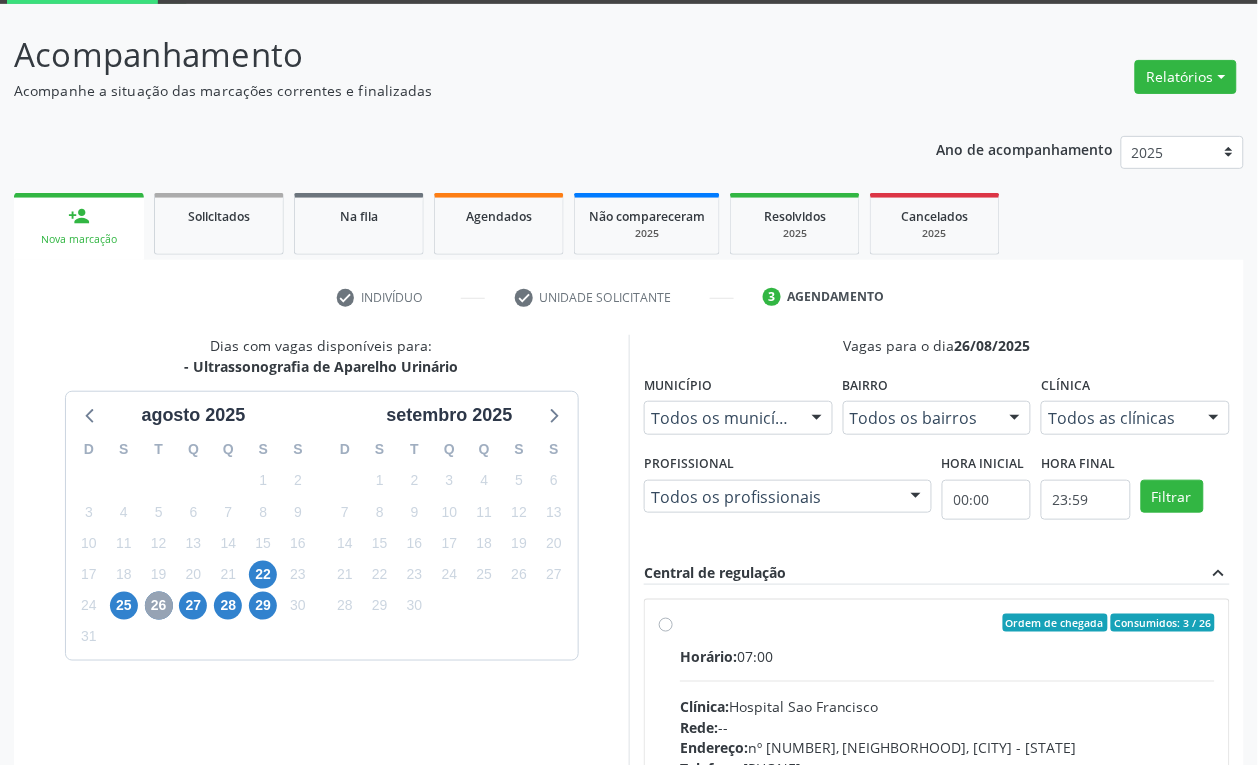 scroll, scrollTop: 391, scrollLeft: 0, axis: vertical 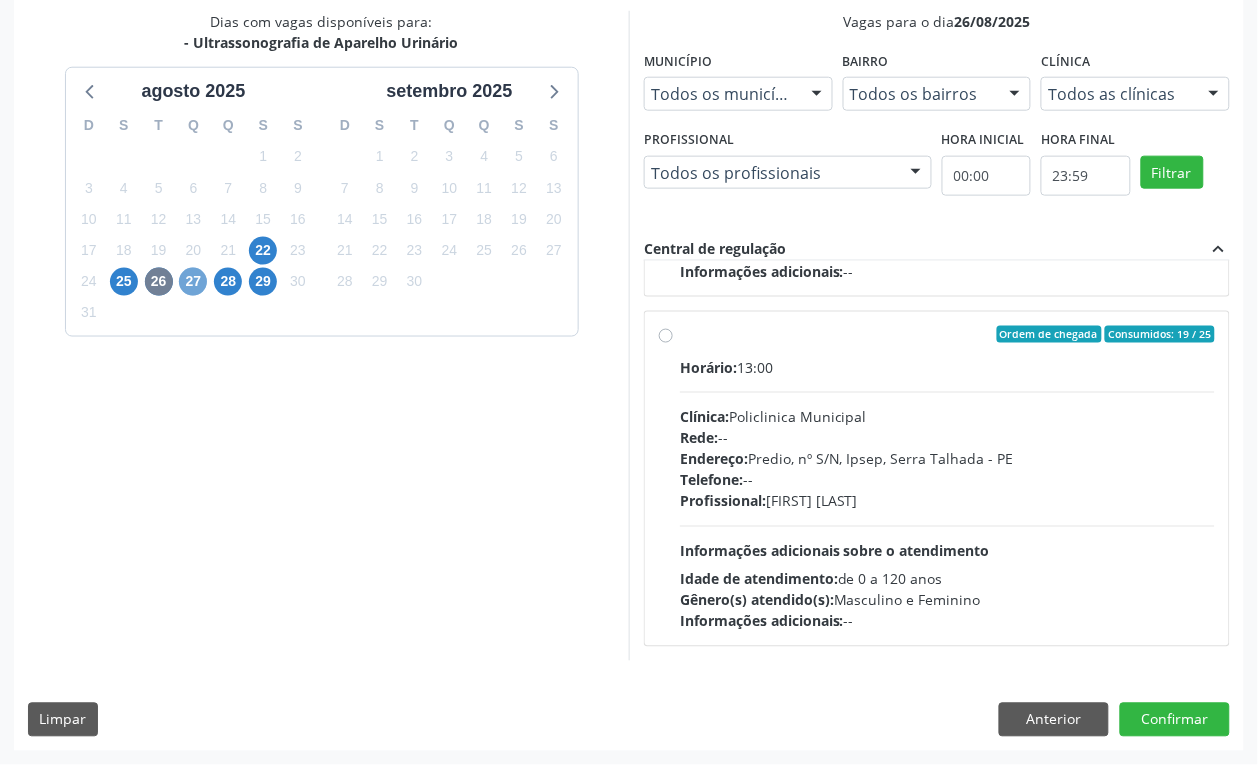 click on "27" at bounding box center [193, 282] 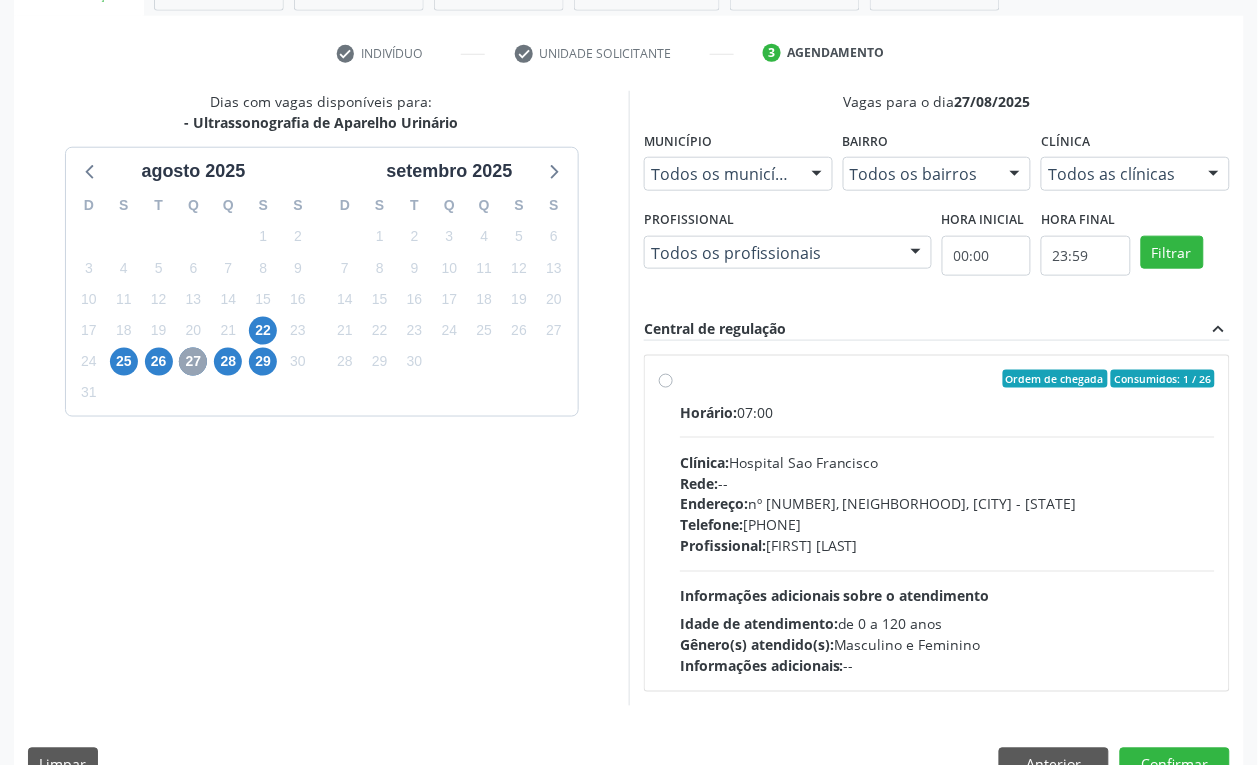scroll, scrollTop: 395, scrollLeft: 0, axis: vertical 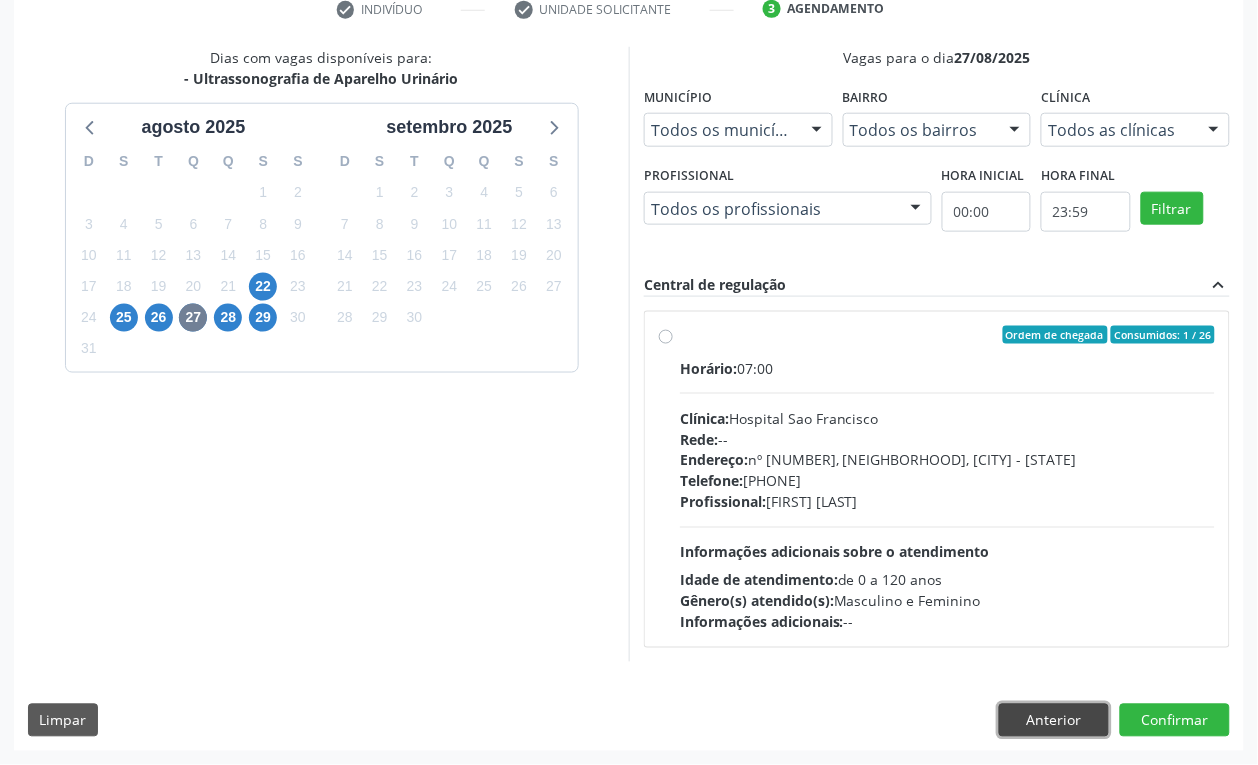 click on "Anterior" at bounding box center (1054, 721) 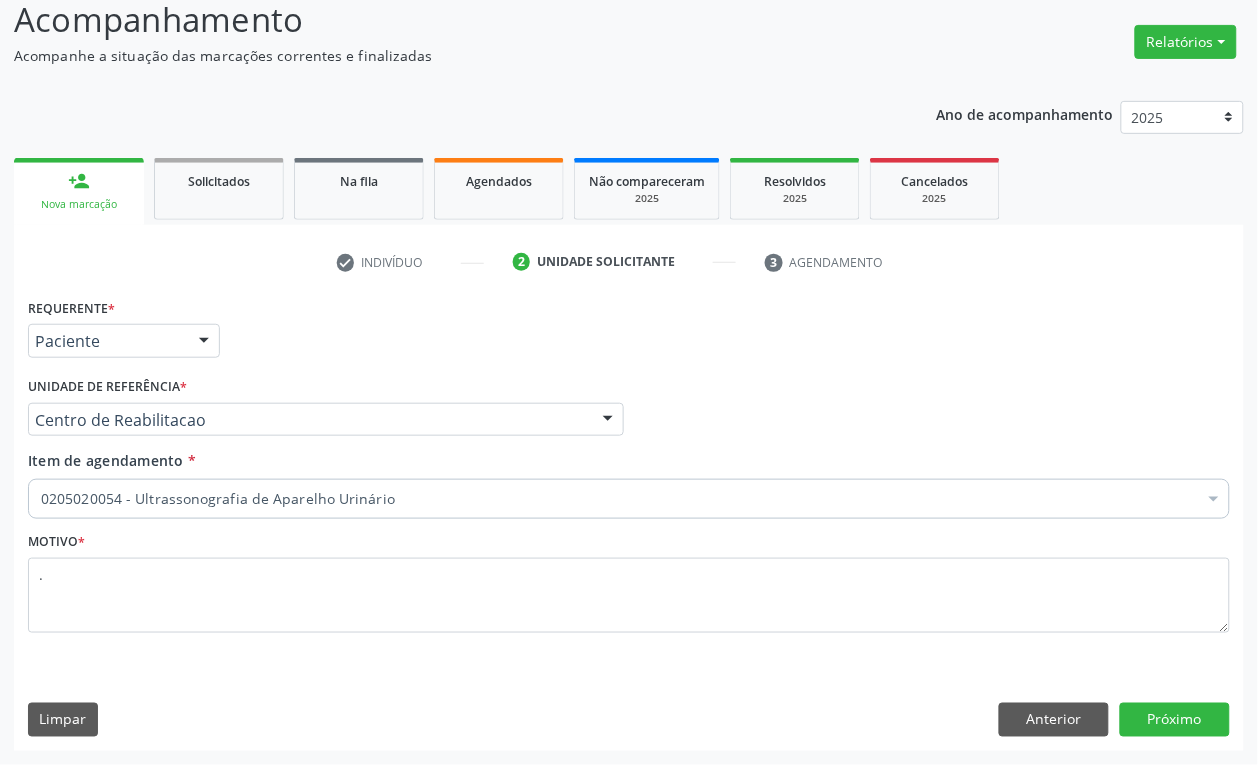 scroll, scrollTop: 141, scrollLeft: 0, axis: vertical 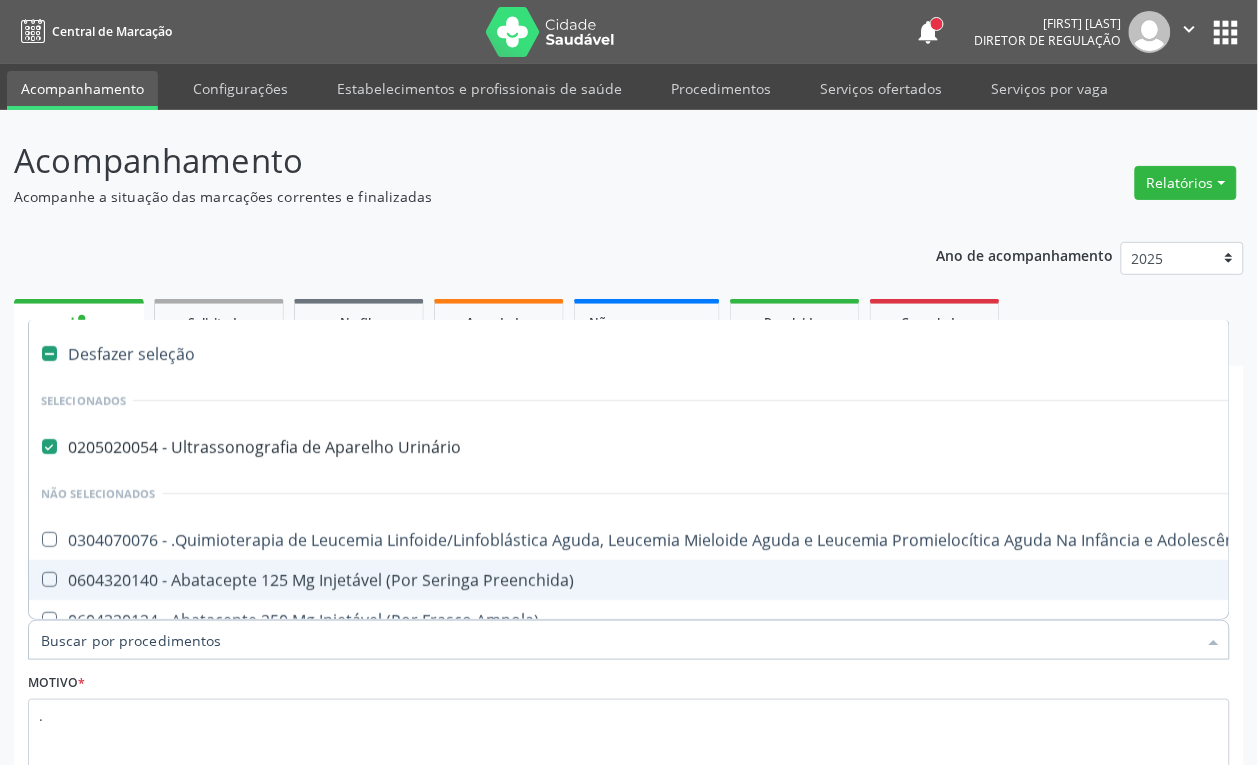 click on "Item de agendamento
*" at bounding box center (619, 640) 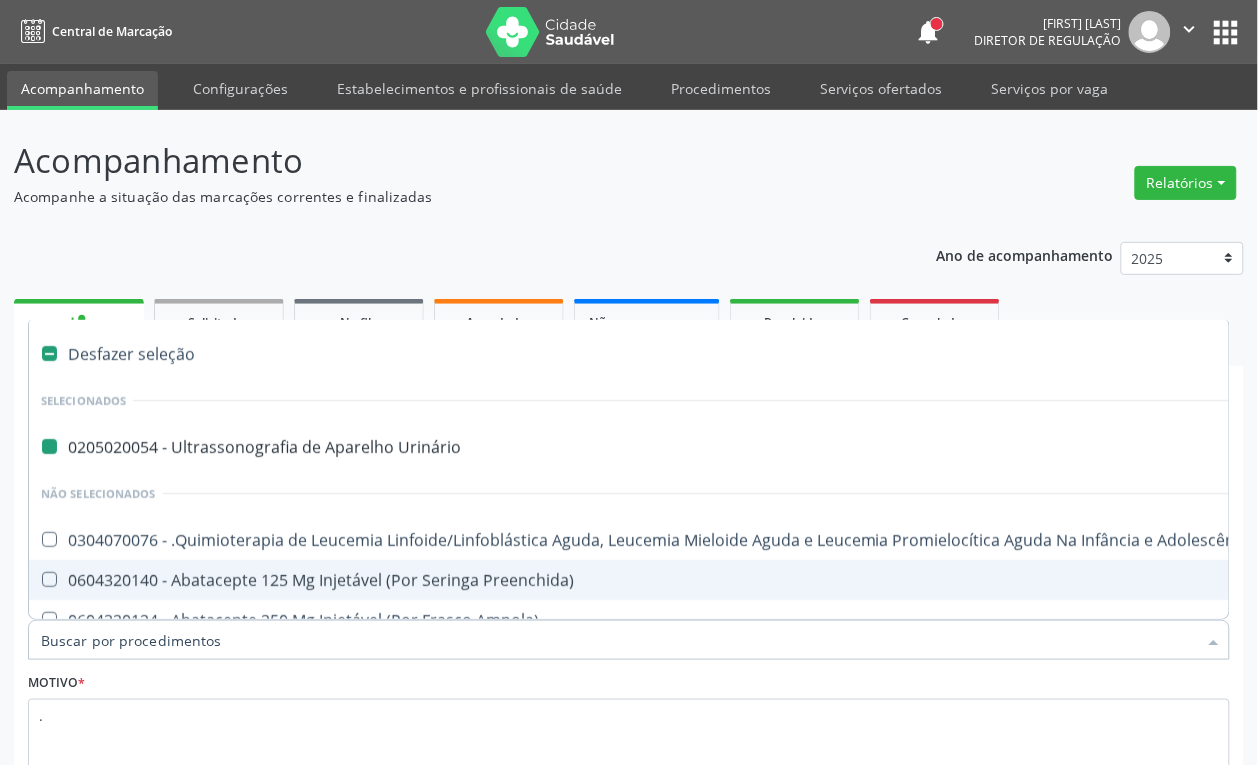 type on "V" 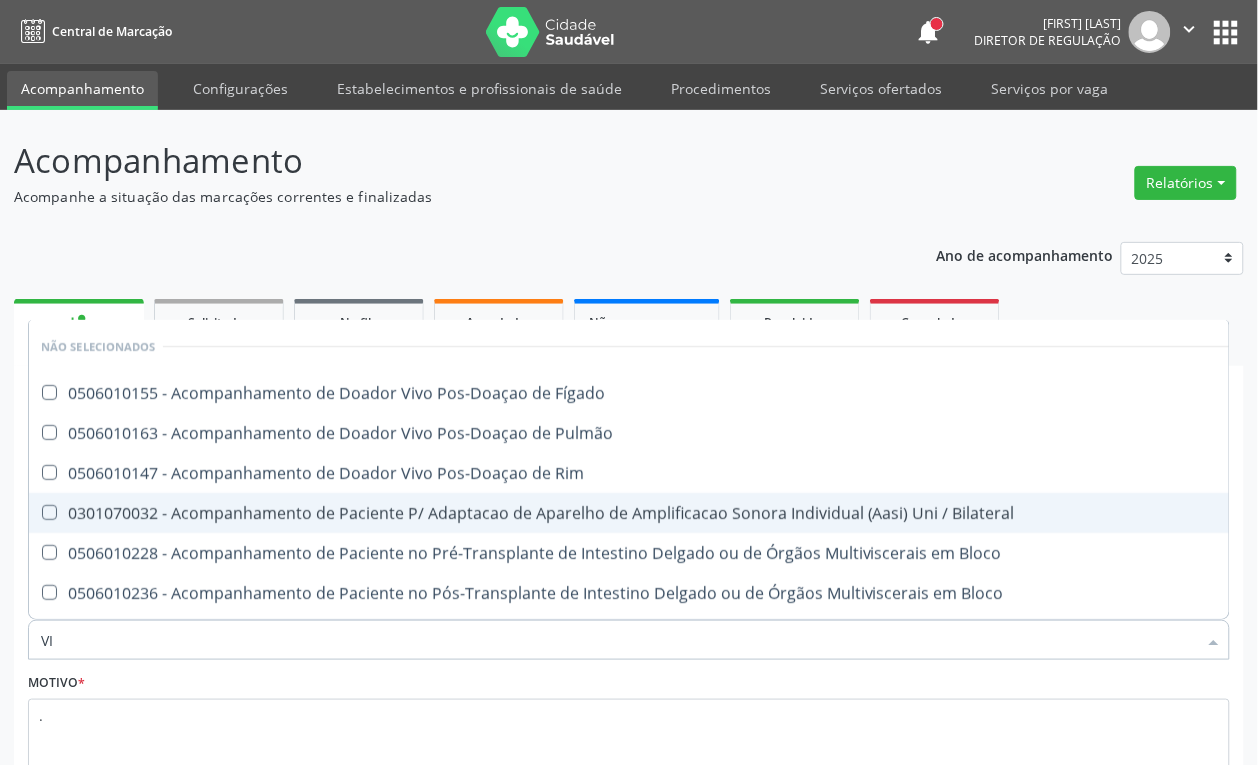 type on "V" 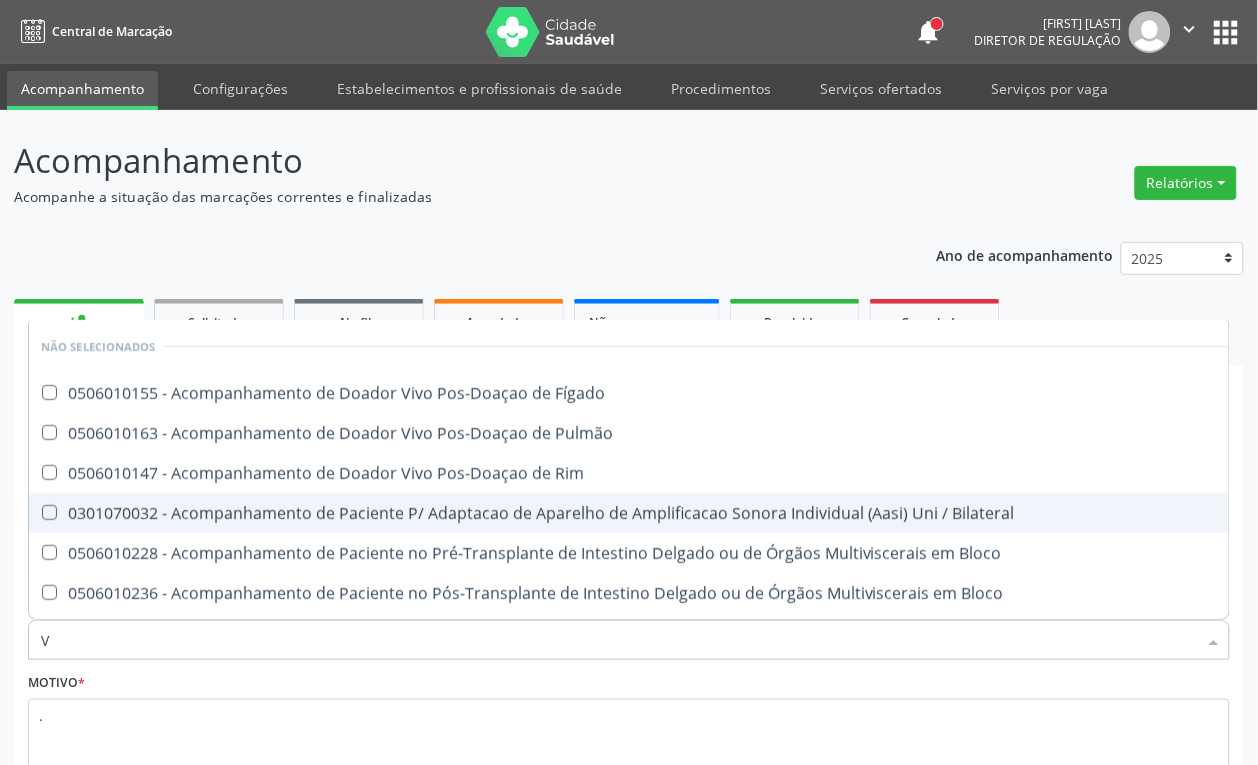 type 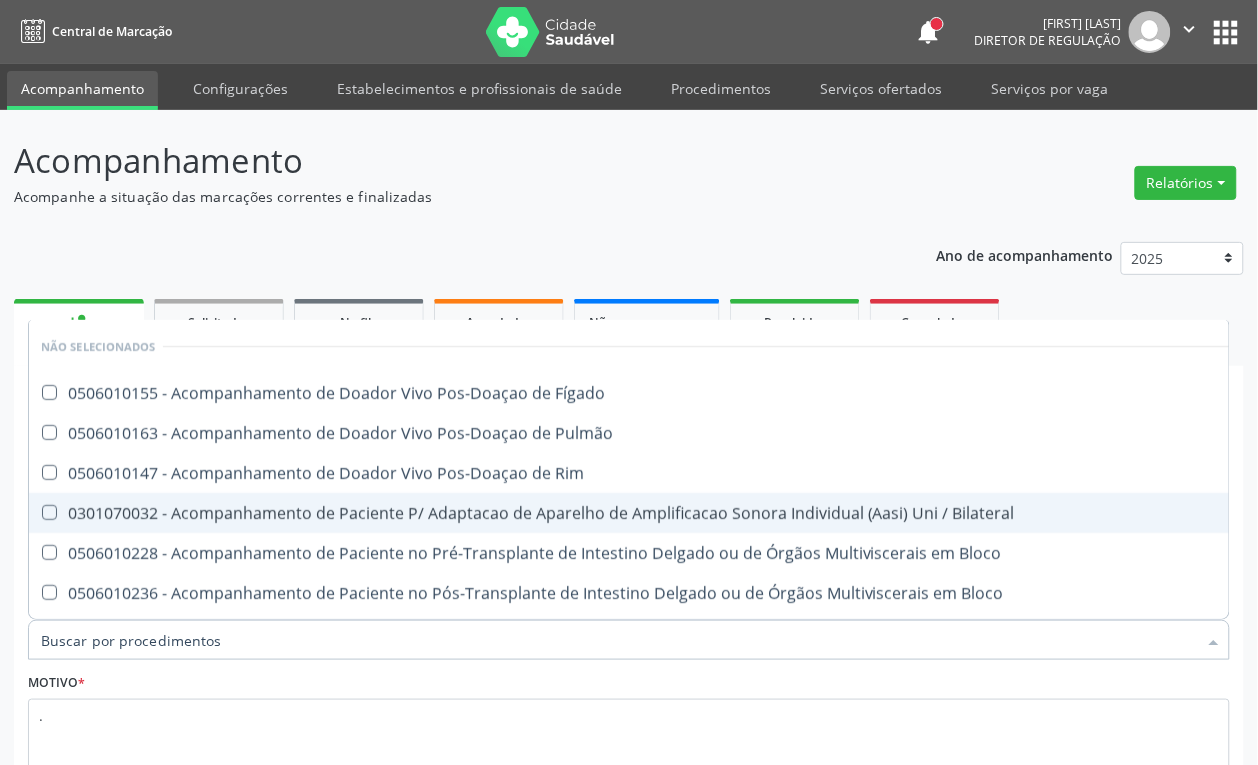 checkbox on "true" 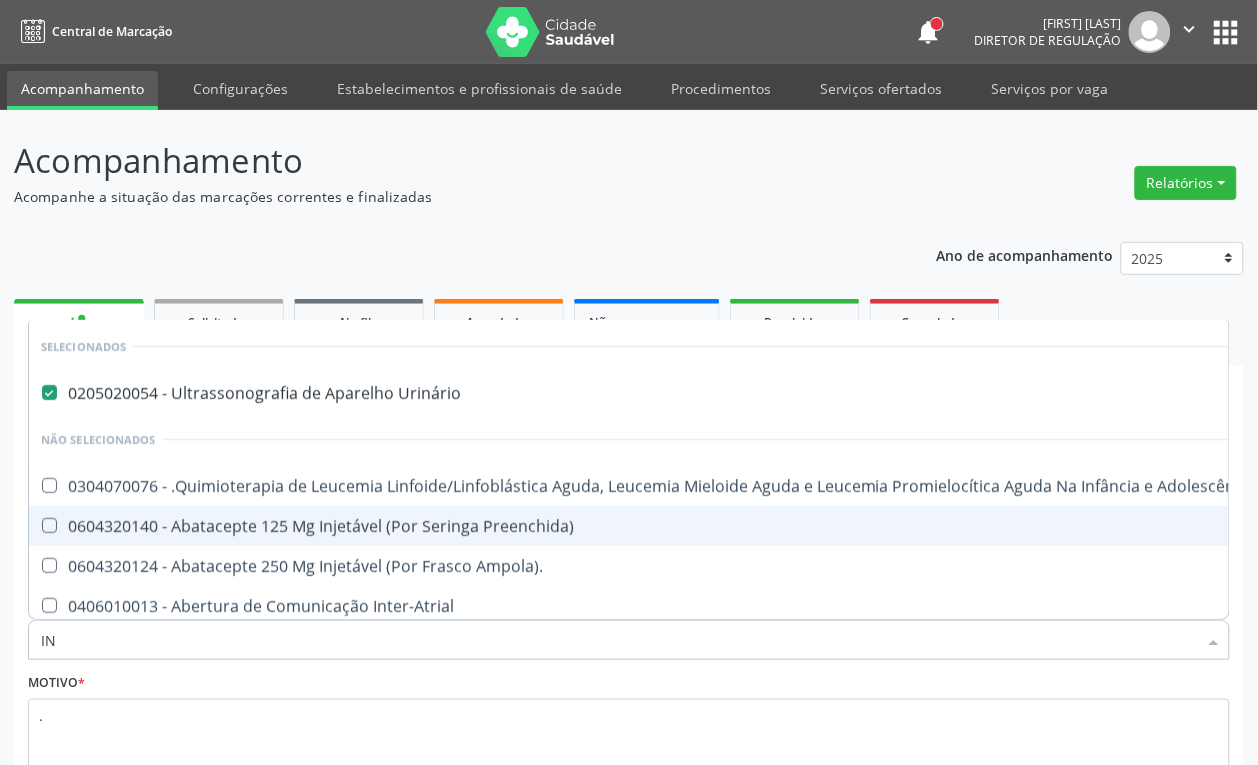 type on "ING" 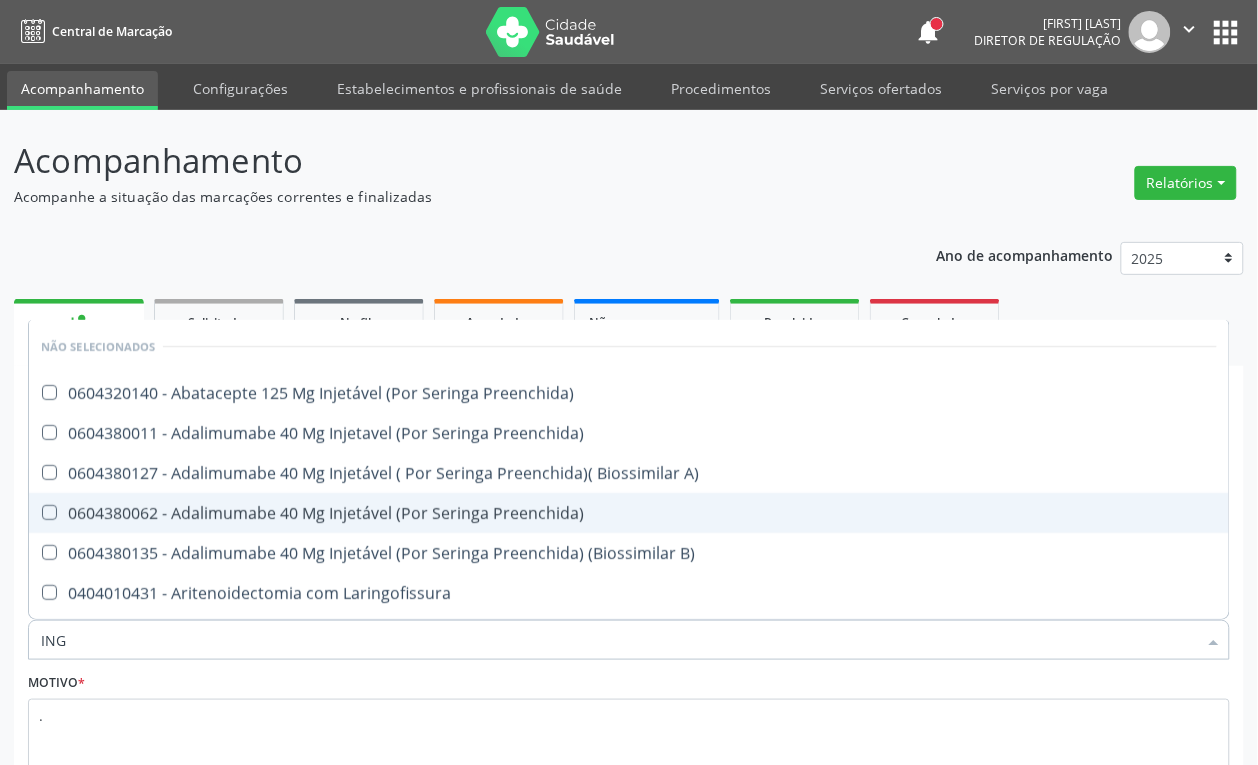 checkbox on "false" 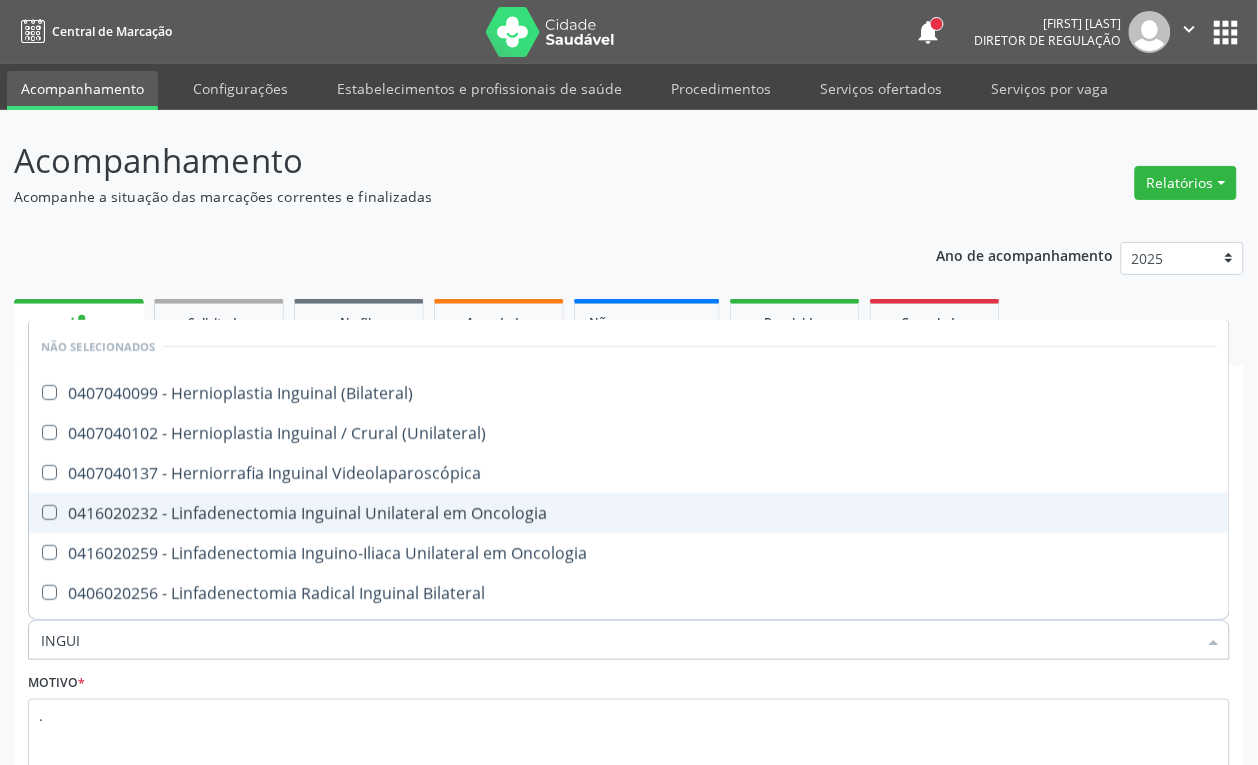 type on "INGUIN" 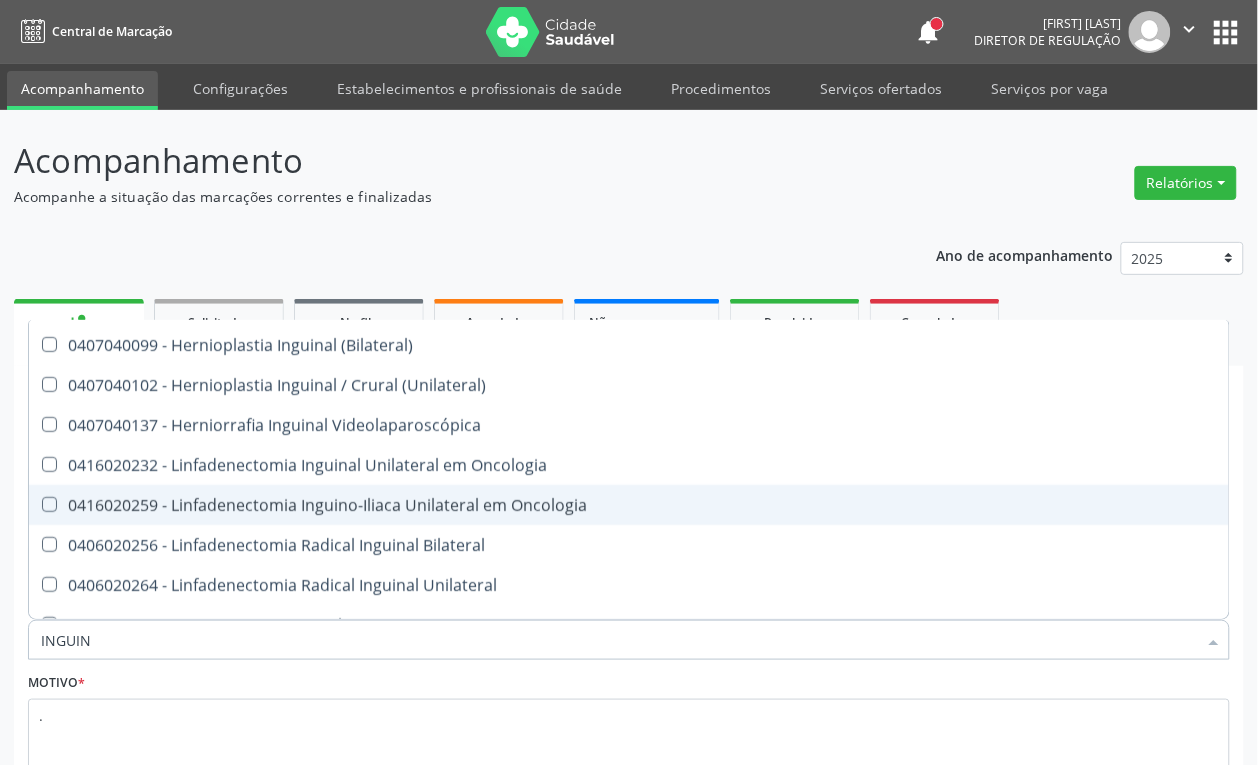 scroll, scrollTop: 75, scrollLeft: 0, axis: vertical 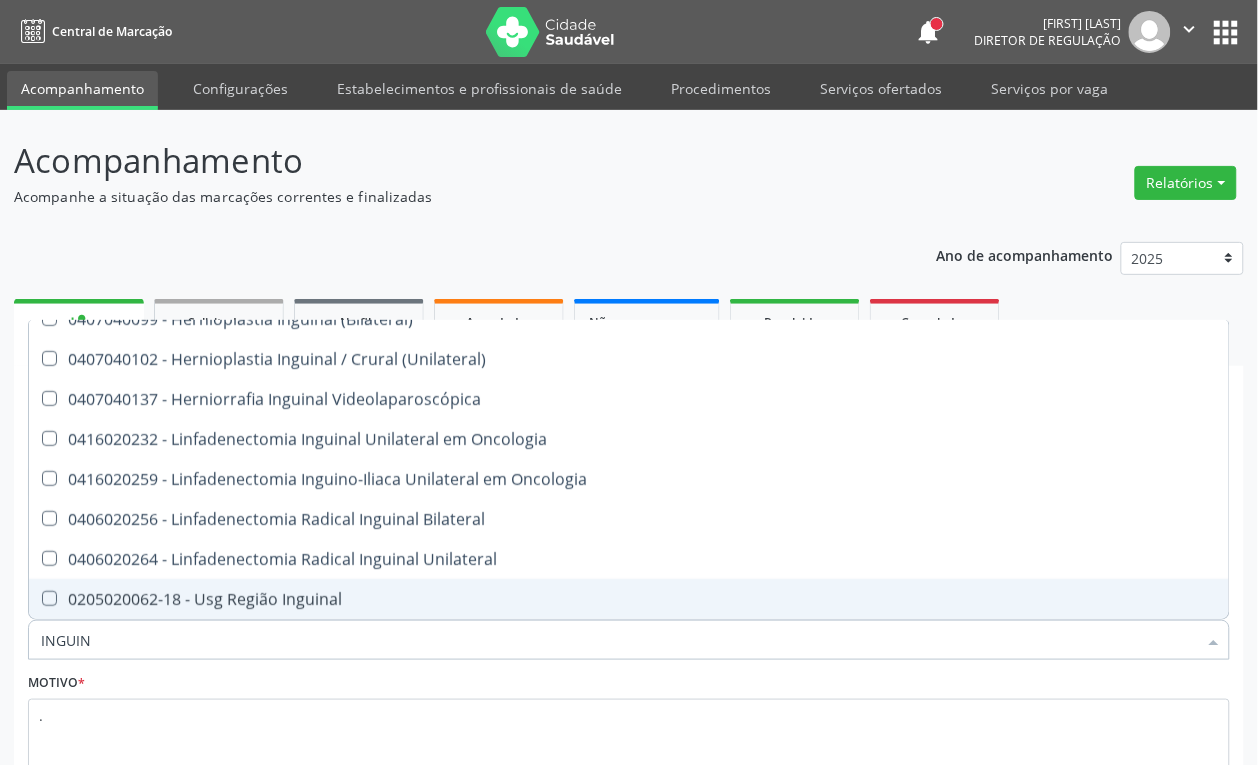 click on "0205020062-18 - Usg Região Inguinal" at bounding box center (629, 599) 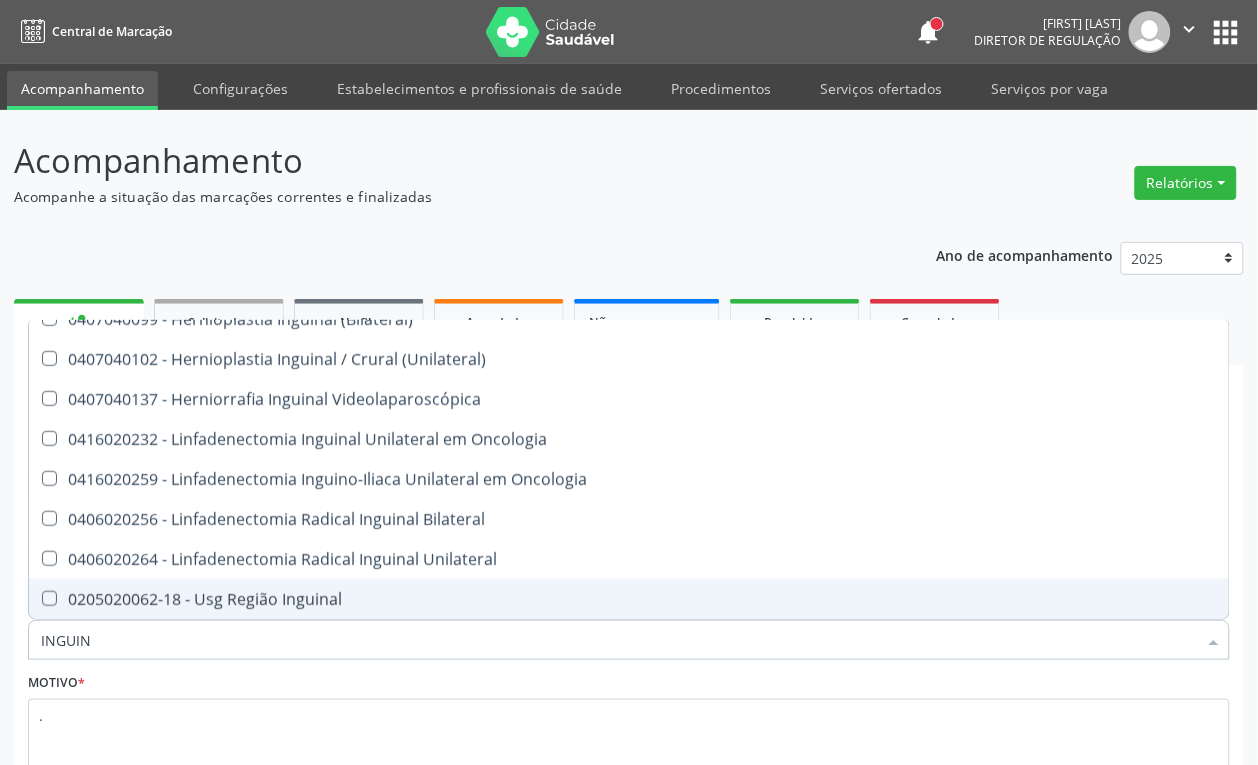 checkbox on "true" 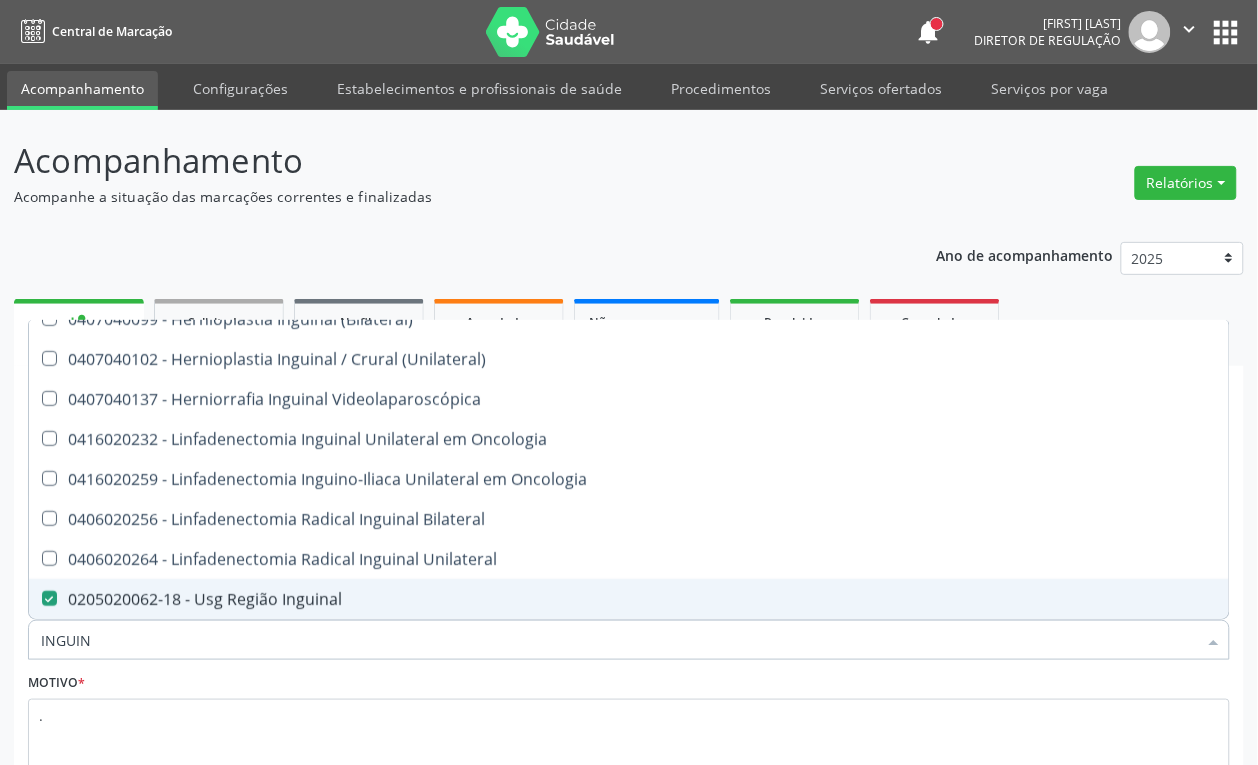 click on "INGUIN" at bounding box center (619, 640) 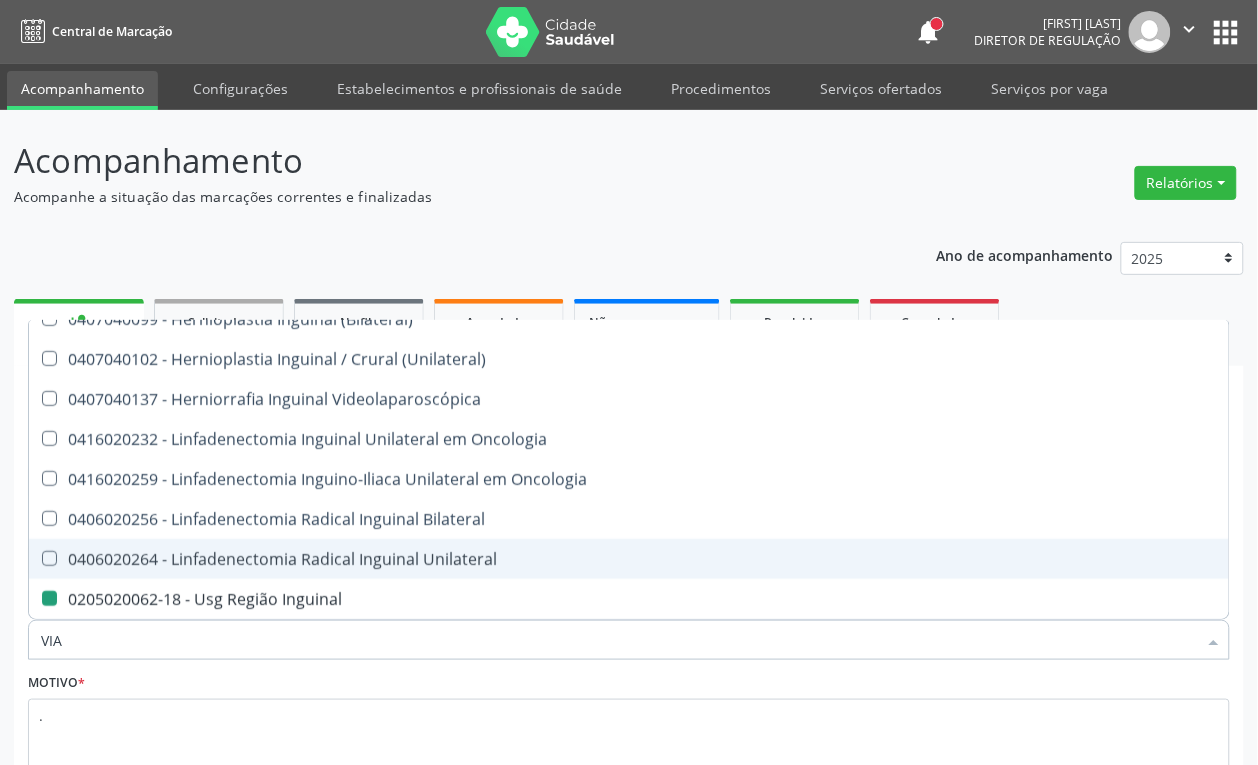 type on "VIAS" 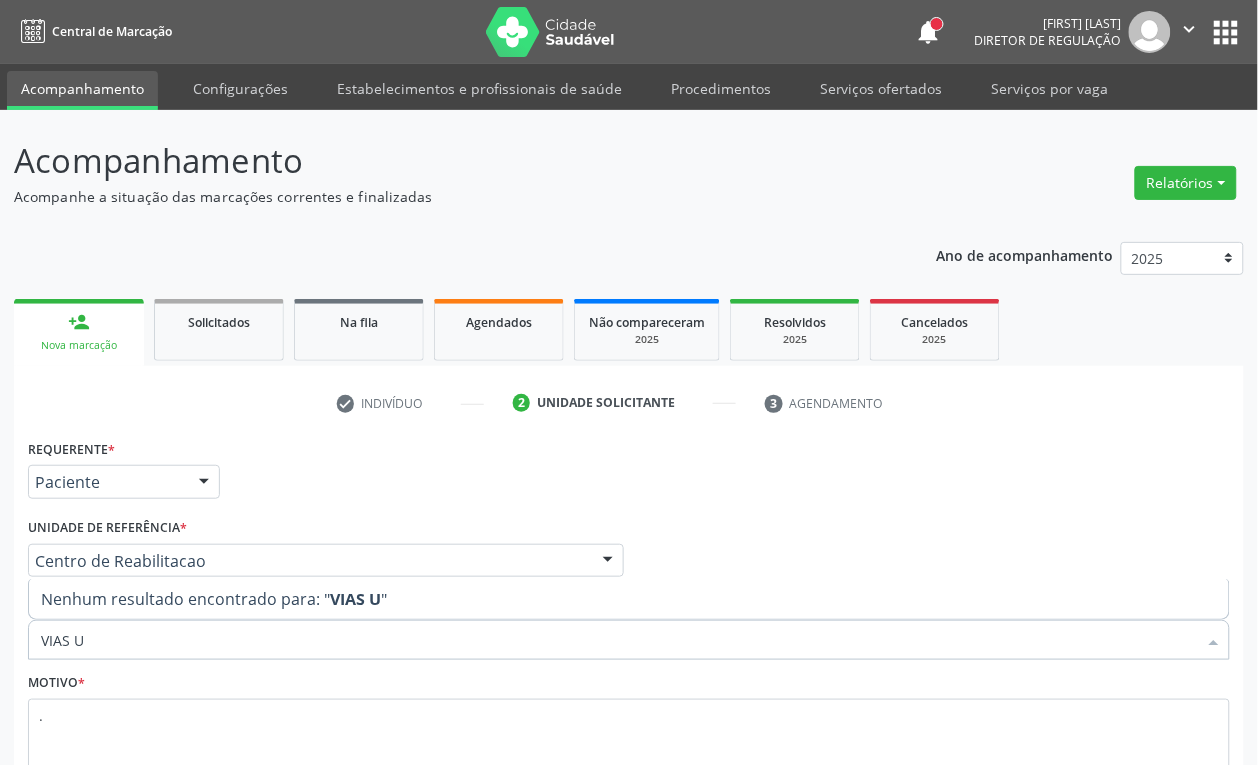 scroll, scrollTop: 0, scrollLeft: 0, axis: both 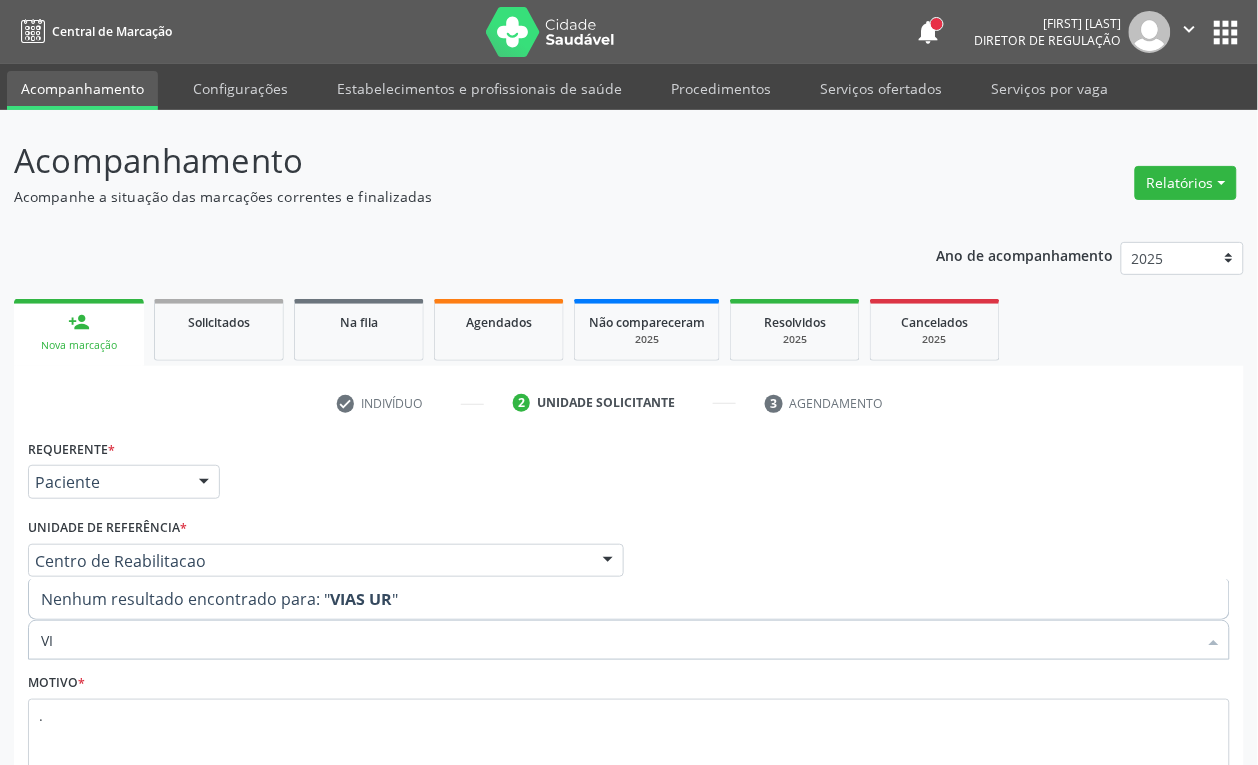 type on "V" 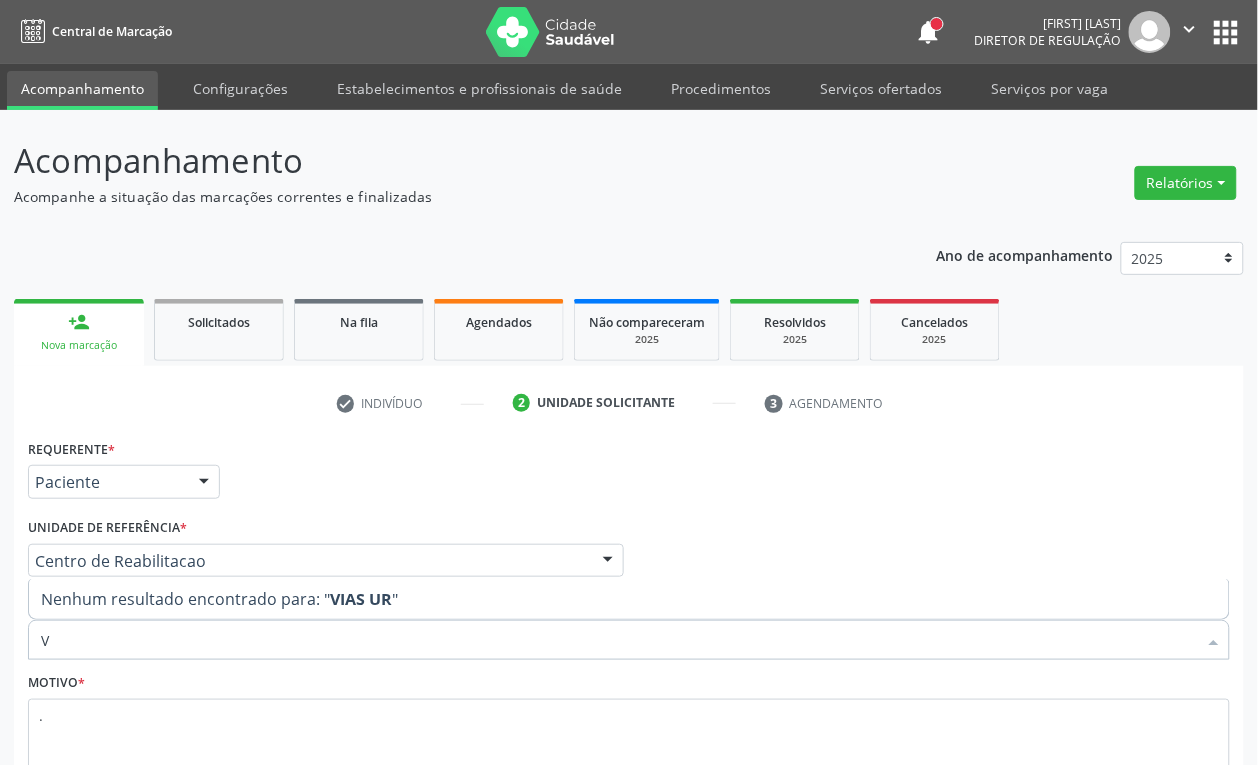 type 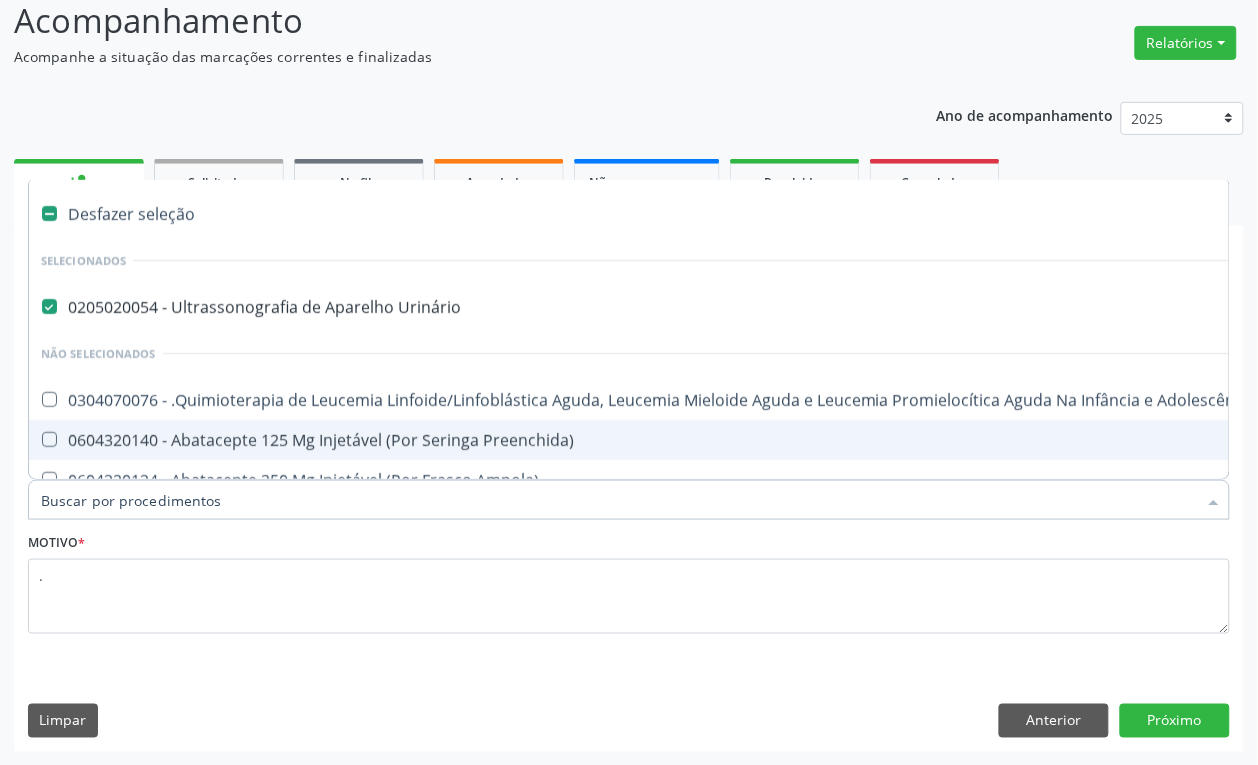 scroll, scrollTop: 141, scrollLeft: 0, axis: vertical 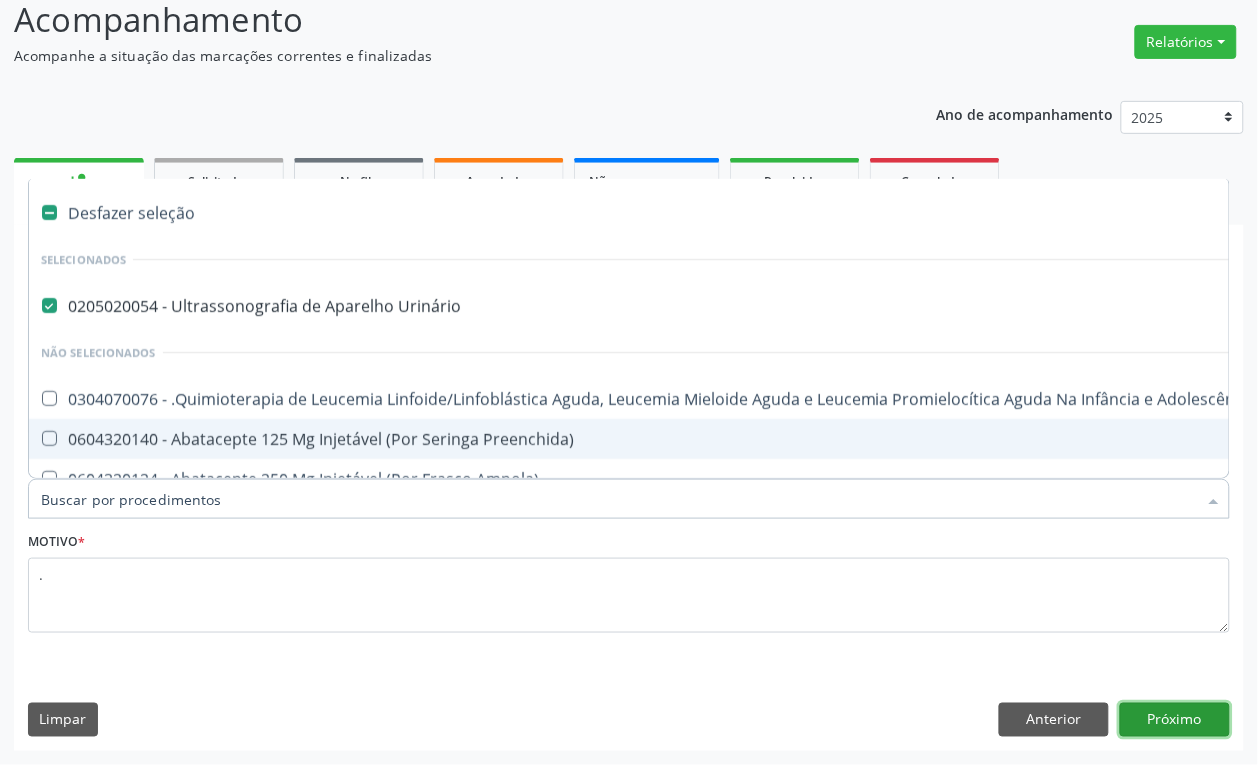 click on "Próximo" at bounding box center (1175, 720) 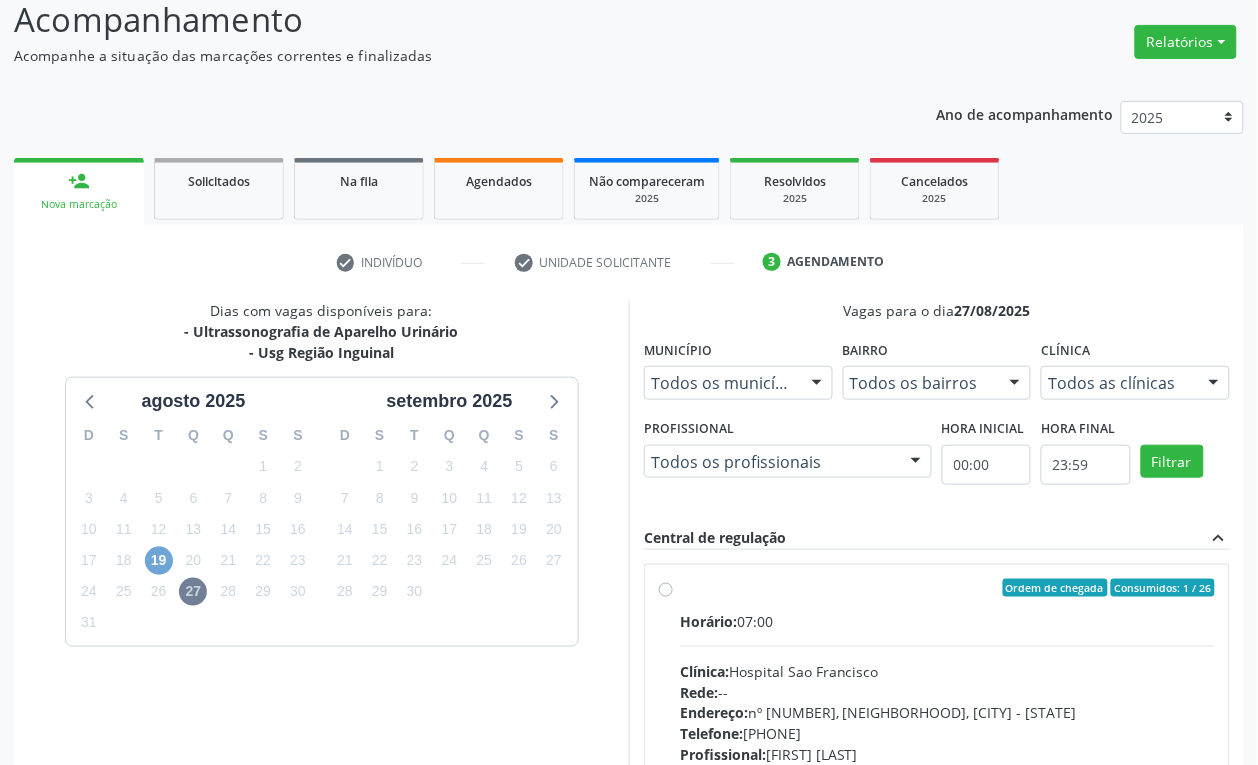 click on "19" at bounding box center (159, 561) 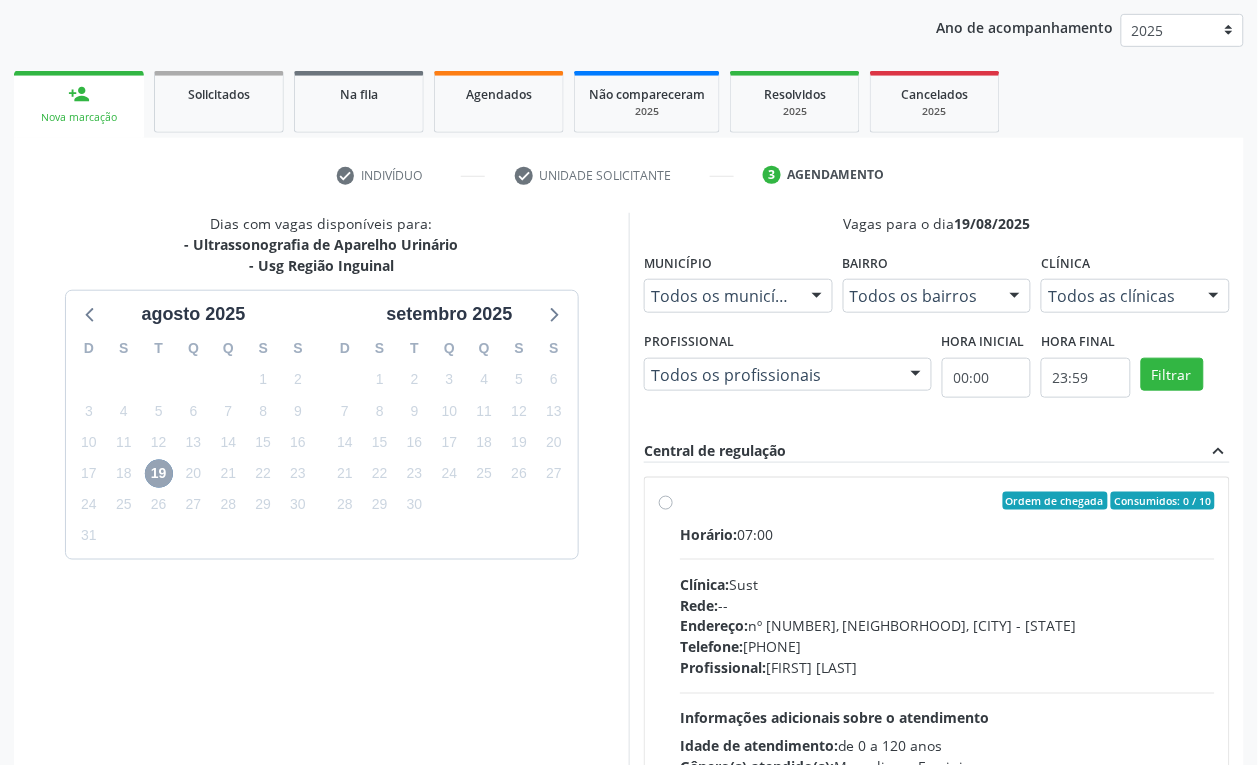 scroll, scrollTop: 391, scrollLeft: 0, axis: vertical 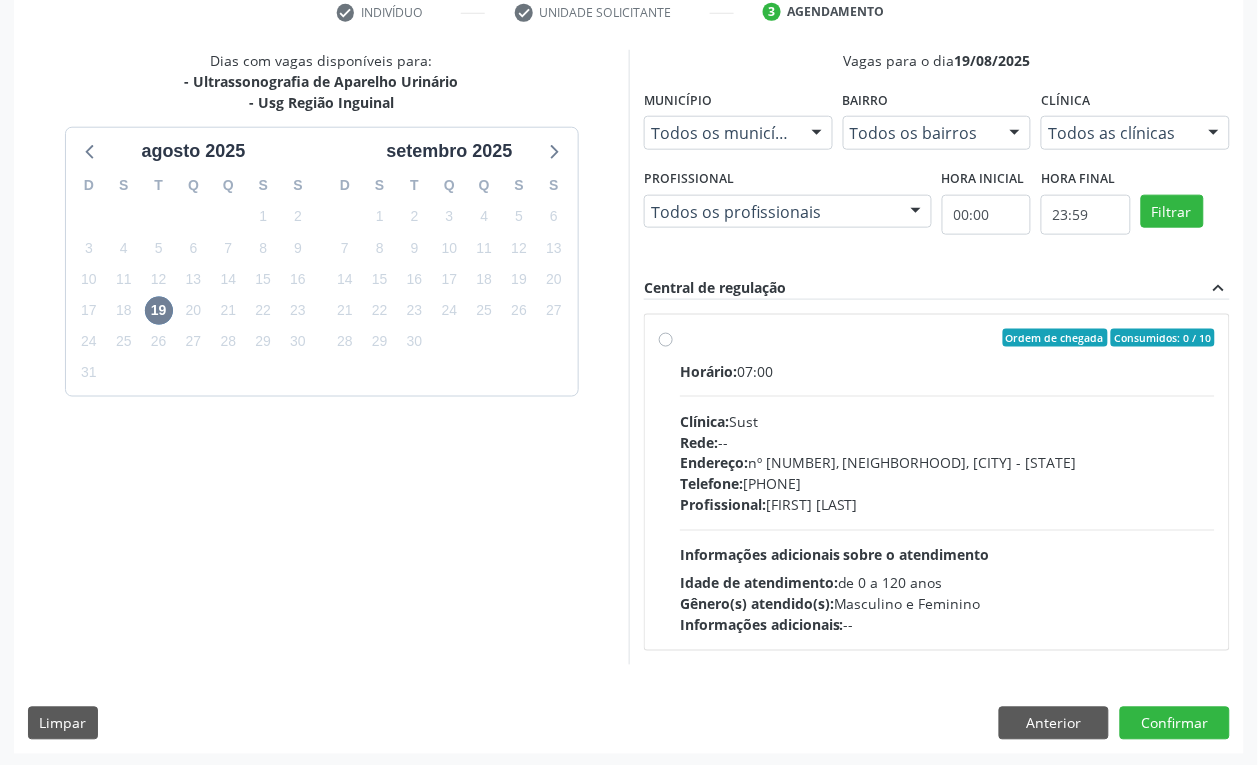 click on "Ordem de chegada
Consumidos: 0 / 10
Horário:   07:00
Clínica:  Sust
Rede:
--
Endereço:   nº [NUMBER], [NEIGHBORHOOD], [CITY] - [STATE]
Telefone:   [PHONE]
Profissional:
[FIRST] [LAST]
Informações adicionais sobre o atendimento
Idade de atendimento:
de 0 a 120 anos
Gênero(s) atendido(s):
Masculino e Feminino
Informações adicionais:
--" at bounding box center (947, 482) 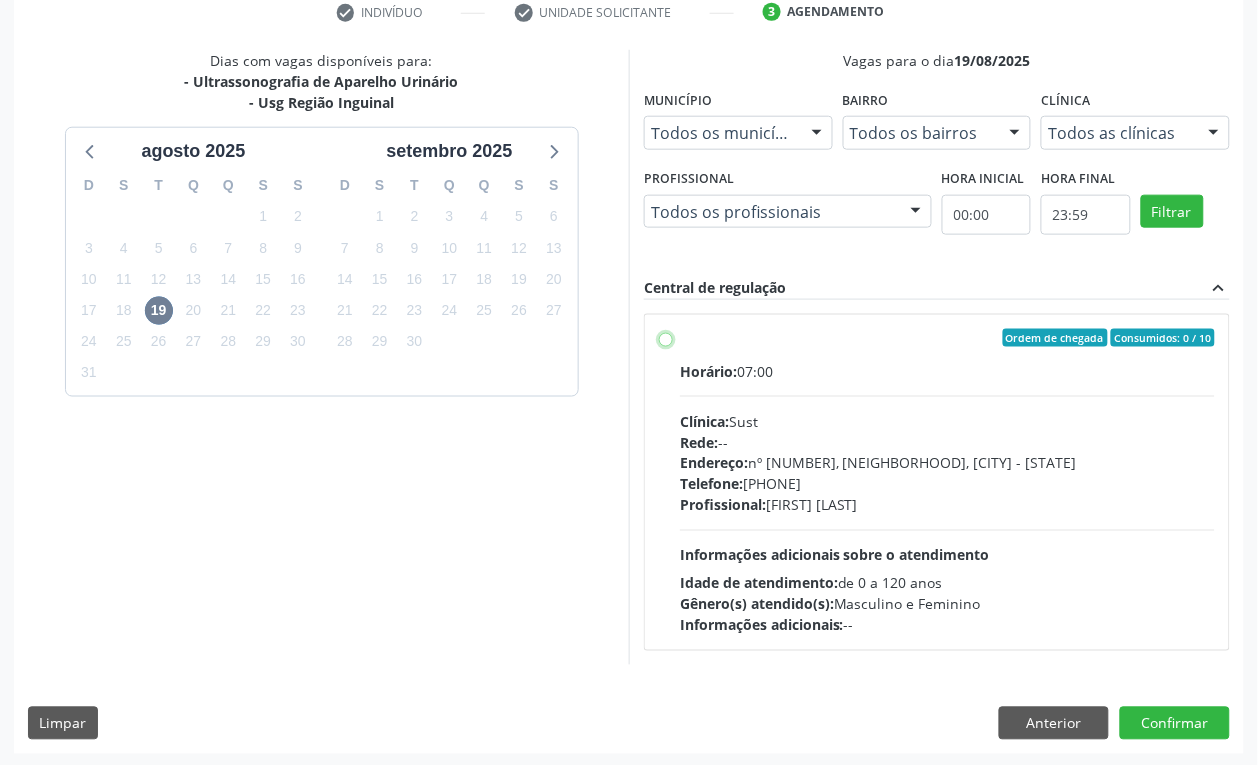 radio on "true" 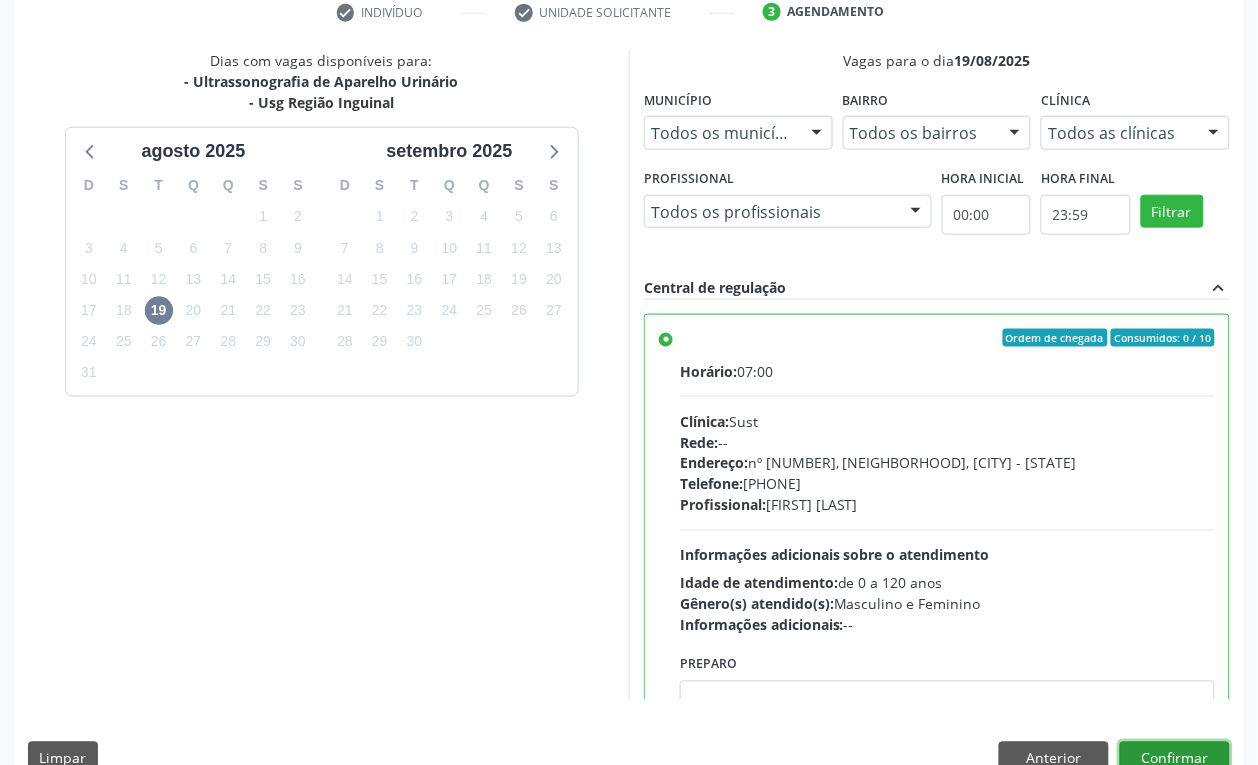 click on "Confirmar" at bounding box center [1175, 759] 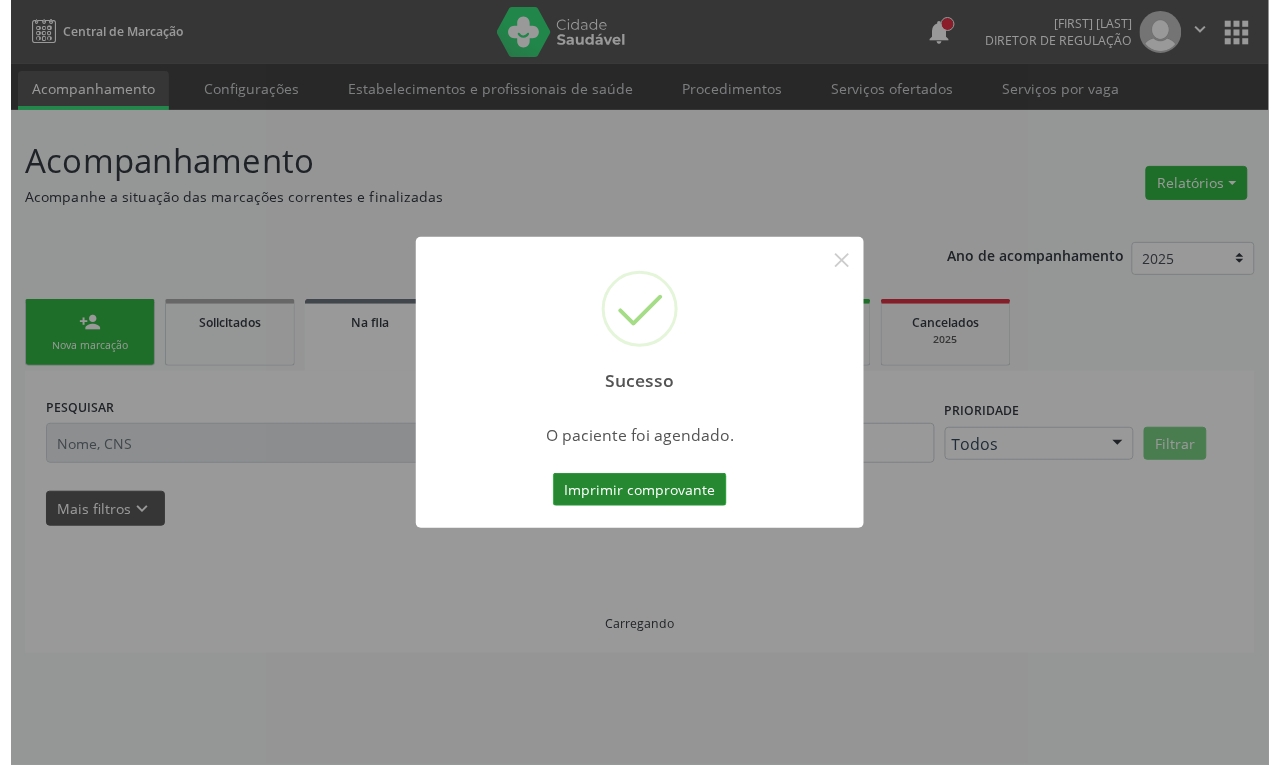 scroll, scrollTop: 0, scrollLeft: 0, axis: both 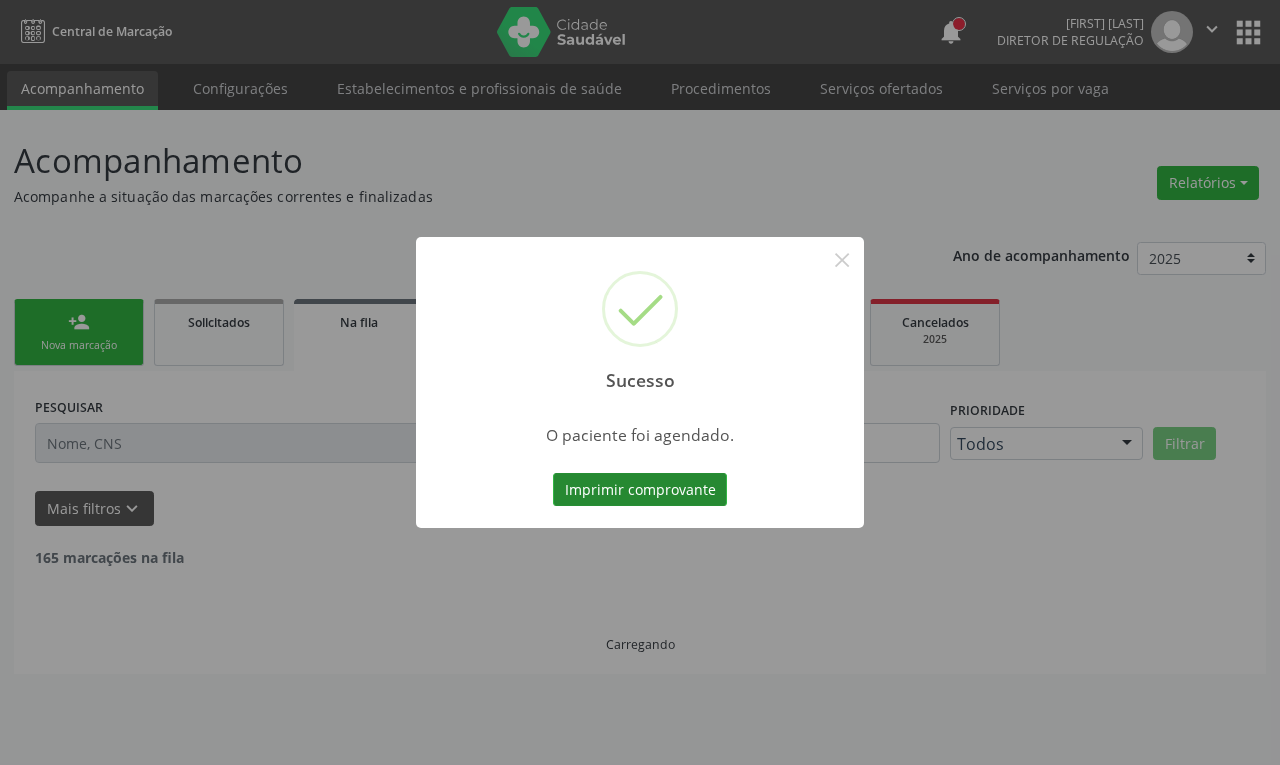 click on "Imprimir comprovante" at bounding box center (640, 490) 